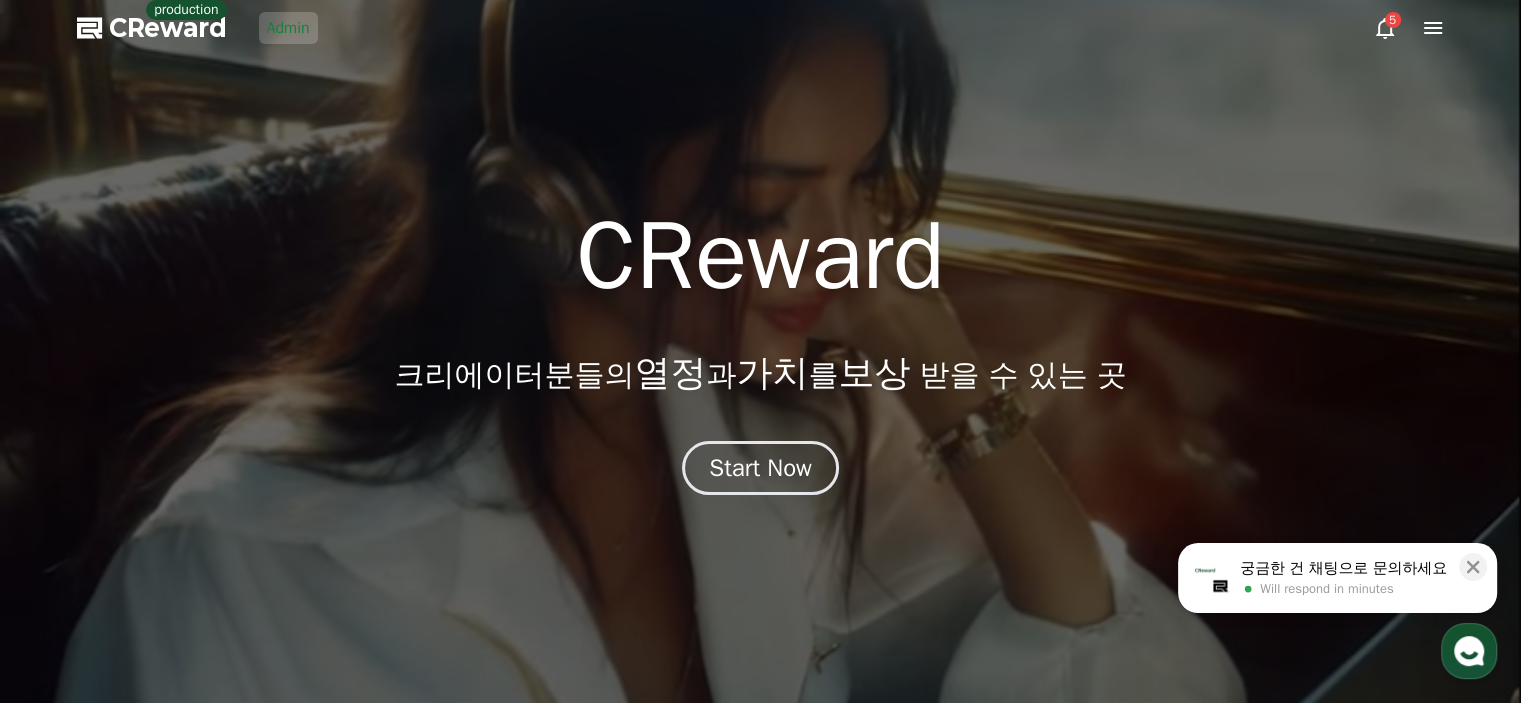 scroll, scrollTop: 0, scrollLeft: 0, axis: both 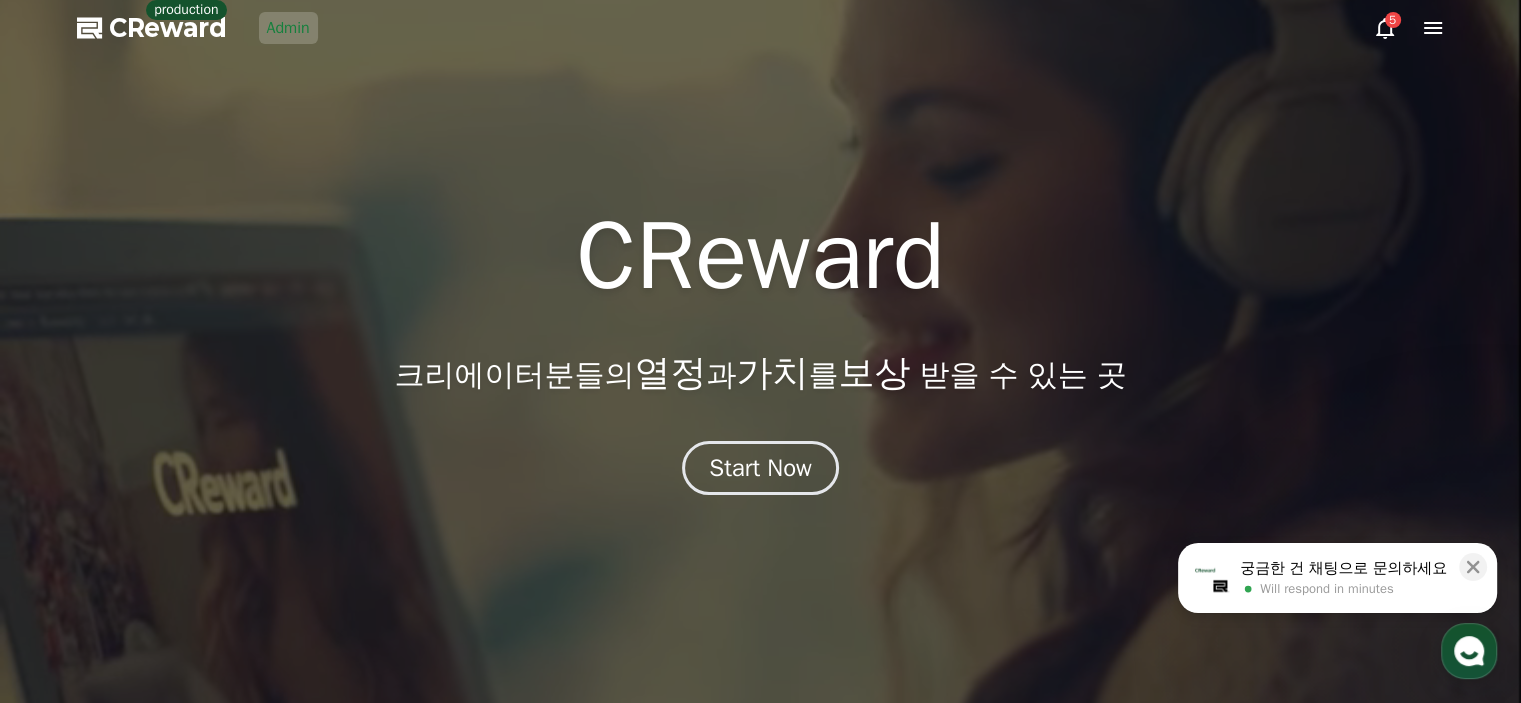 drag, startPoint x: 0, startPoint y: 0, endPoint x: 302, endPoint y: 35, distance: 304.0214 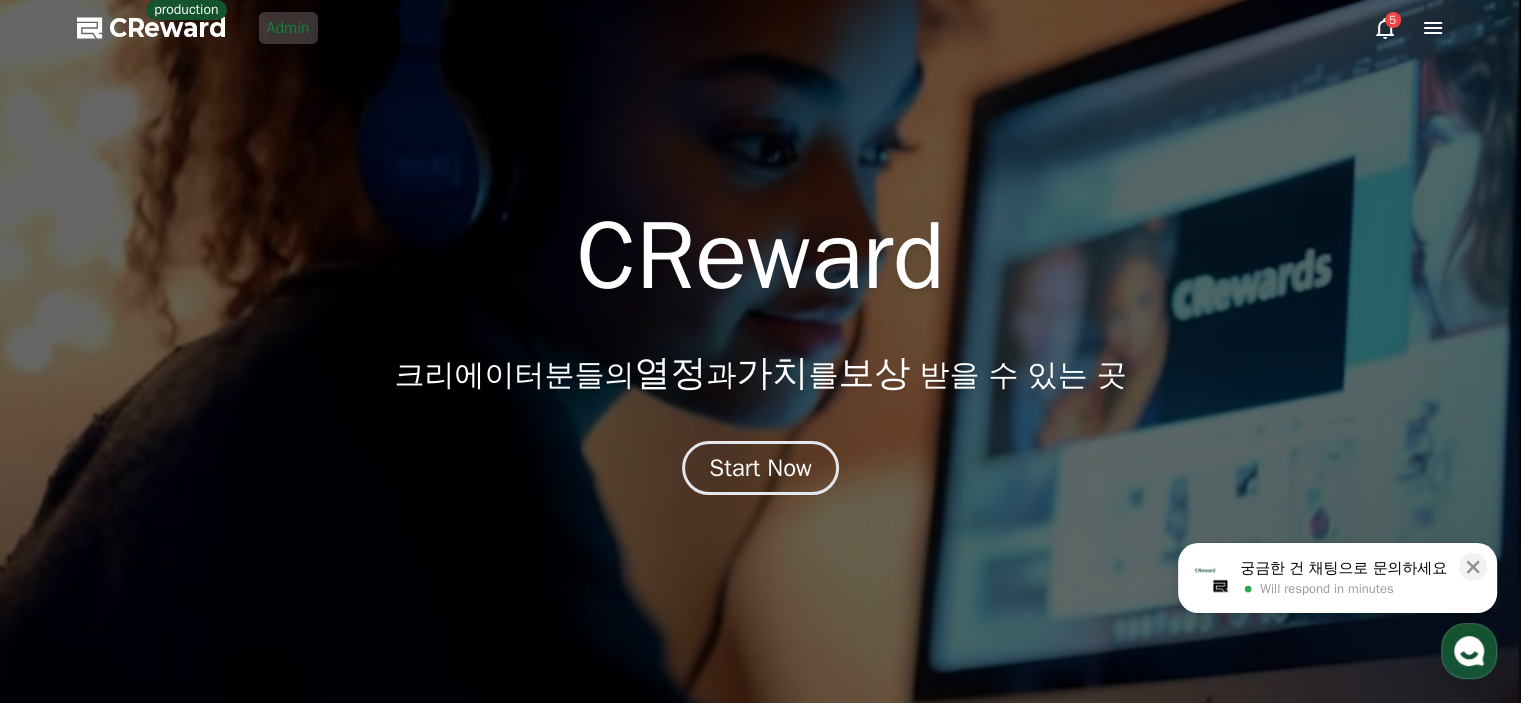 click on "Admin" at bounding box center [288, 28] 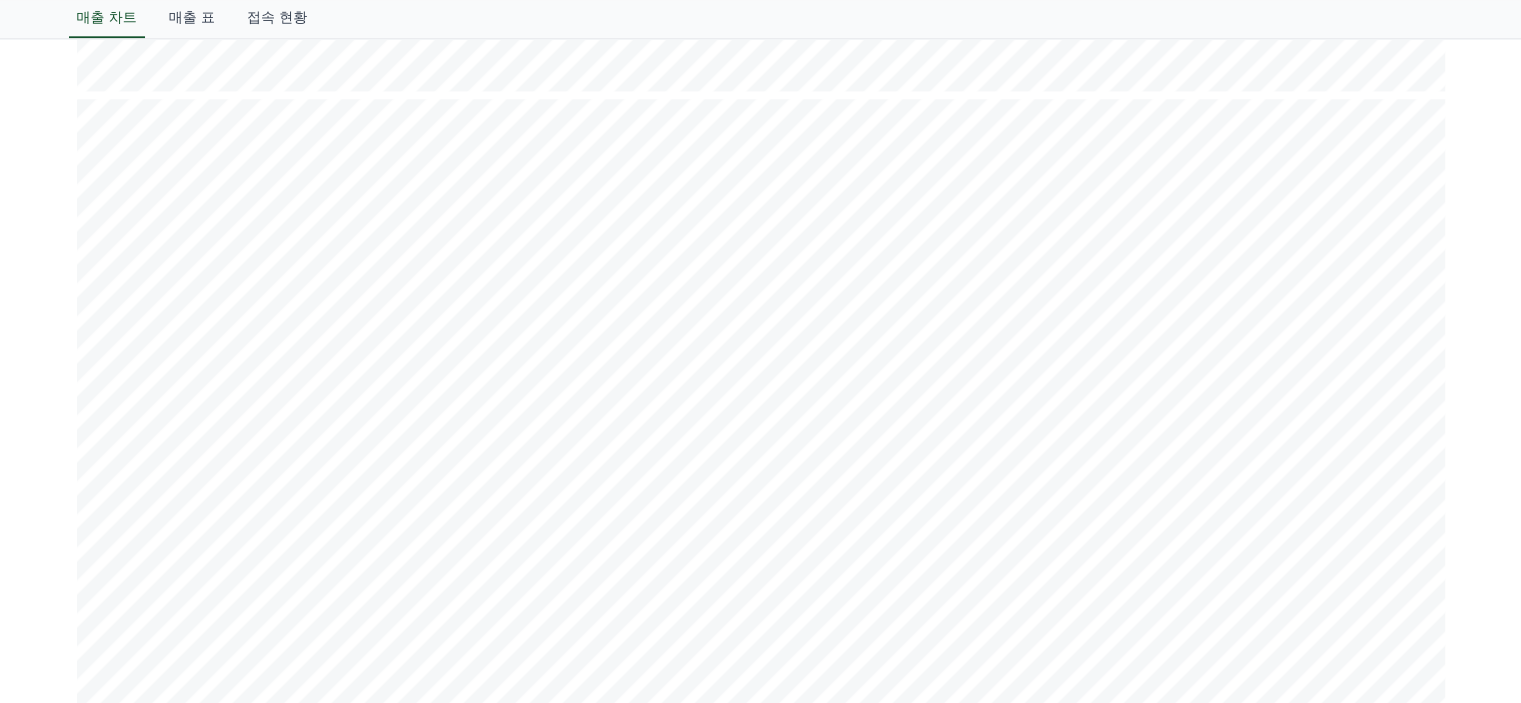 scroll, scrollTop: 2400, scrollLeft: 0, axis: vertical 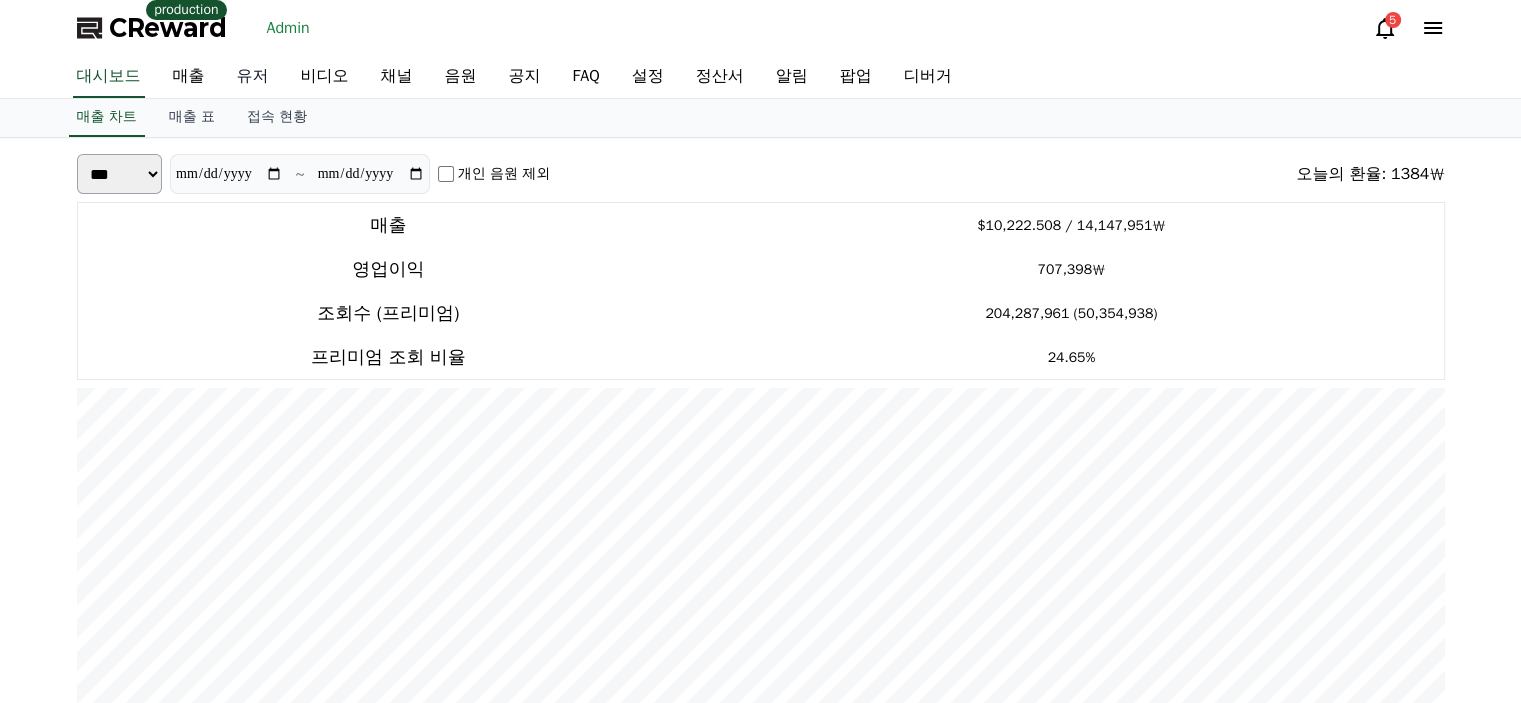 click on "유저" at bounding box center [253, 77] 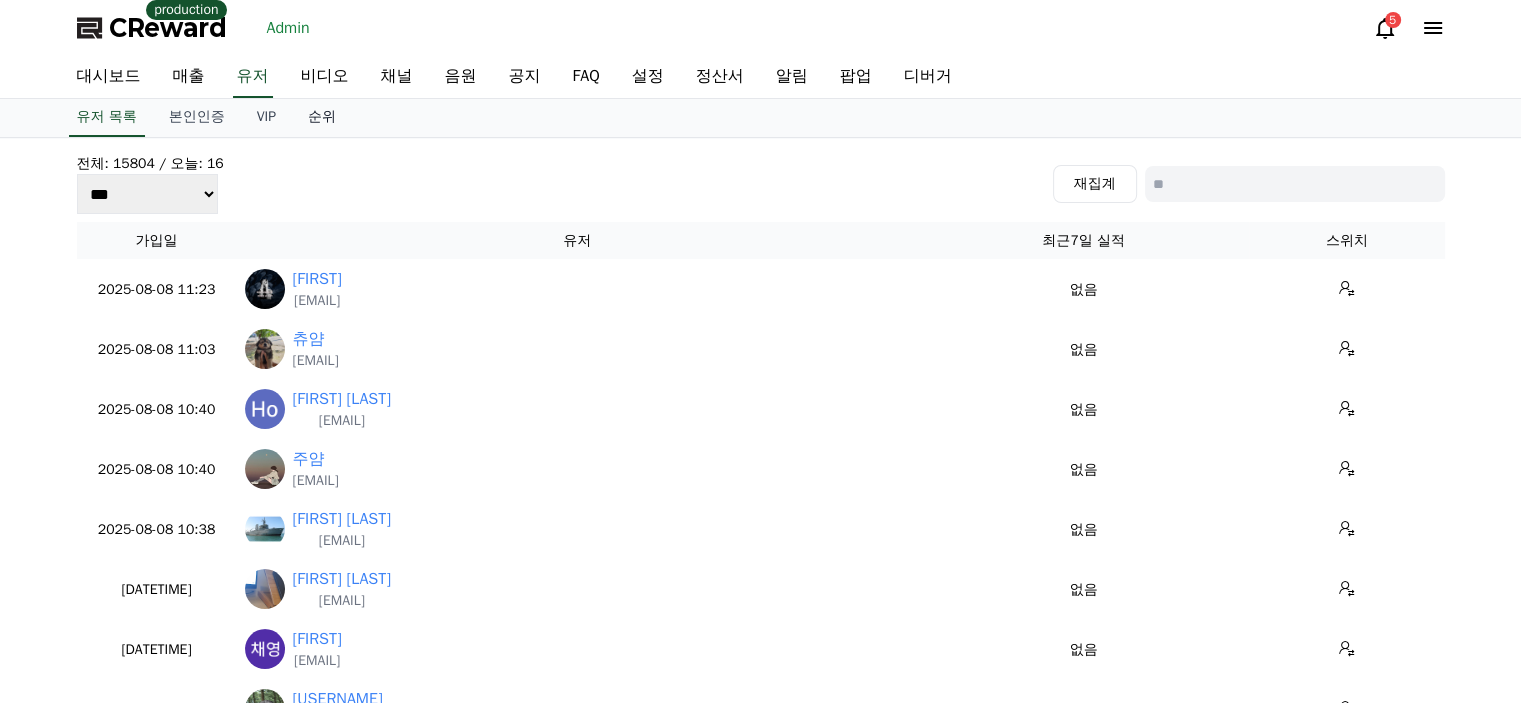 click on "순위" at bounding box center (322, 118) 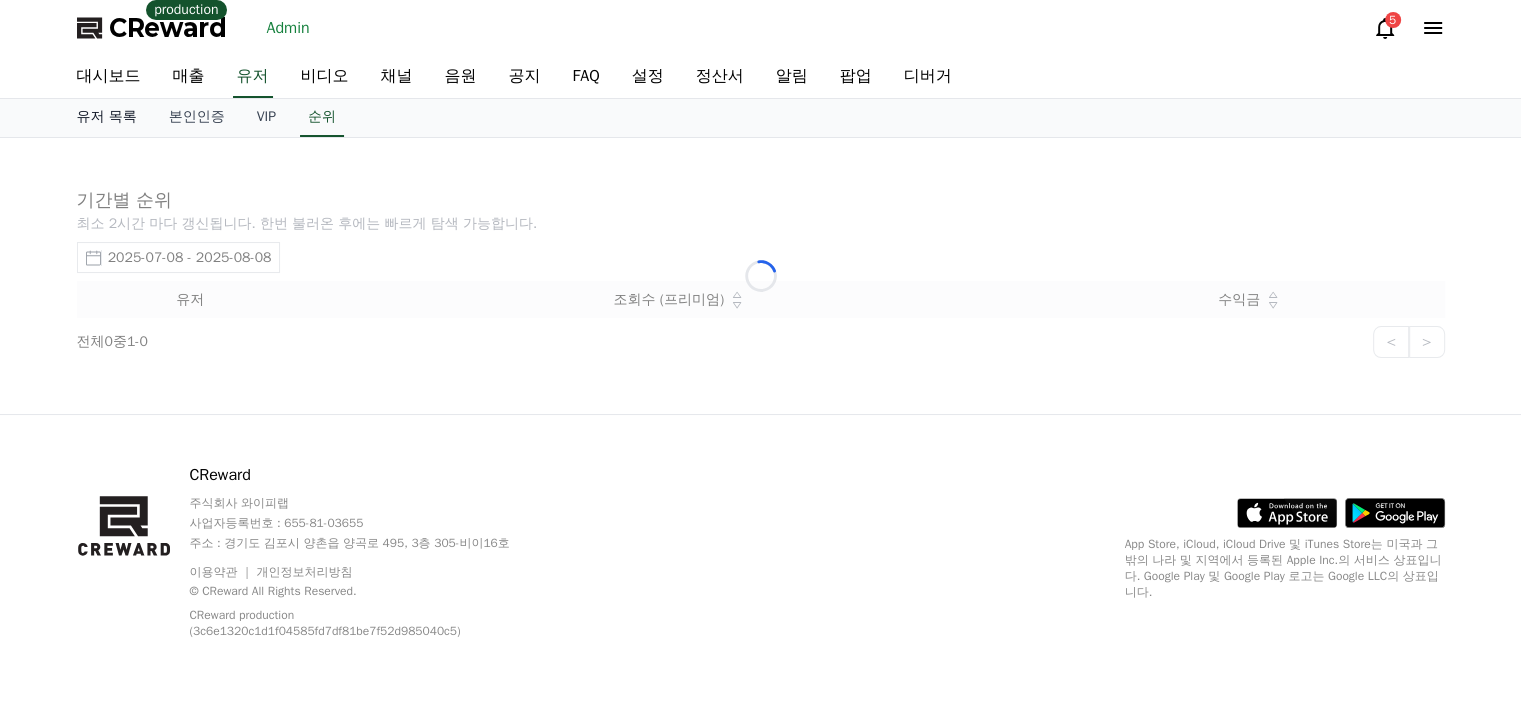 click on "유저 목록" at bounding box center (107, 118) 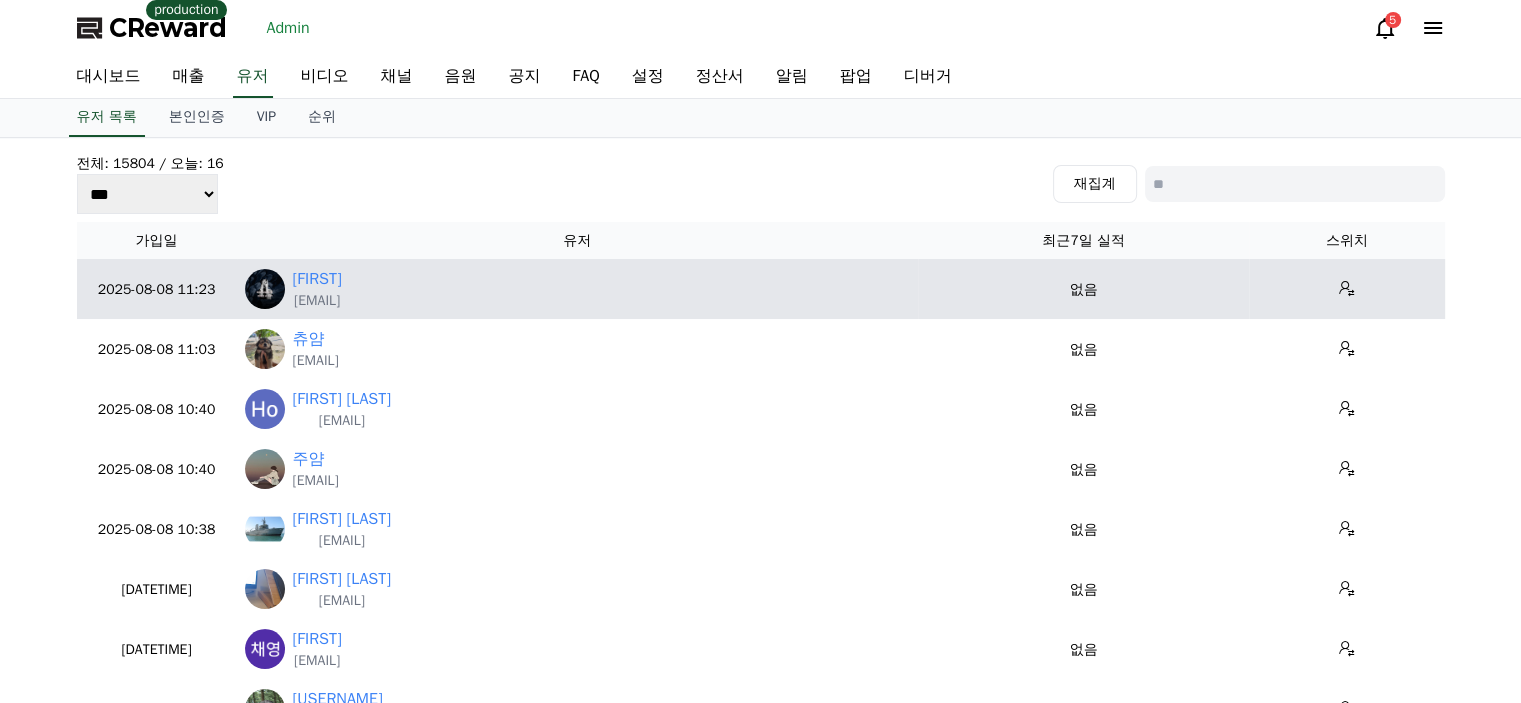 click on "wngud4505@gmail.com" at bounding box center [317, 301] 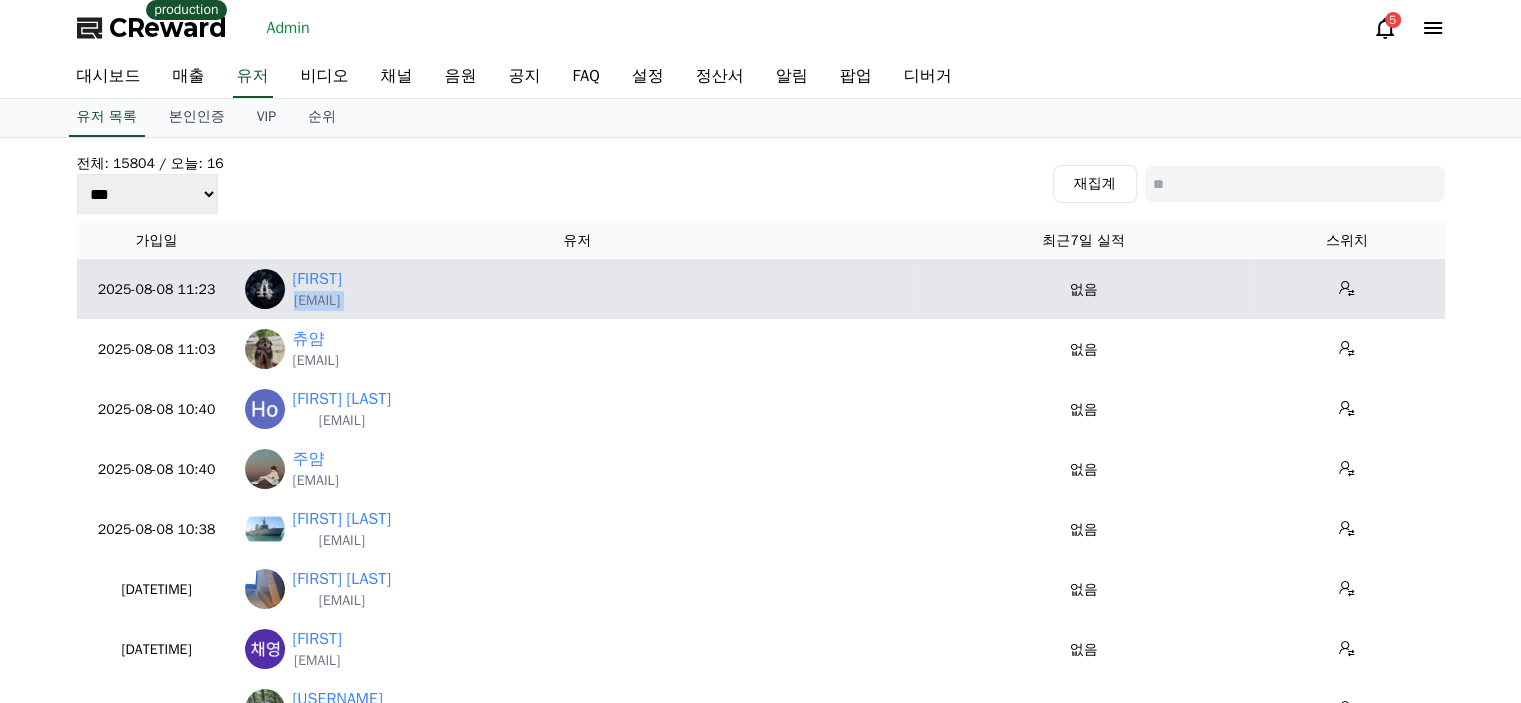 click on "wngud4505@gmail.com" at bounding box center (317, 301) 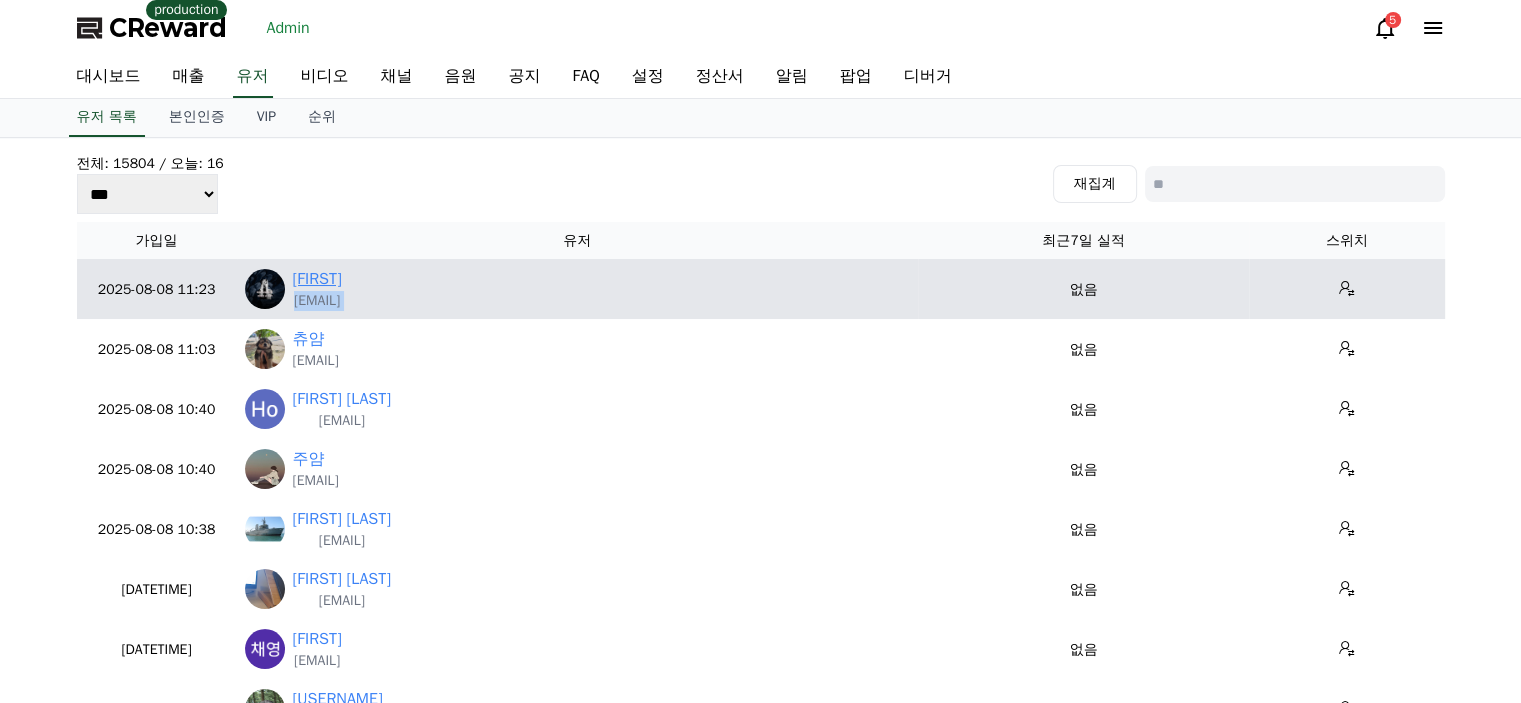 click on "Joshua" at bounding box center (317, 279) 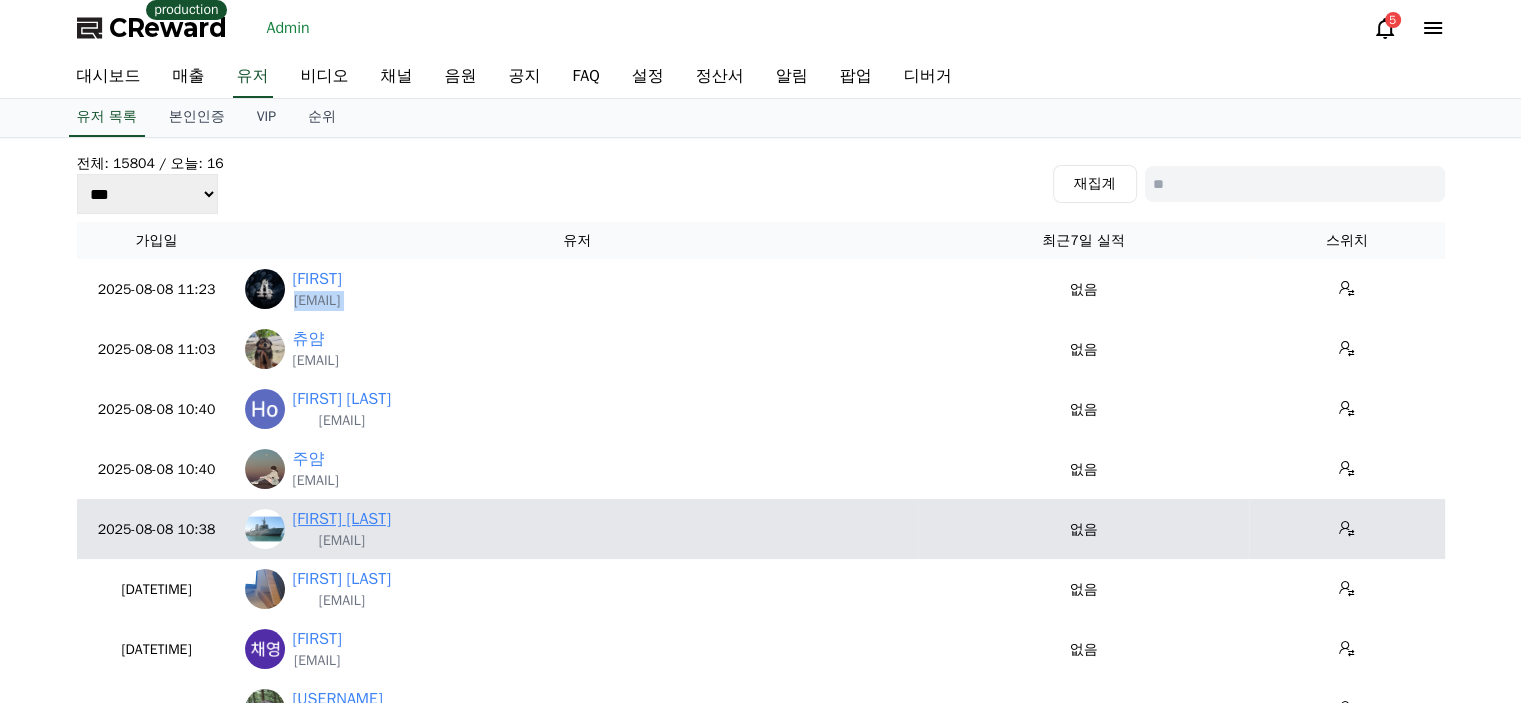click on "kamruzzaman Parves" at bounding box center [342, 519] 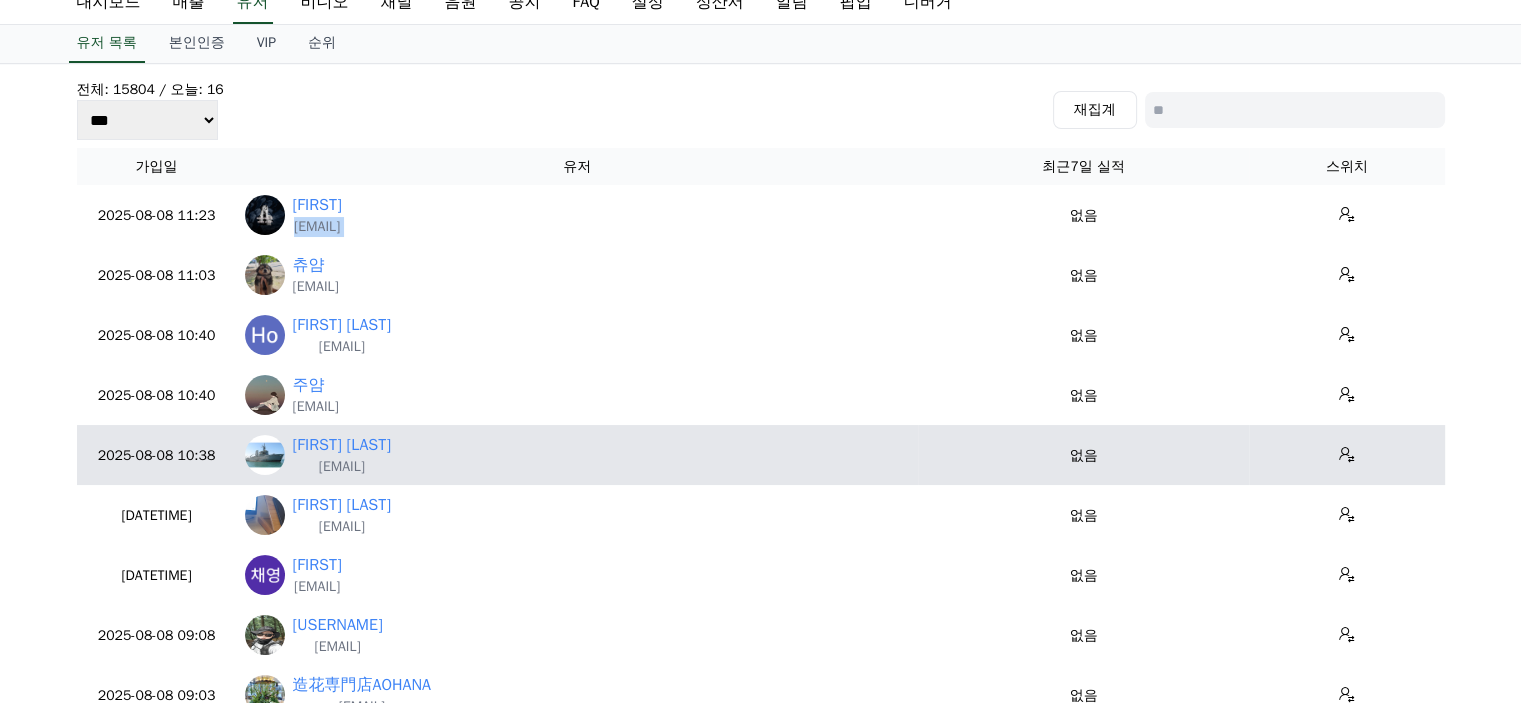 scroll, scrollTop: 200, scrollLeft: 0, axis: vertical 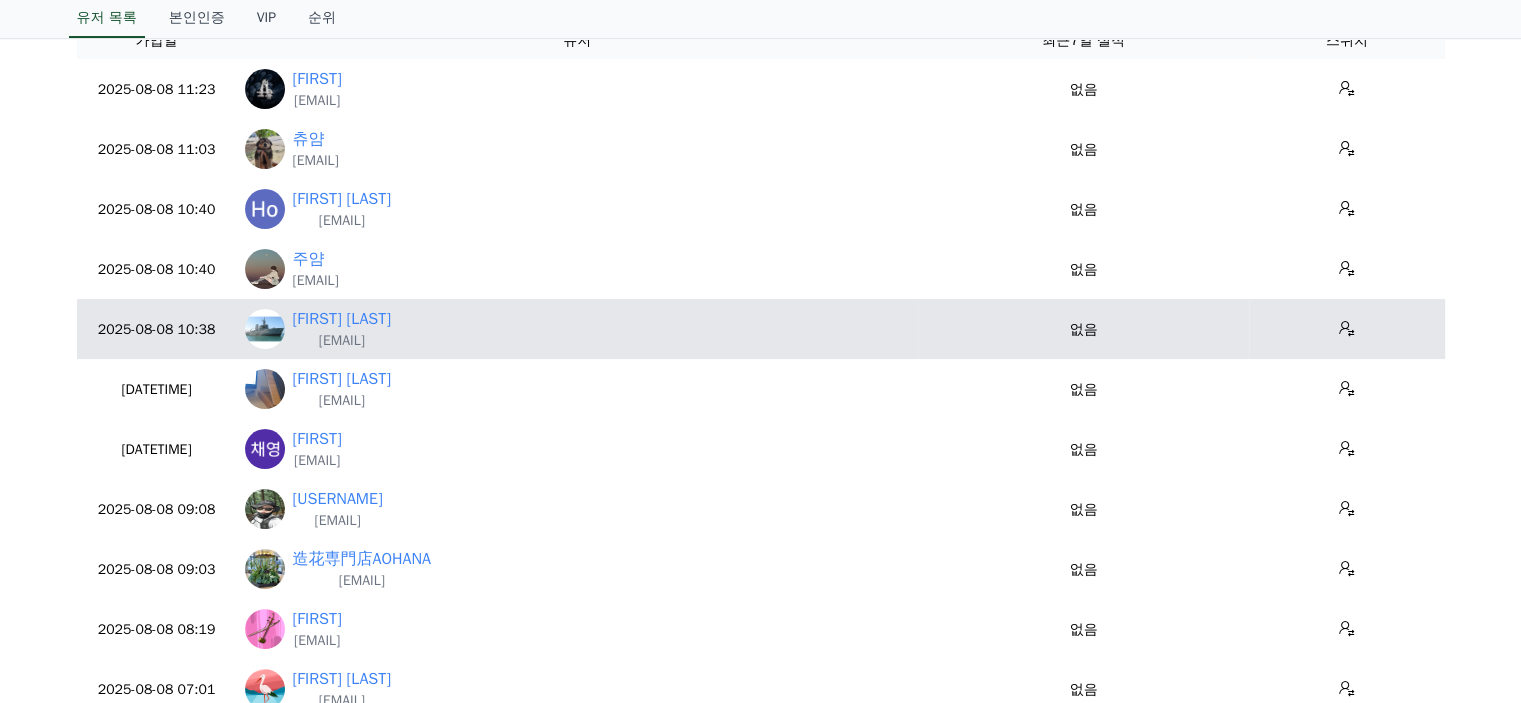 click on "kamruzzamanparvesme2@gmail.com" at bounding box center [342, 341] 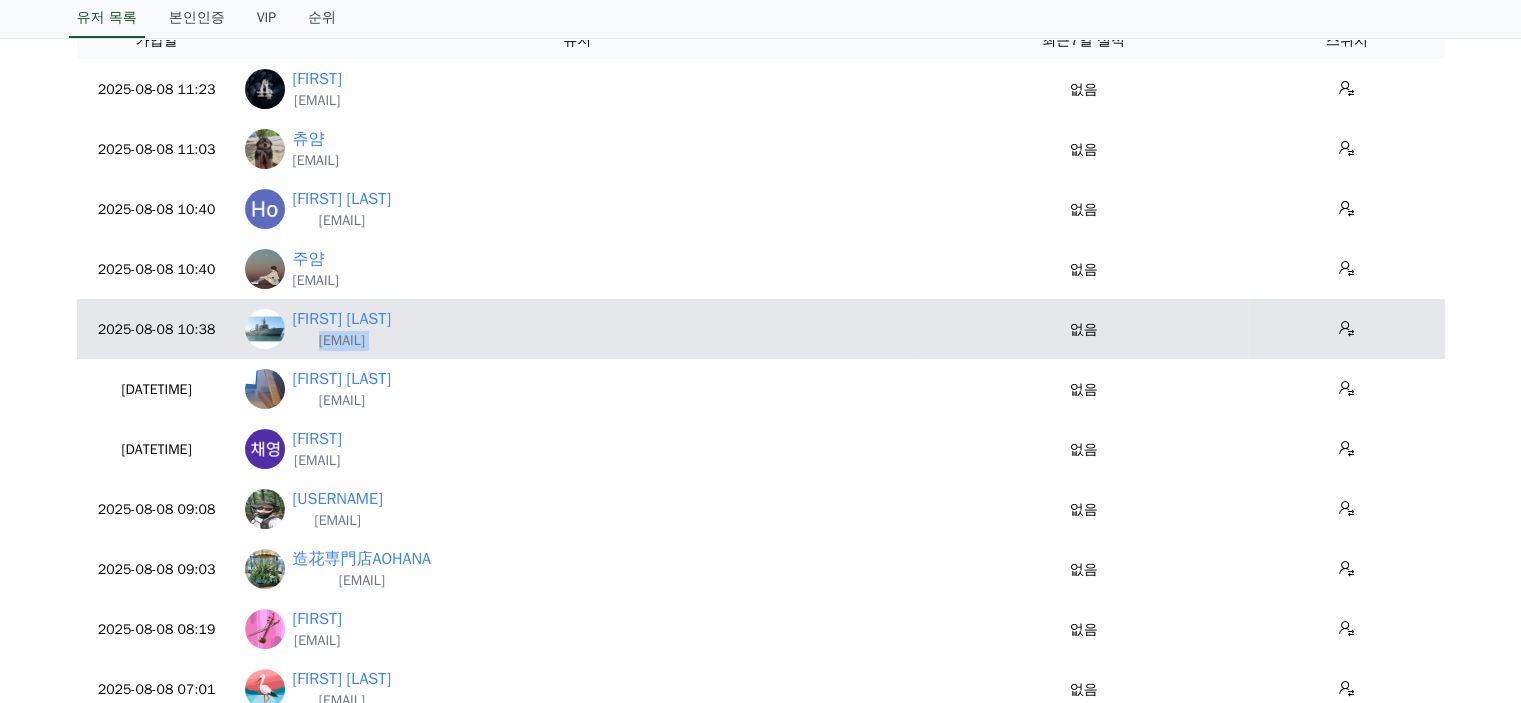 click on "kamruzzamanparvesme2@gmail.com" at bounding box center [342, 341] 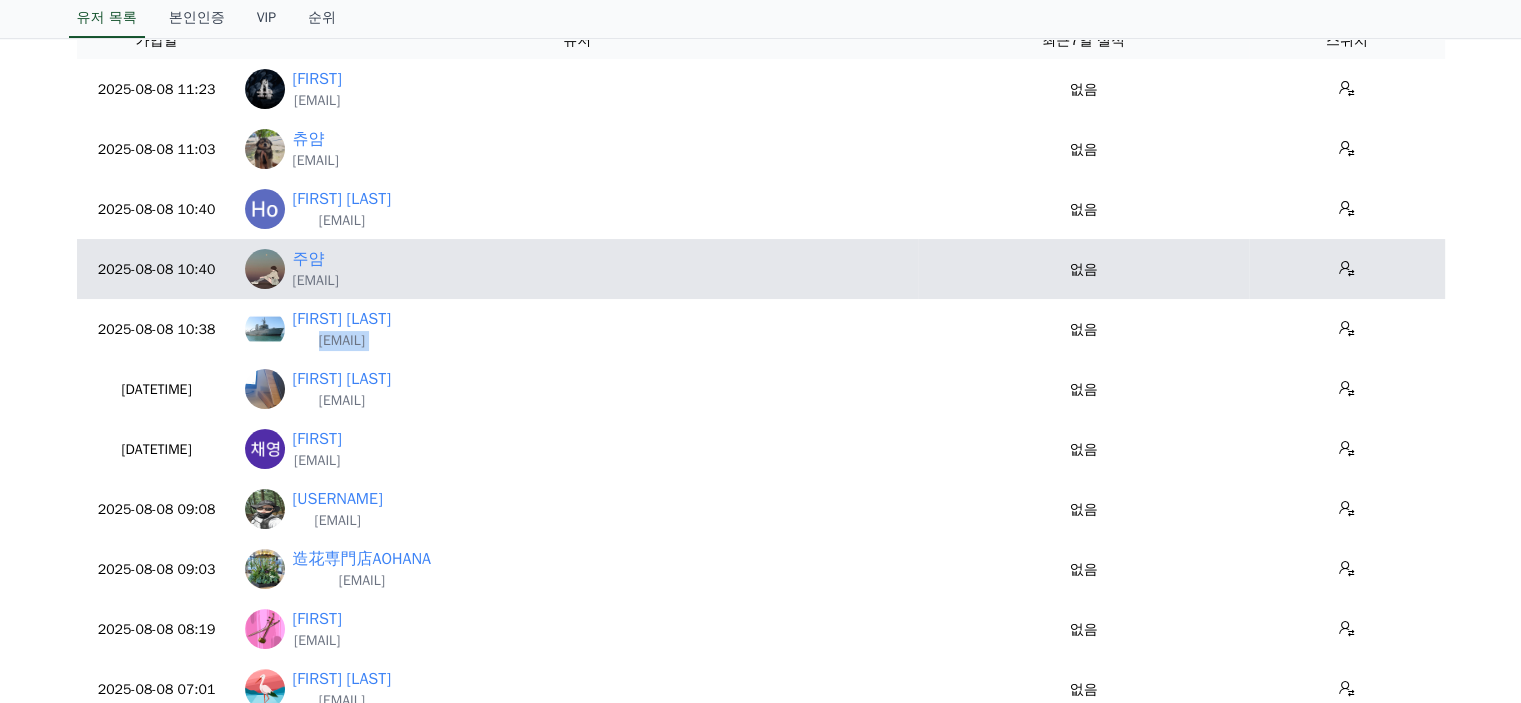 copy on "kamruzzamanparvesme2@gmail.com" 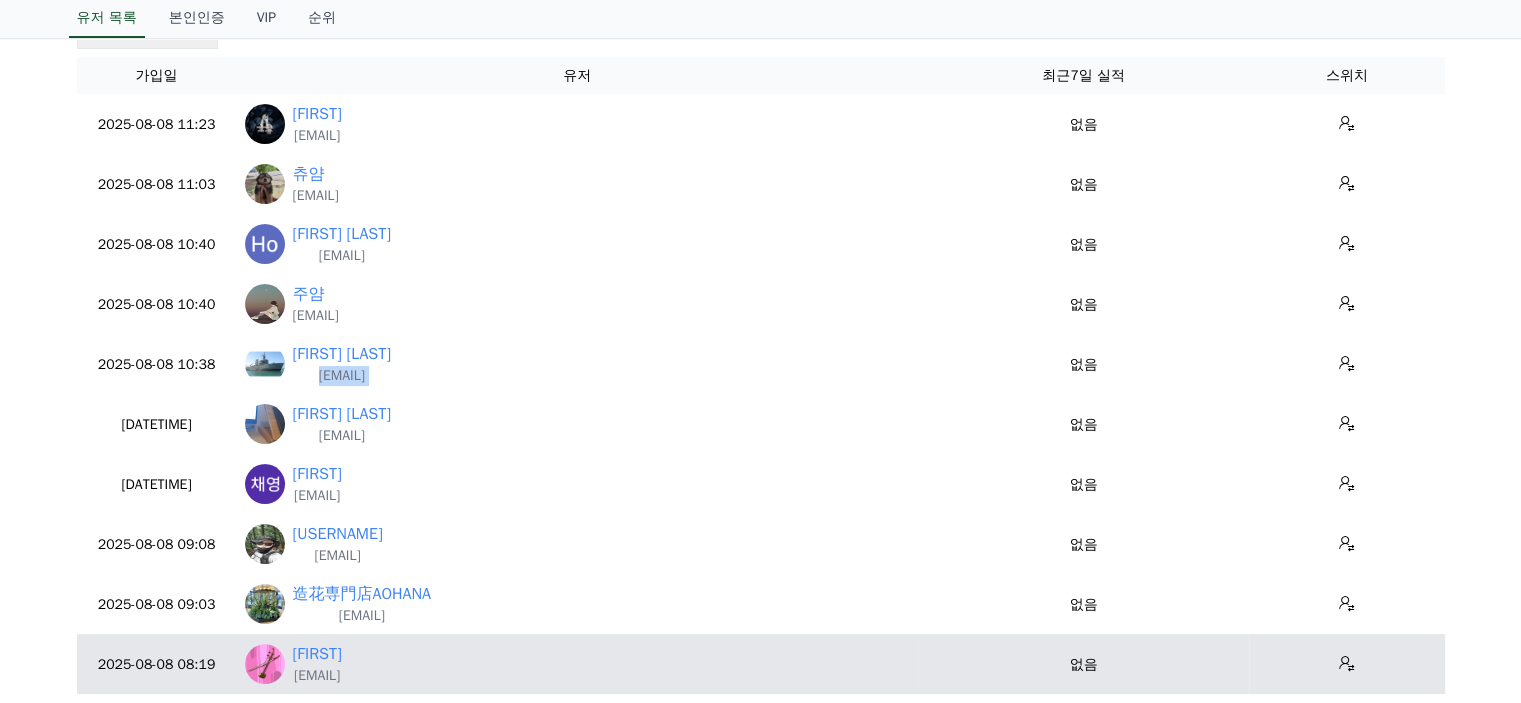 scroll, scrollTop: 0, scrollLeft: 0, axis: both 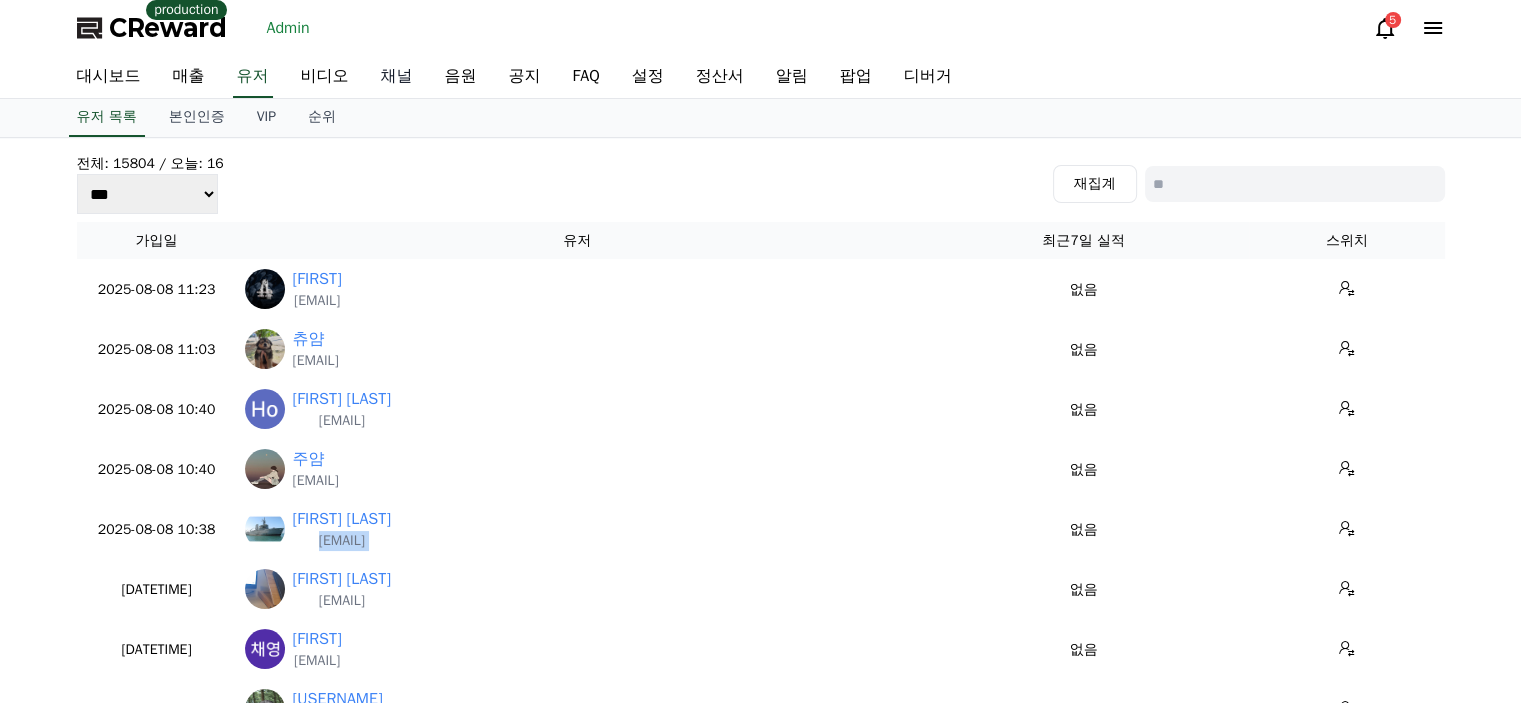 click on "채널" at bounding box center [397, 77] 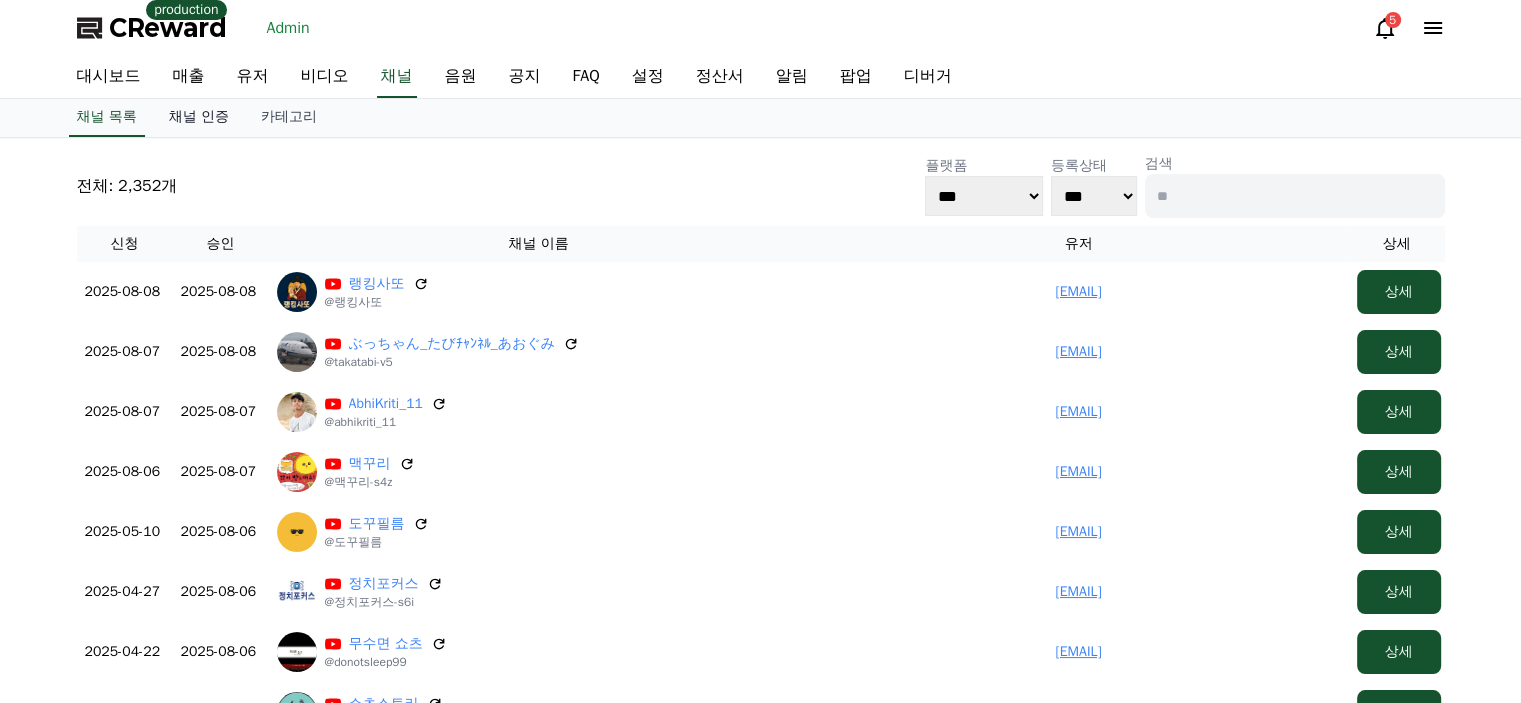 click on "채널 인증" at bounding box center (199, 118) 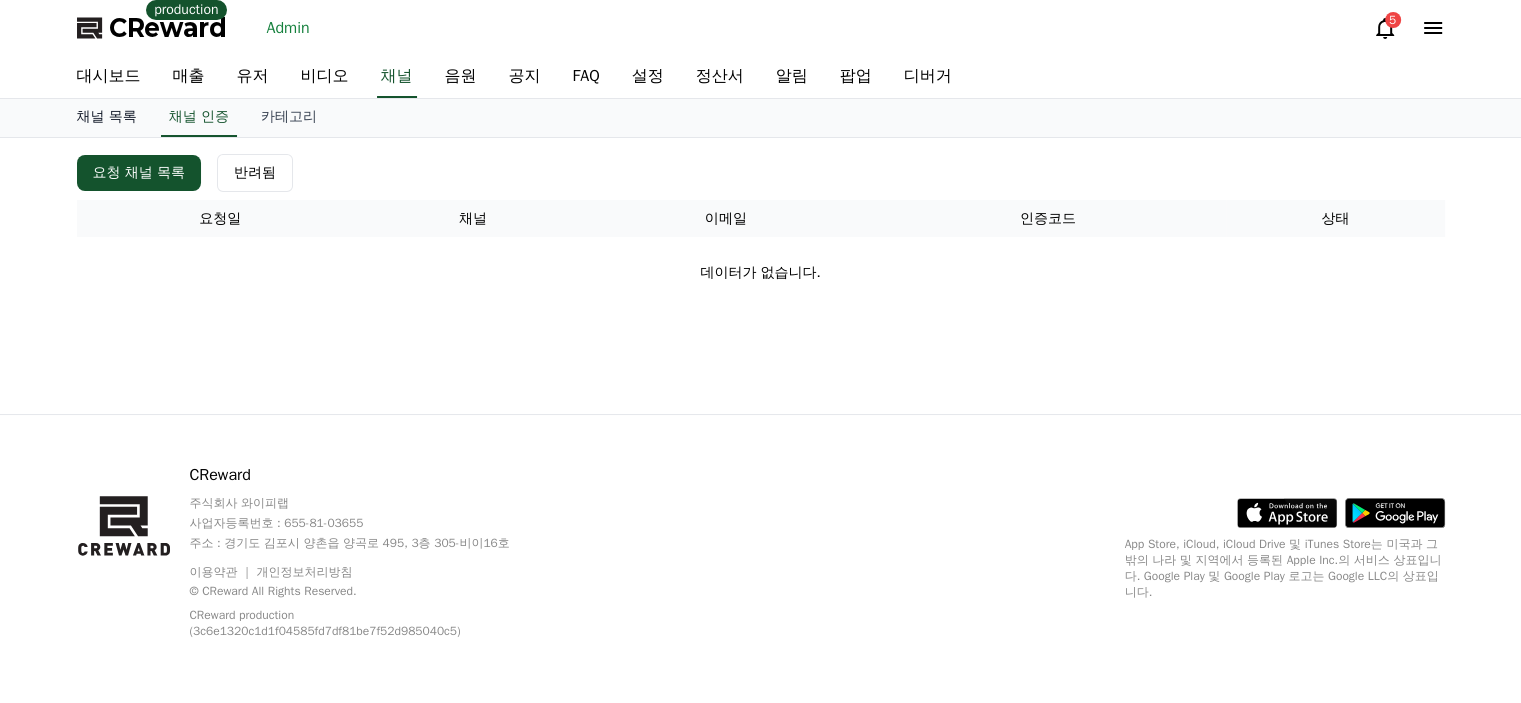 click on "채널 목록" at bounding box center (107, 118) 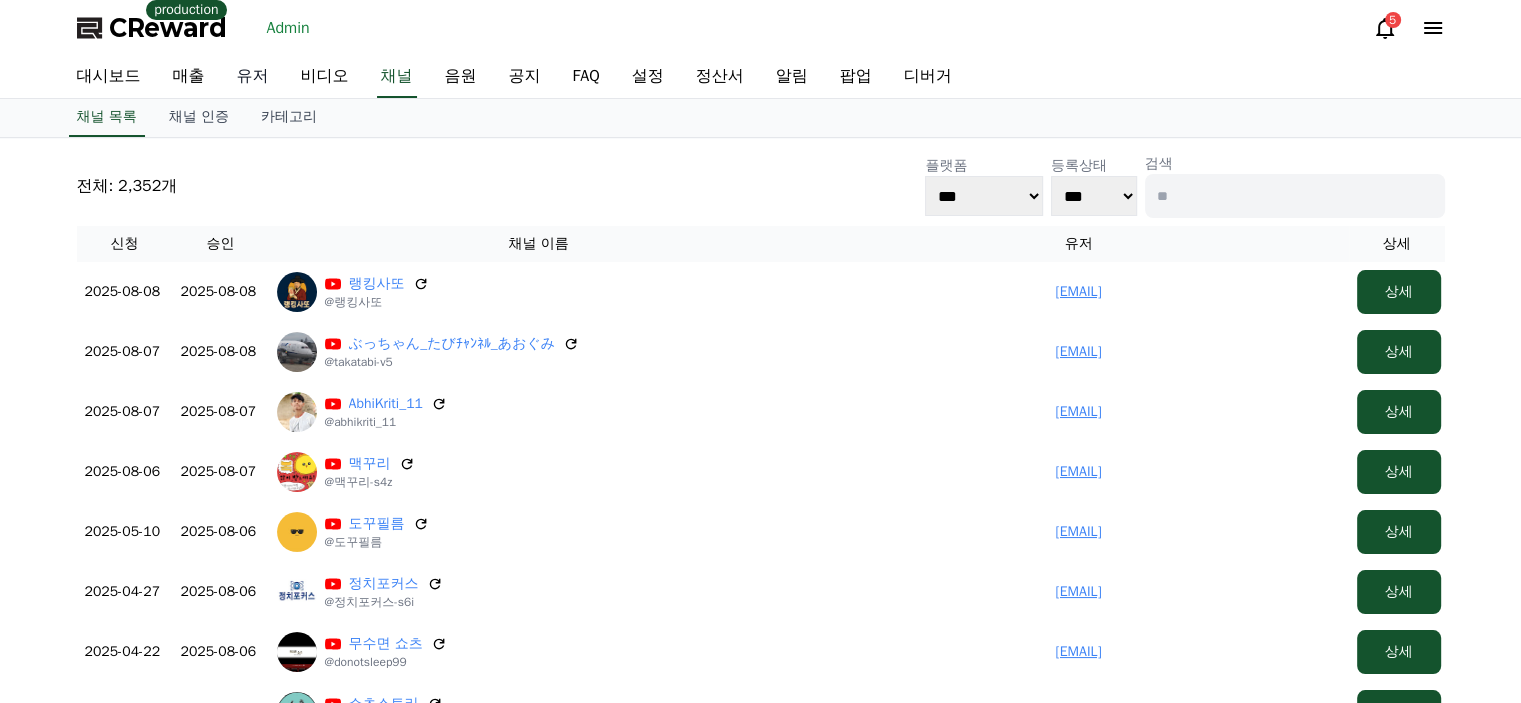 click on "유저" at bounding box center (253, 77) 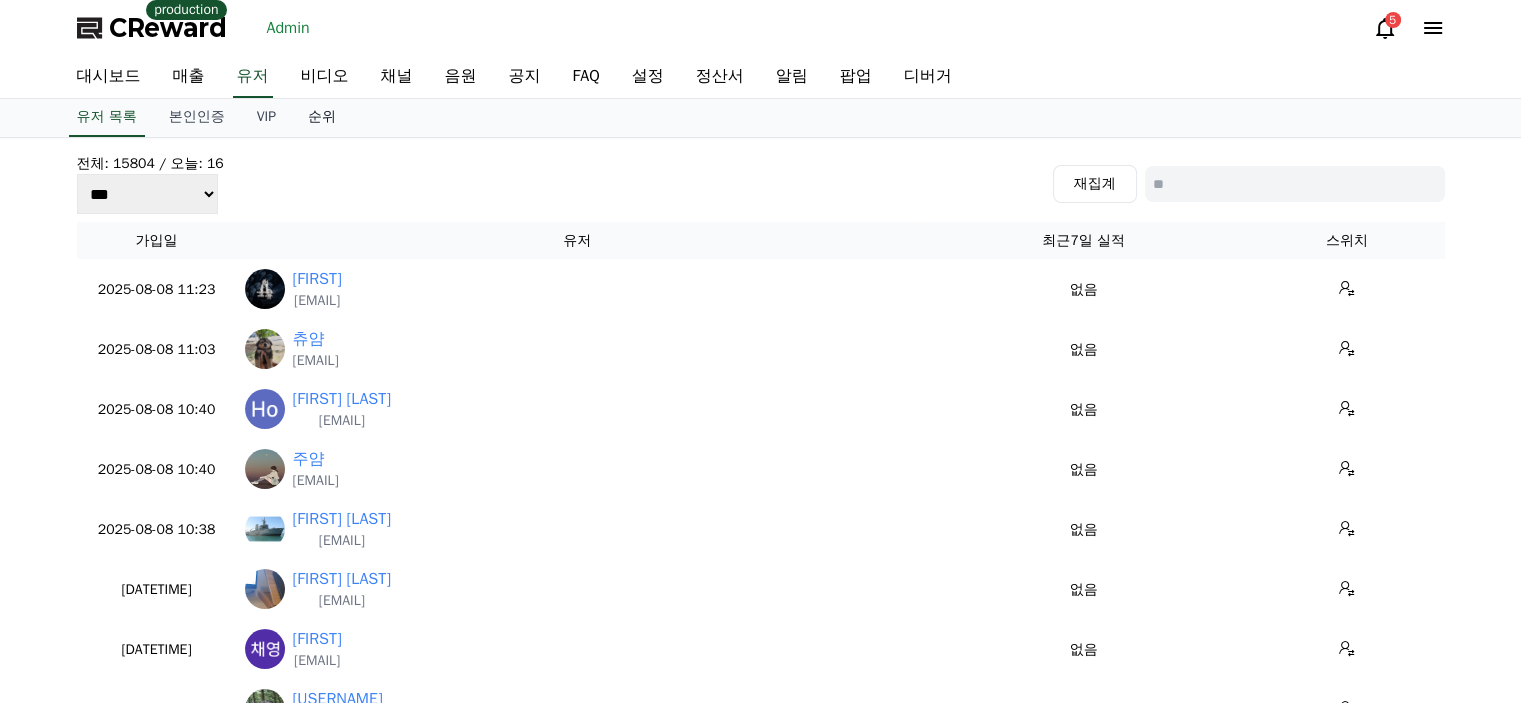 click on "순위" at bounding box center [322, 118] 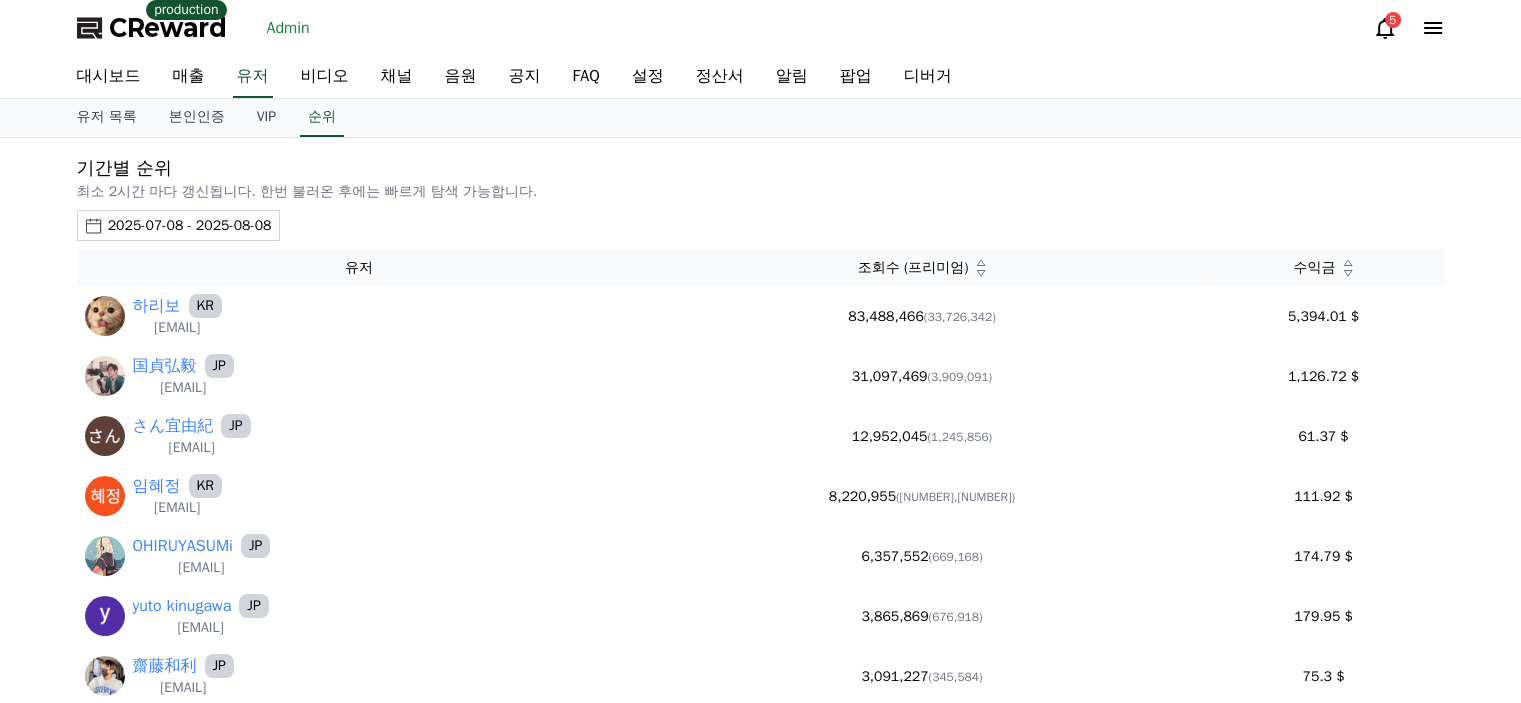 click on "2025-07-08 - 2025-08-08   오늘 지난 7일 지난 30일 지난 60일 지난 90일 지난 1년     8월 2025           일 월 화 수 목 금 토             1 2 3 4 5 6 7 8 9 10 11 12 13 14 15 16 17 18 19 20 21 22 23 24 25 26 27 28 29 30 31" at bounding box center [761, 225] 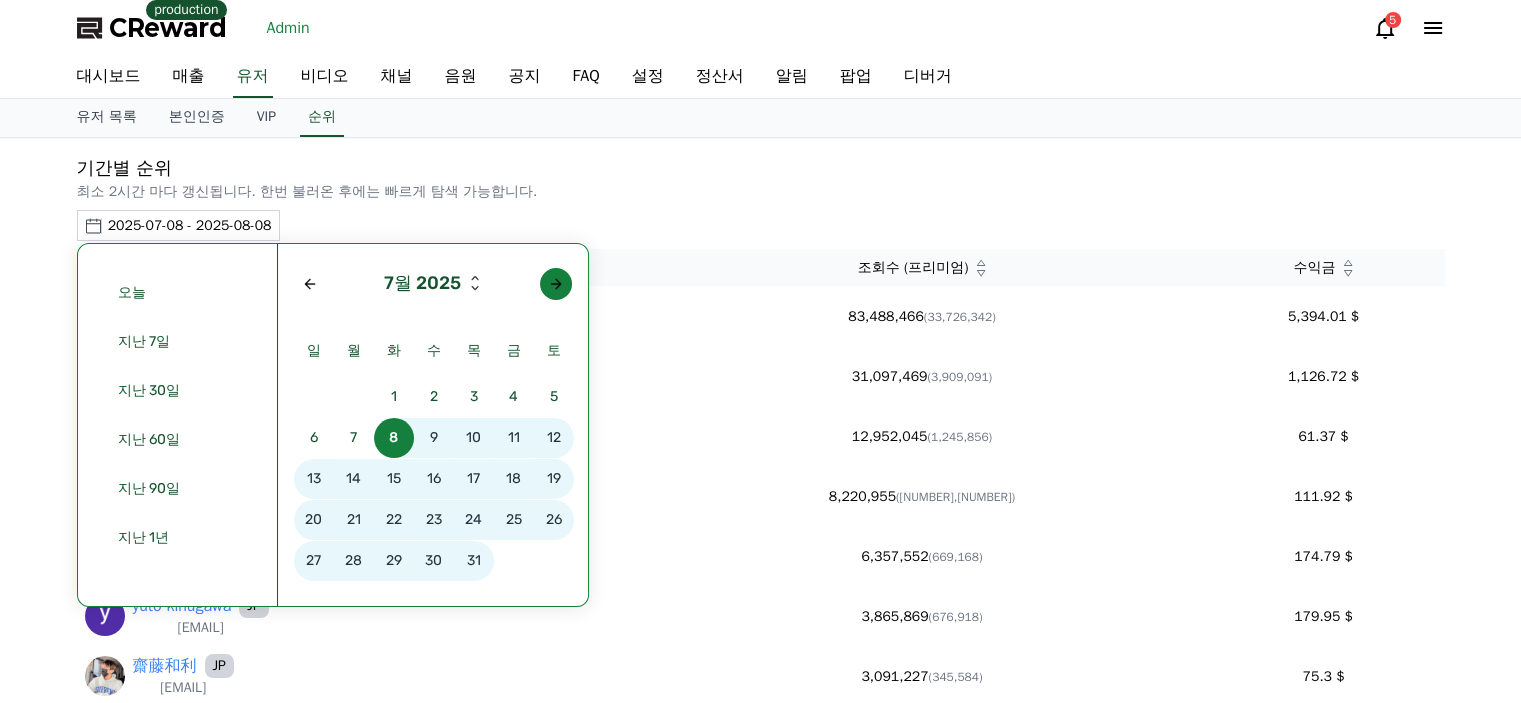 click at bounding box center (556, 284) 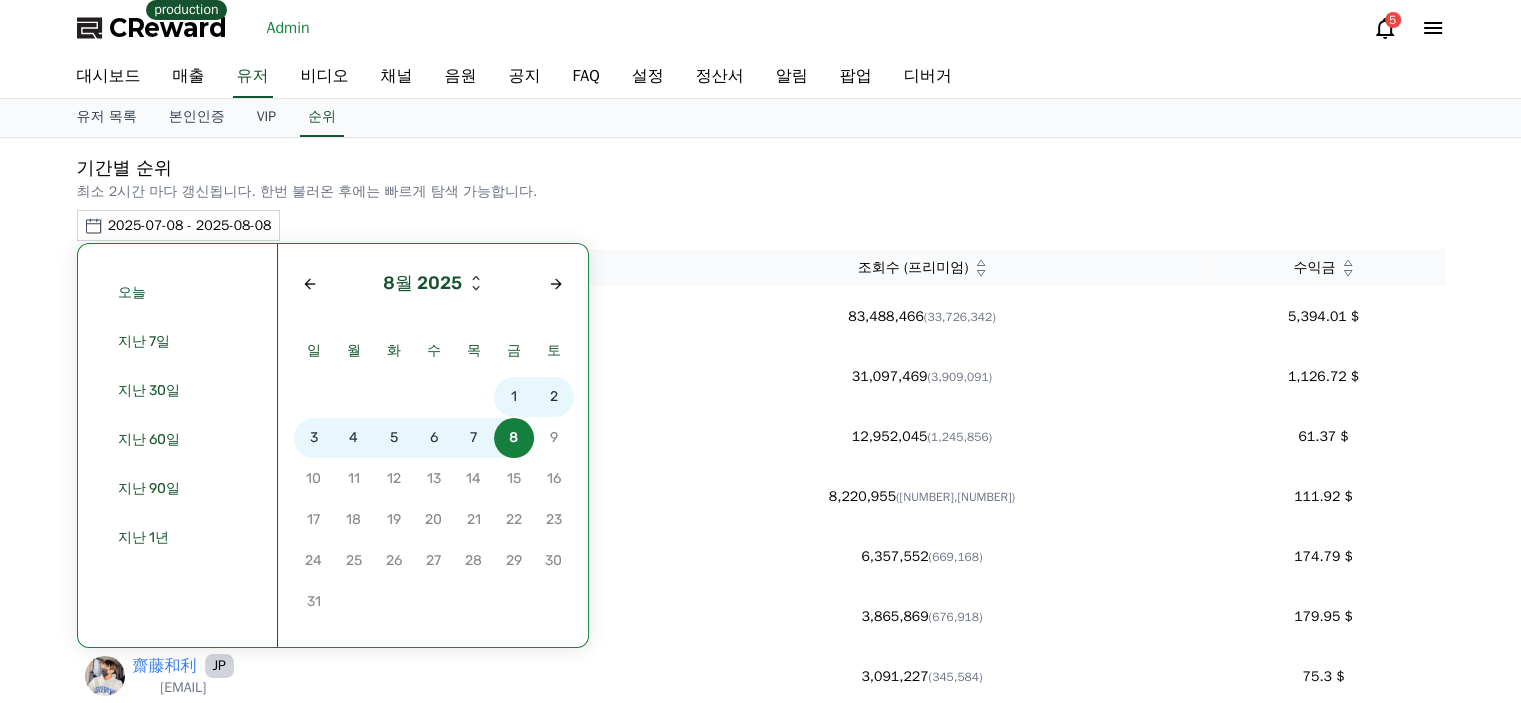 click on "6" at bounding box center [434, 438] 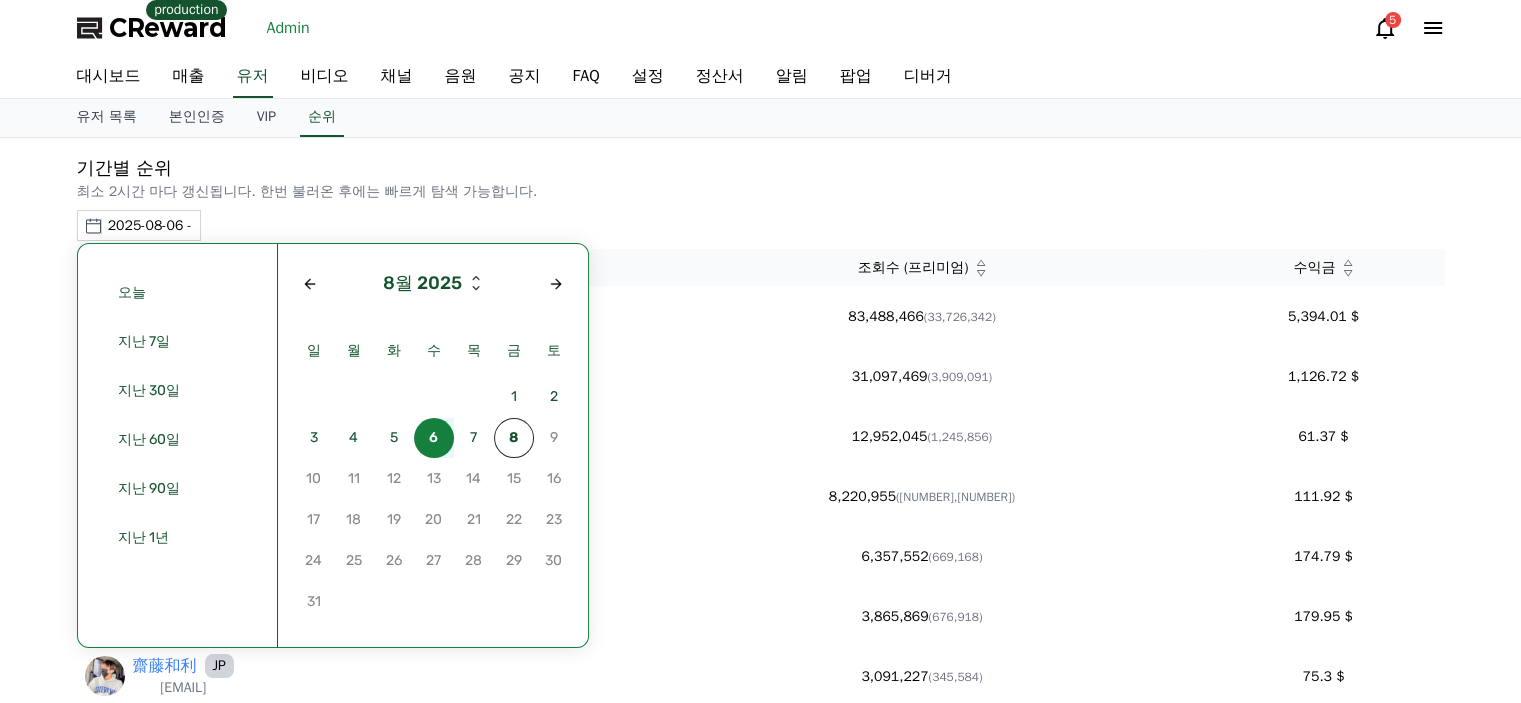 click on "6" at bounding box center (434, 438) 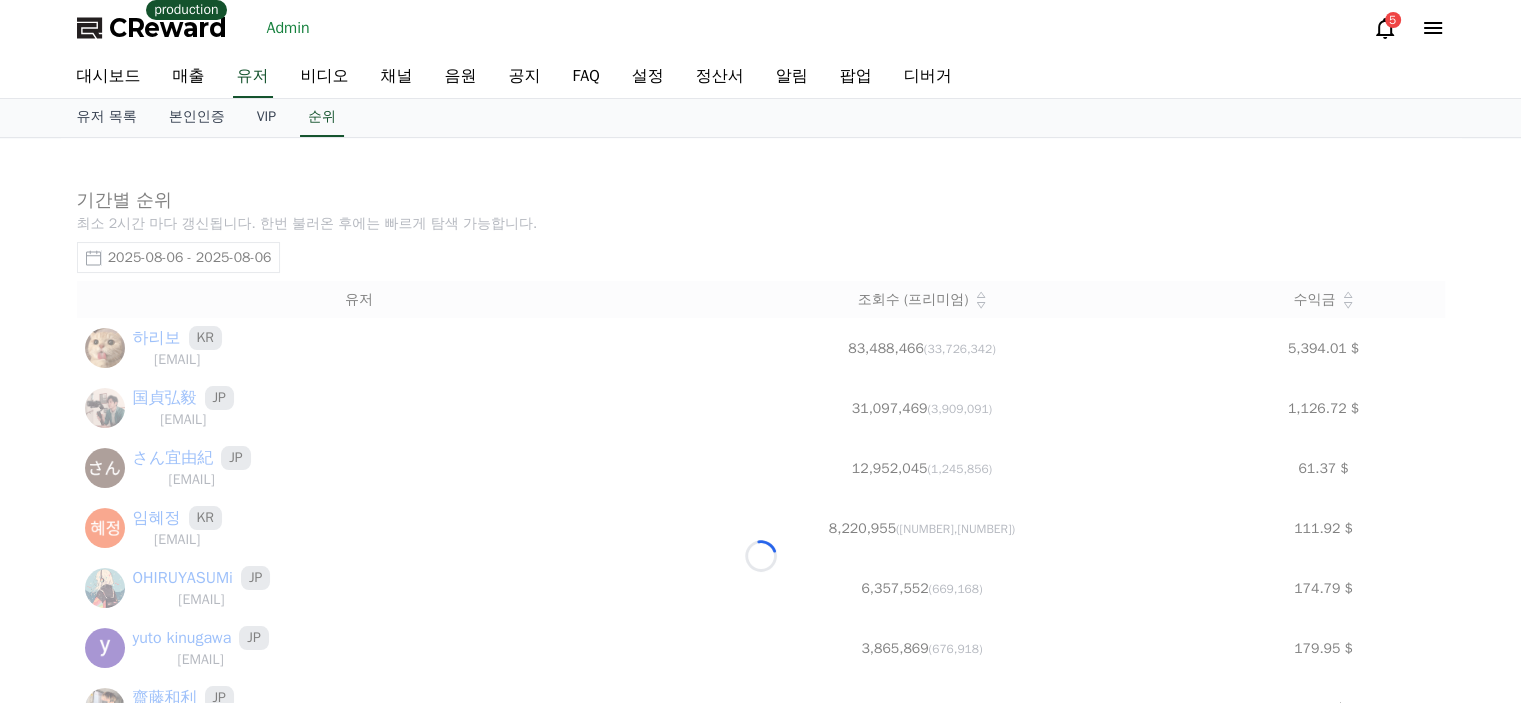 click on "Loading..." at bounding box center (761, 556) 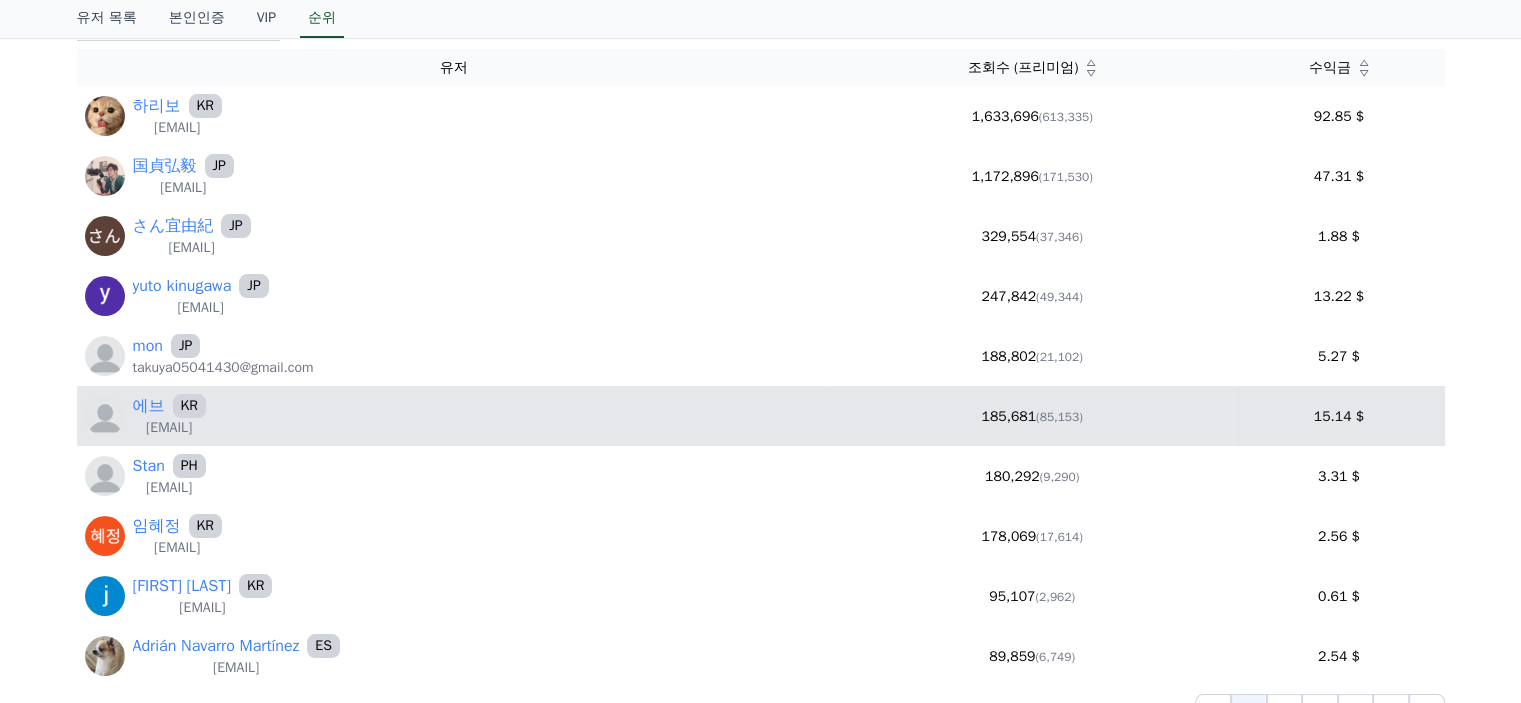 scroll, scrollTop: 300, scrollLeft: 0, axis: vertical 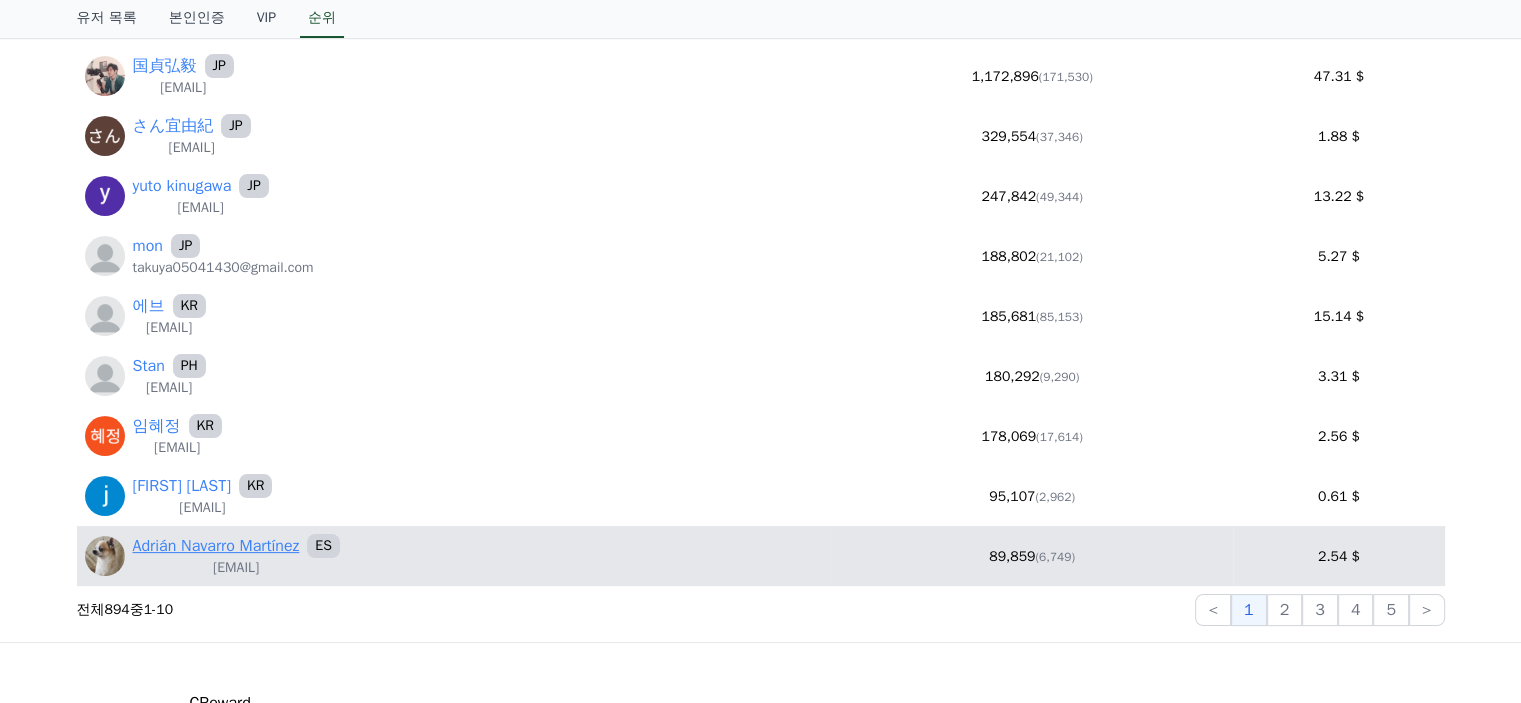 click on "Adrián Navarro Martínez" at bounding box center [216, 546] 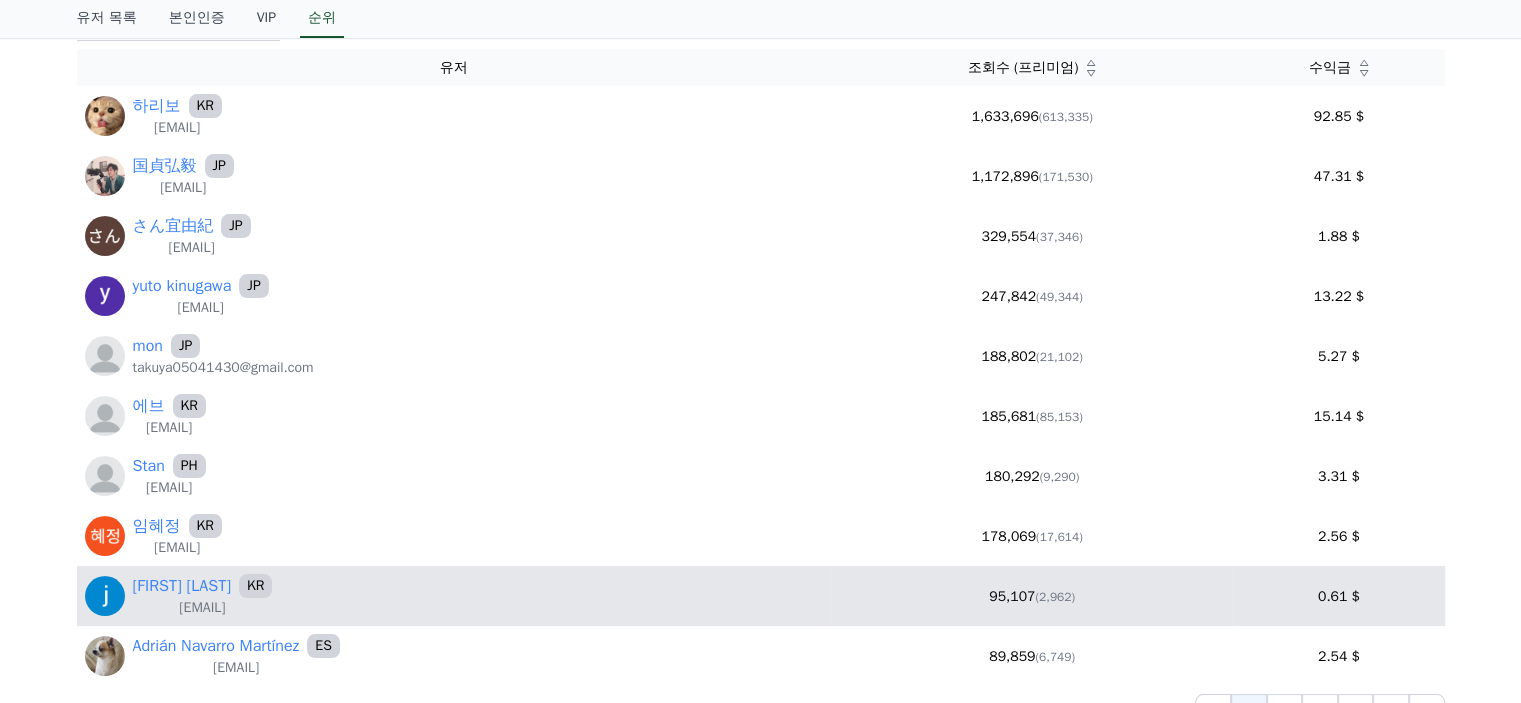 scroll, scrollTop: 300, scrollLeft: 0, axis: vertical 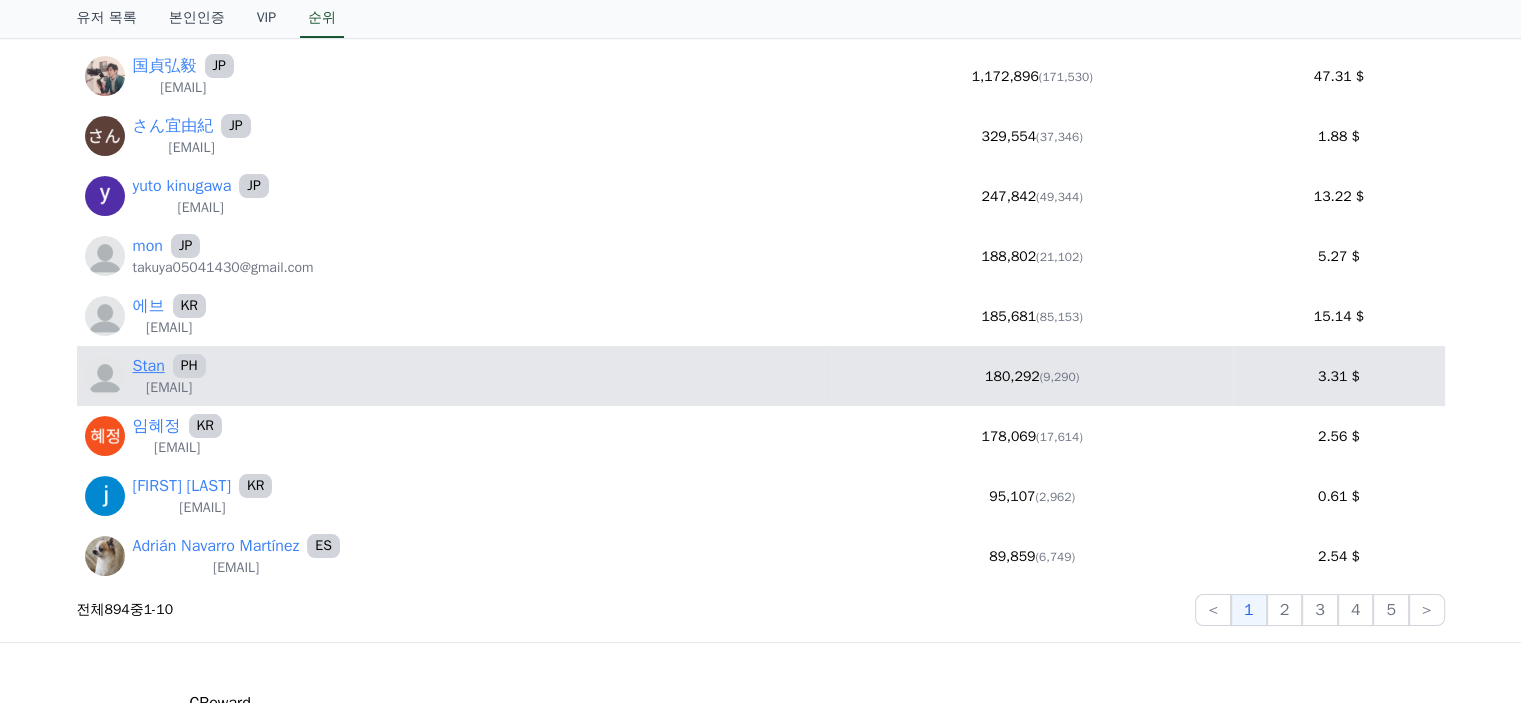 click on "Stan" at bounding box center (149, 366) 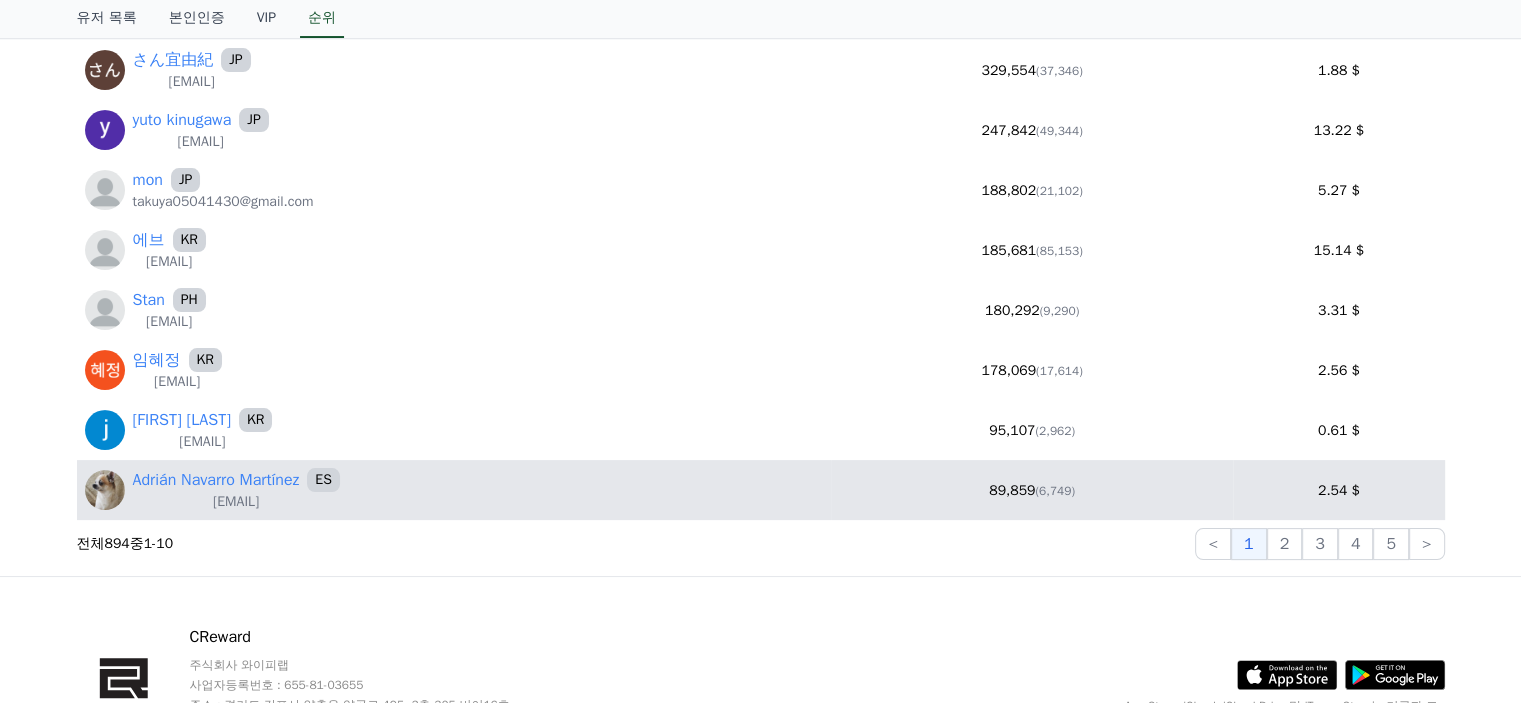 scroll, scrollTop: 400, scrollLeft: 0, axis: vertical 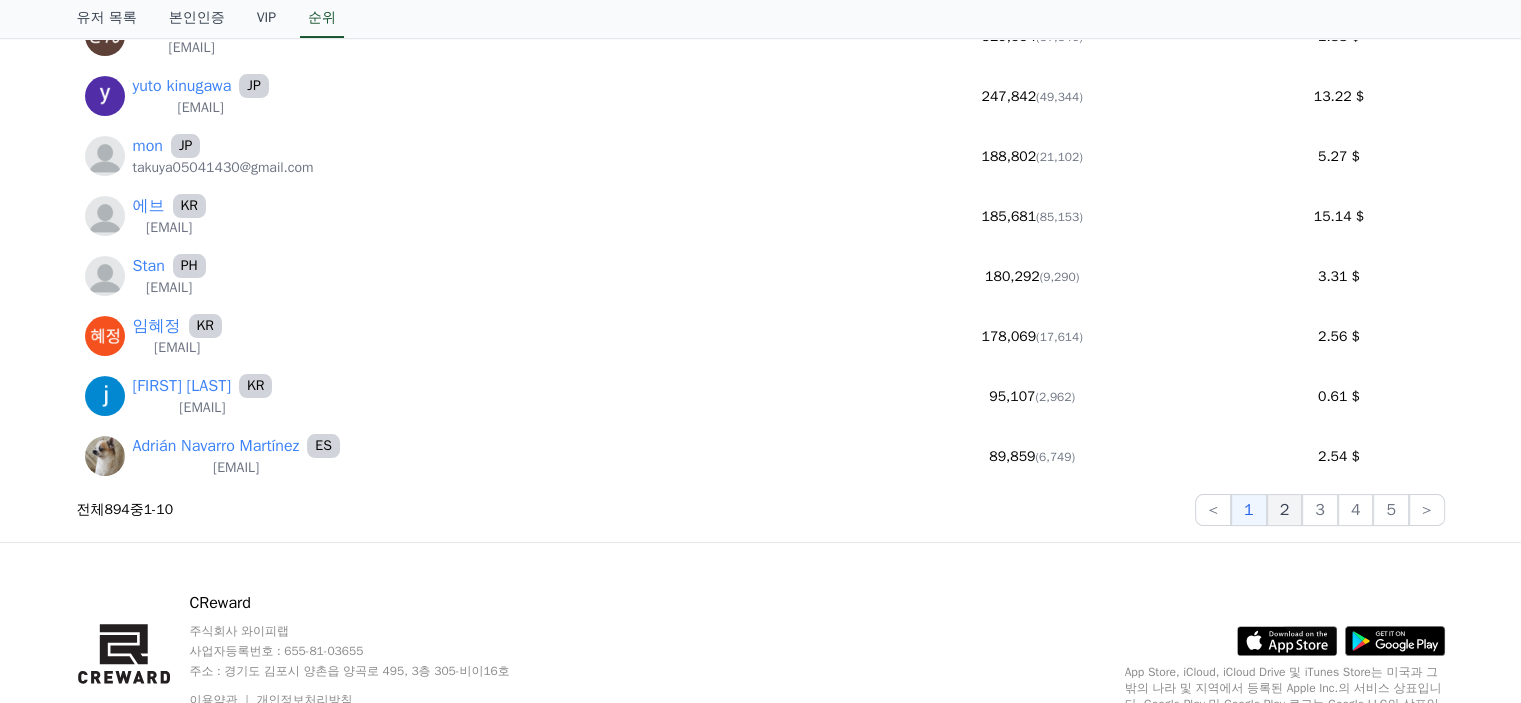 click on "2" 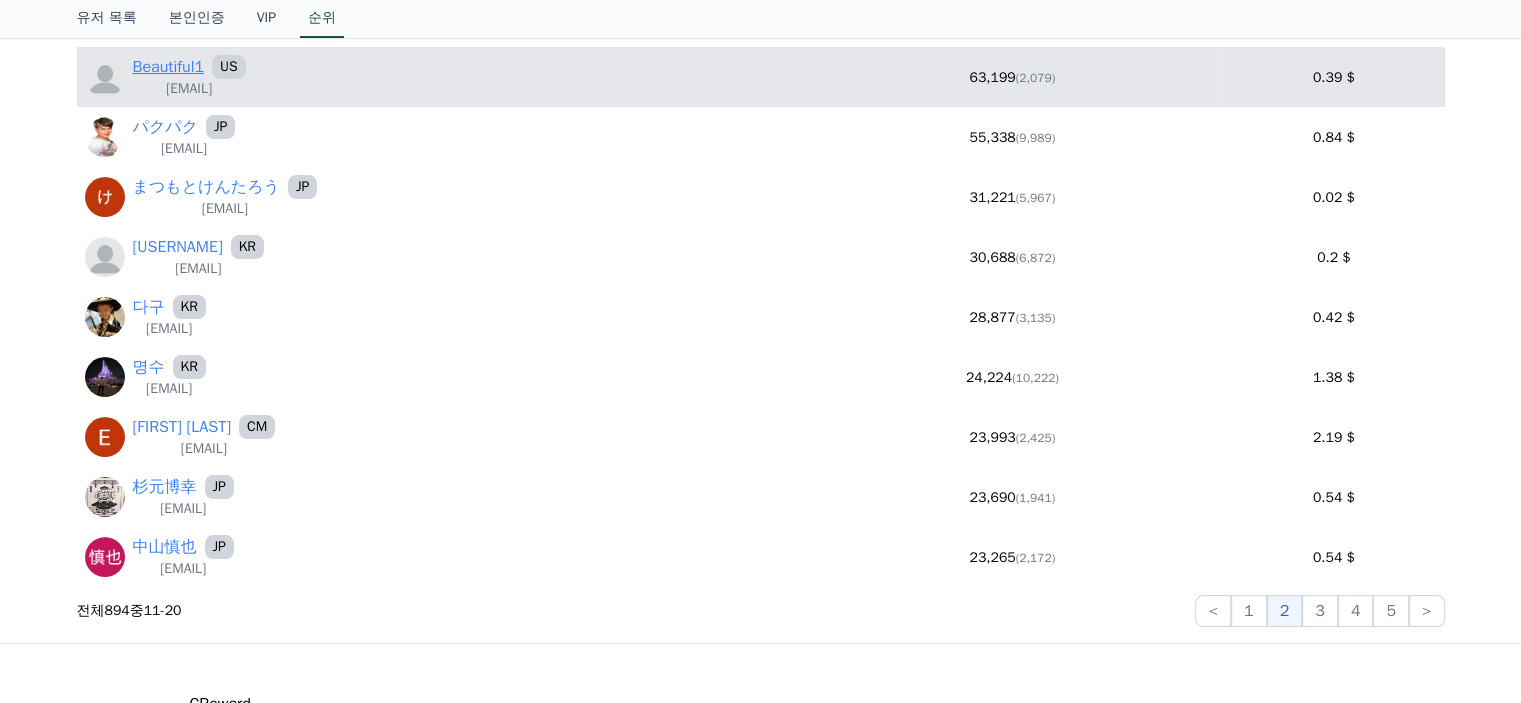 scroll, scrollTop: 300, scrollLeft: 0, axis: vertical 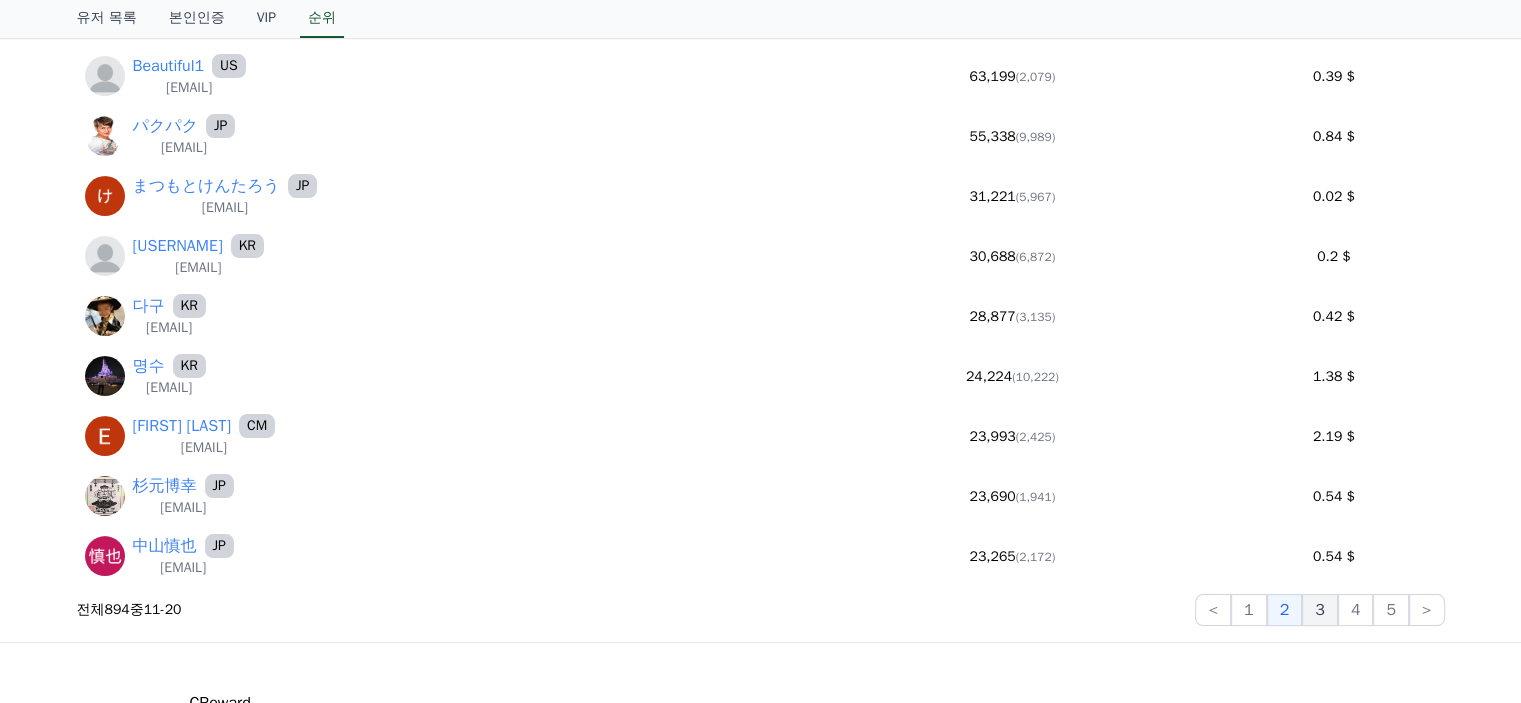 click on "3" 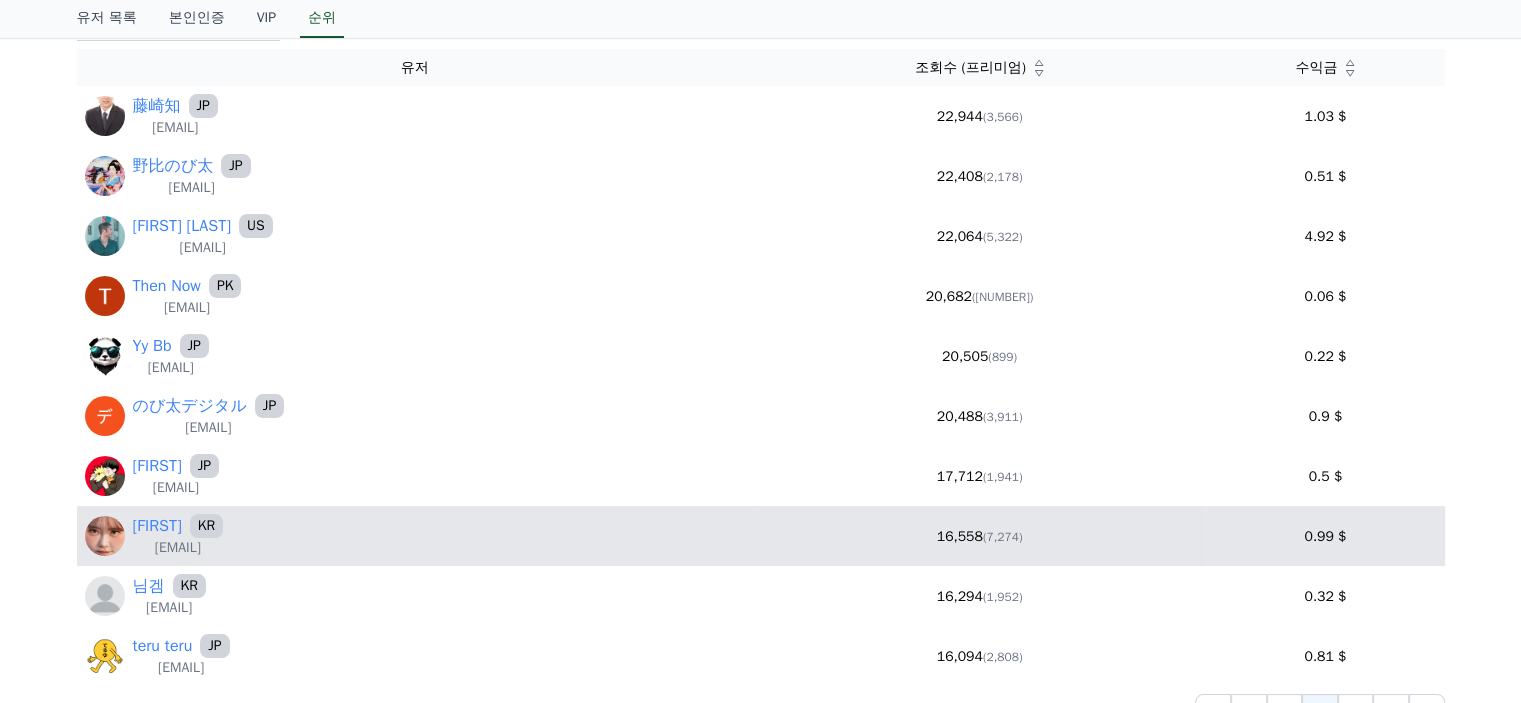 scroll, scrollTop: 300, scrollLeft: 0, axis: vertical 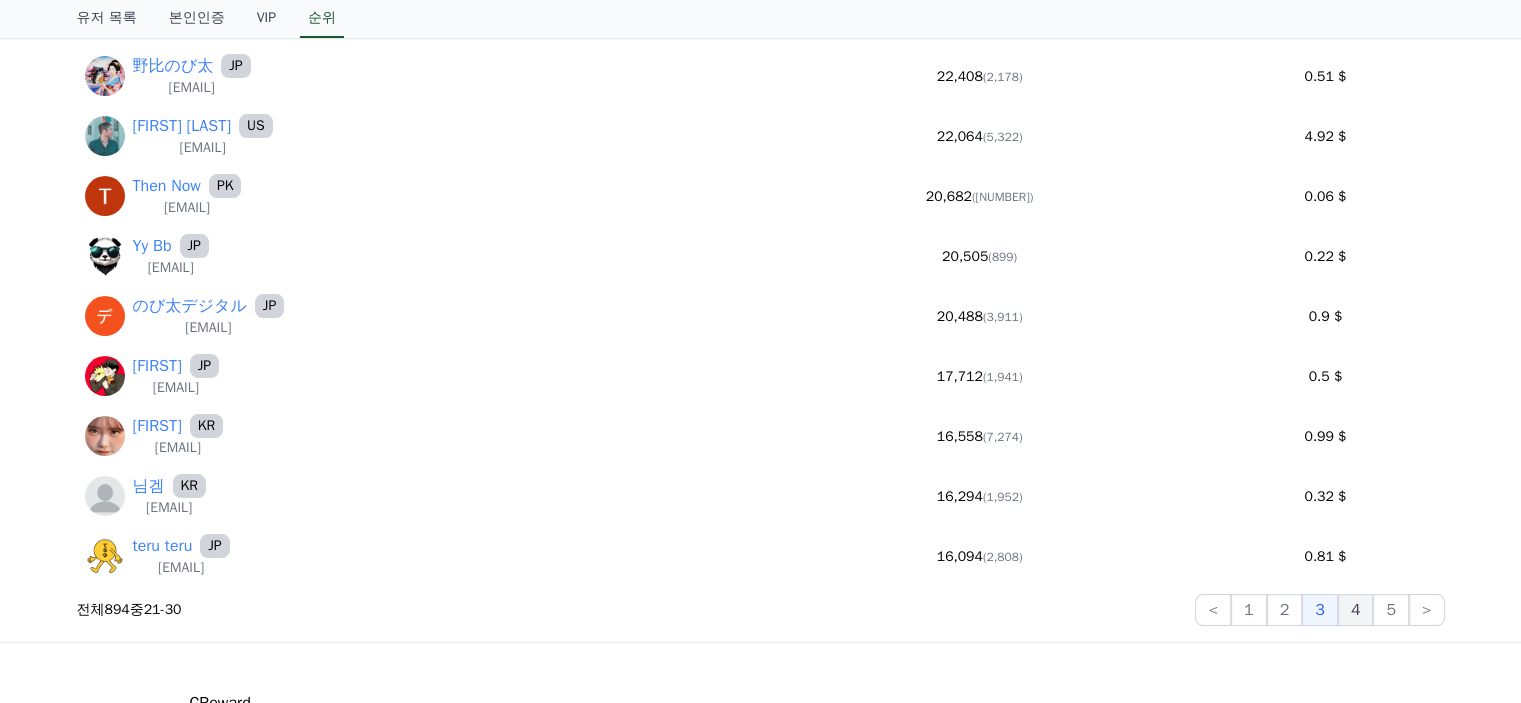 click on "4" 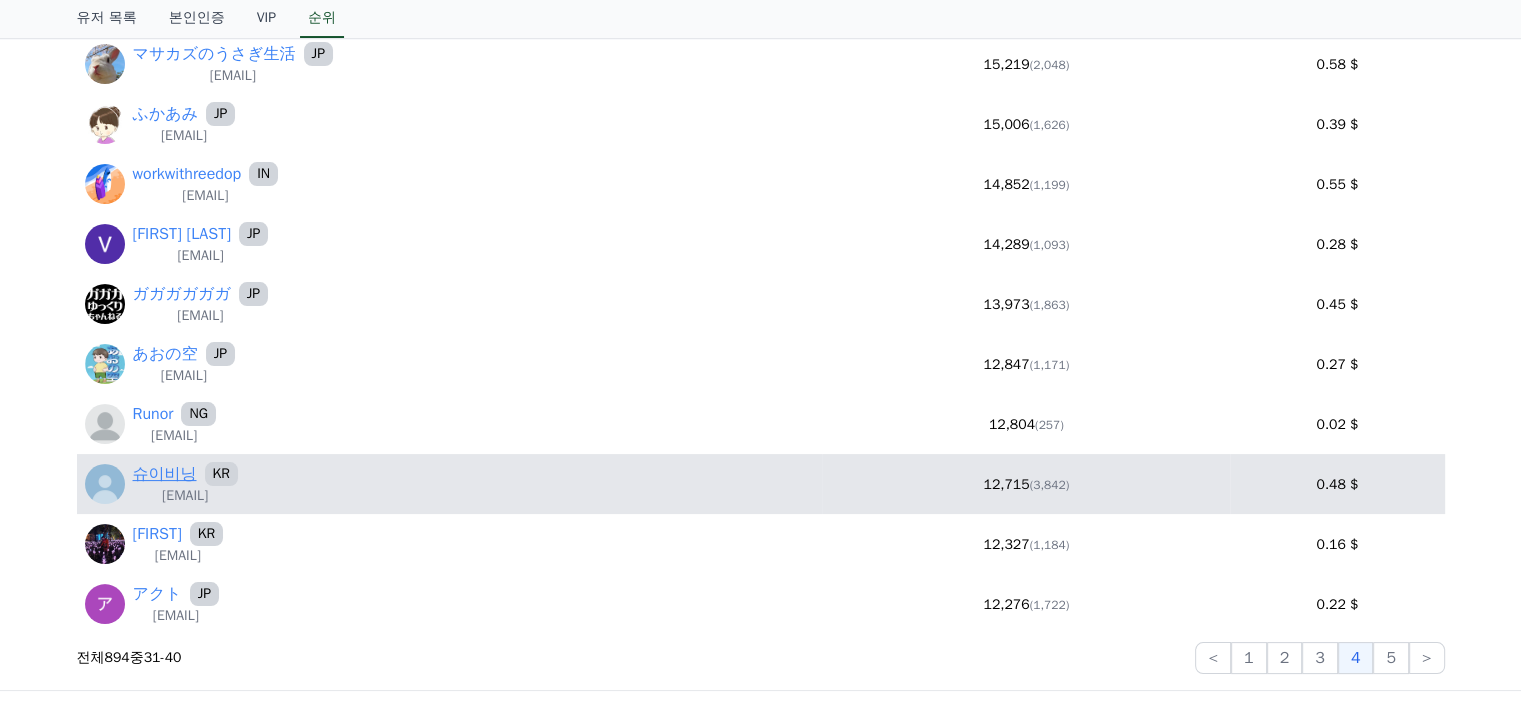 scroll, scrollTop: 300, scrollLeft: 0, axis: vertical 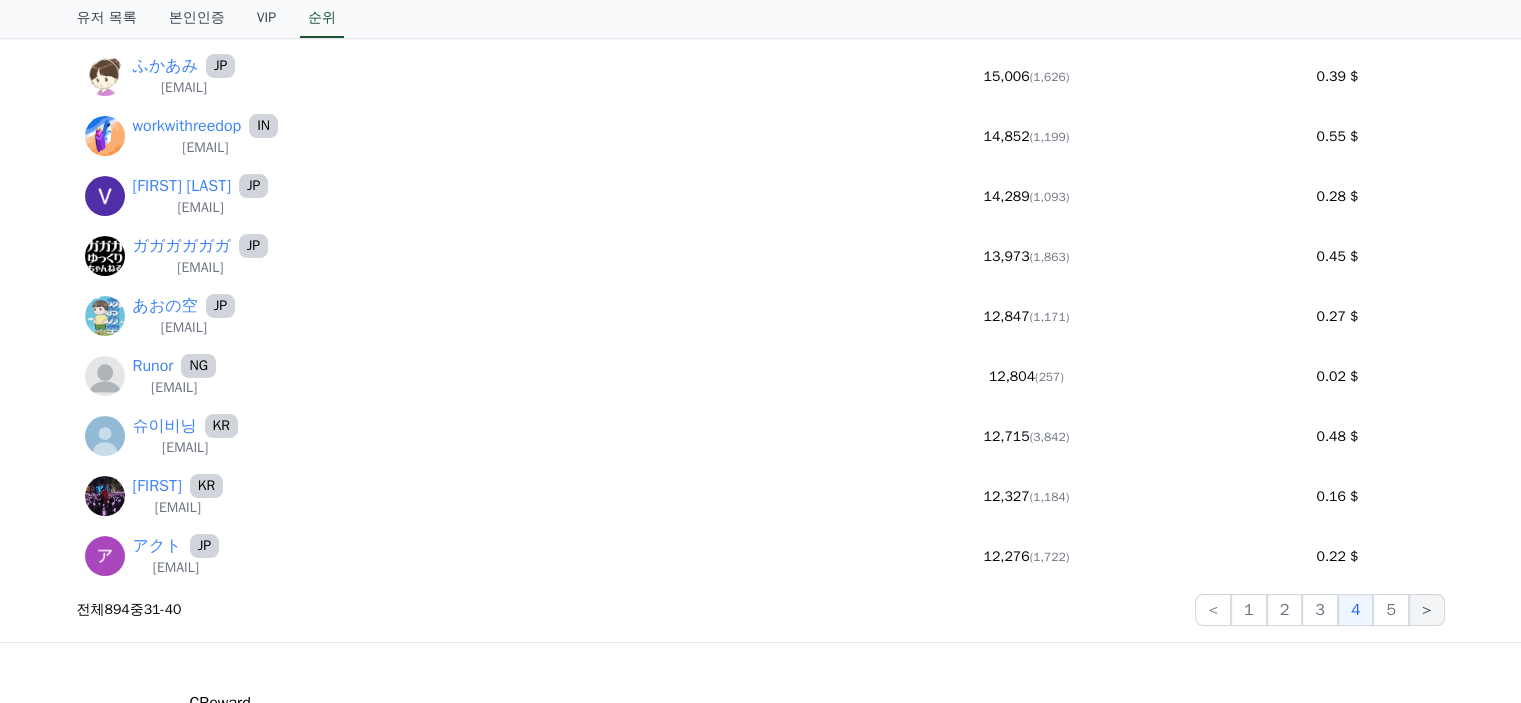 click on ">" 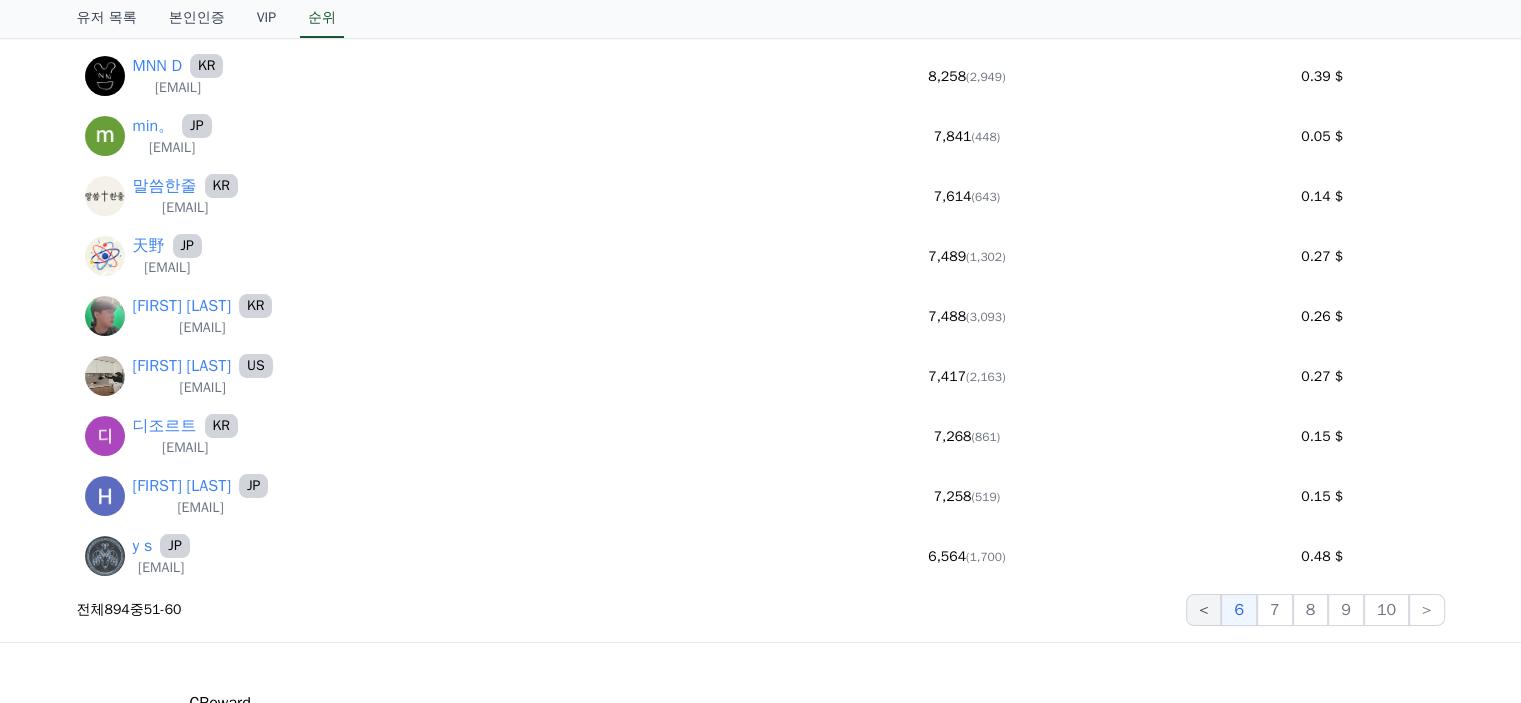 click on "<" at bounding box center [1204, 610] 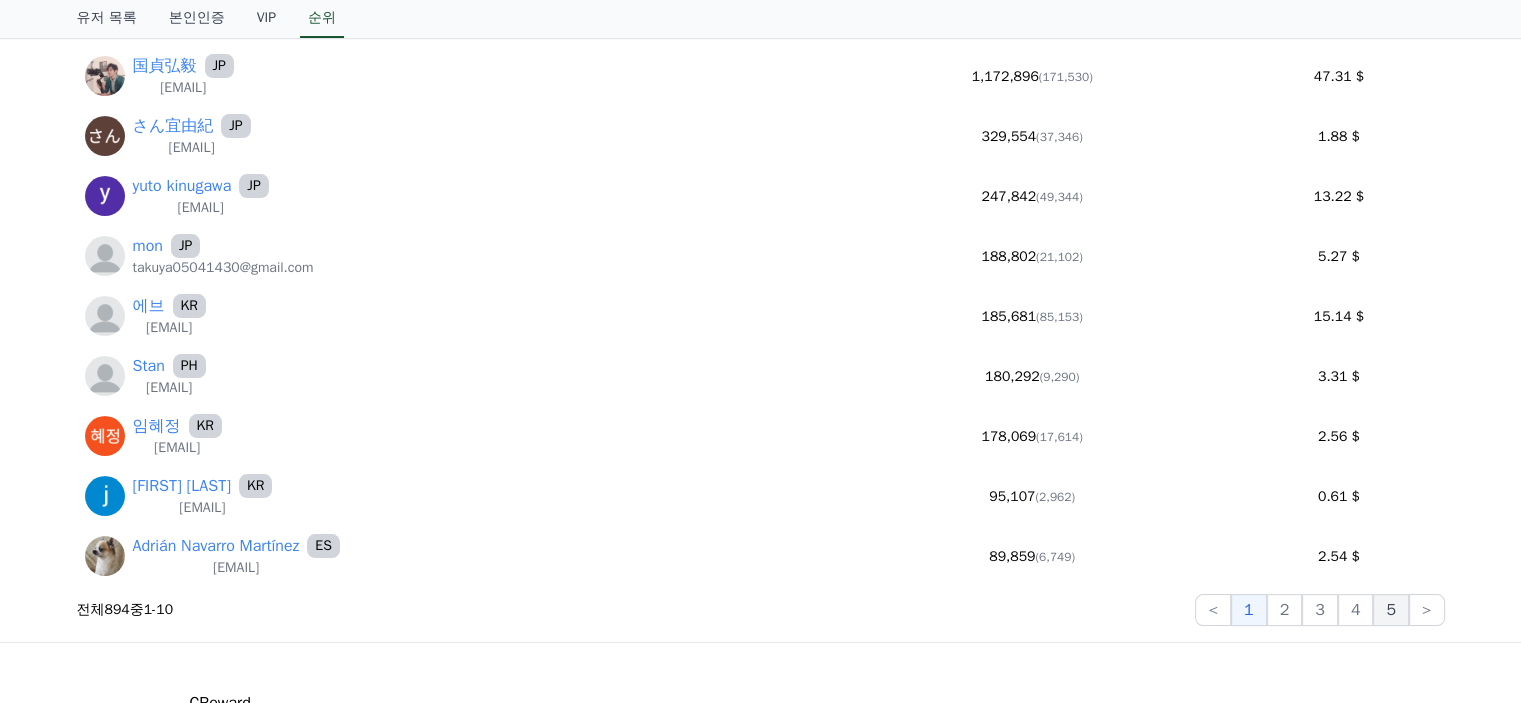 click on "5" 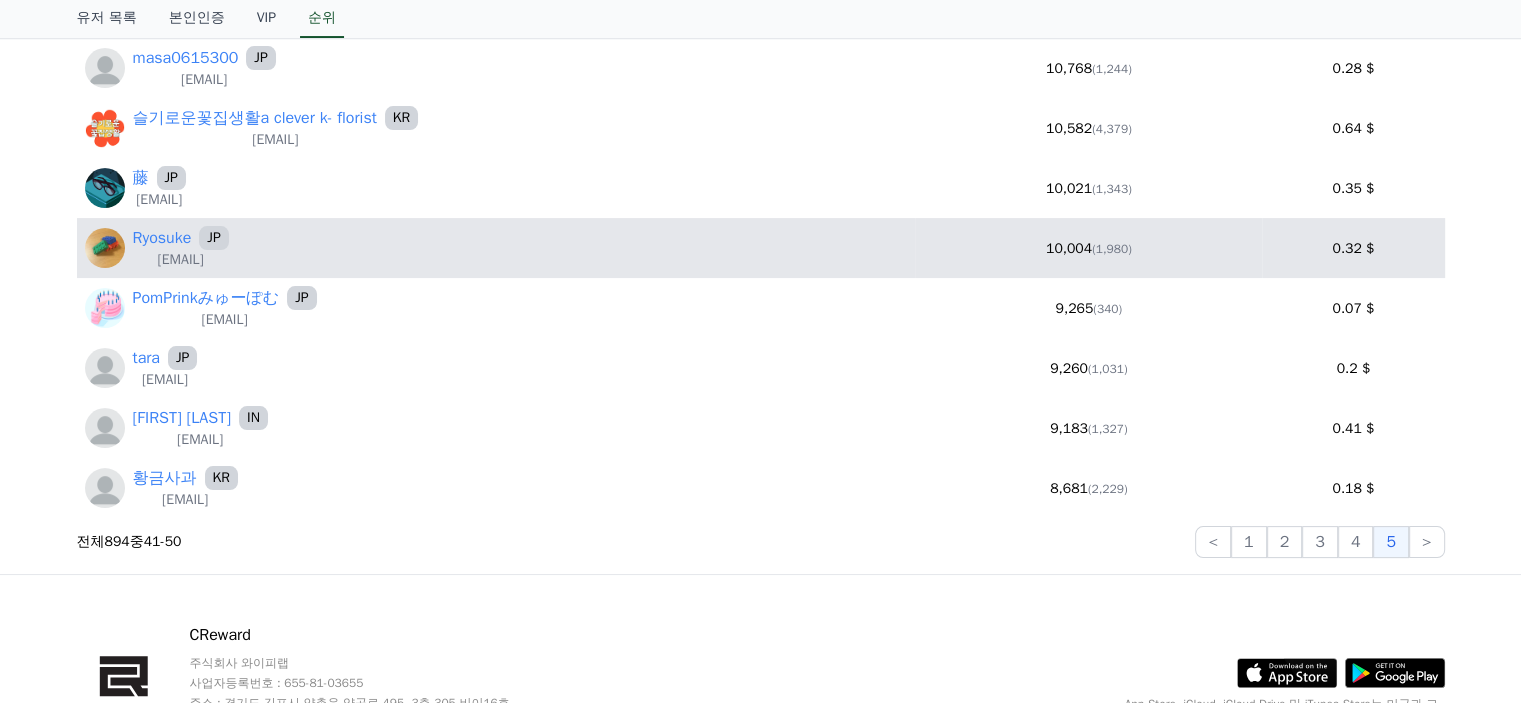 scroll, scrollTop: 400, scrollLeft: 0, axis: vertical 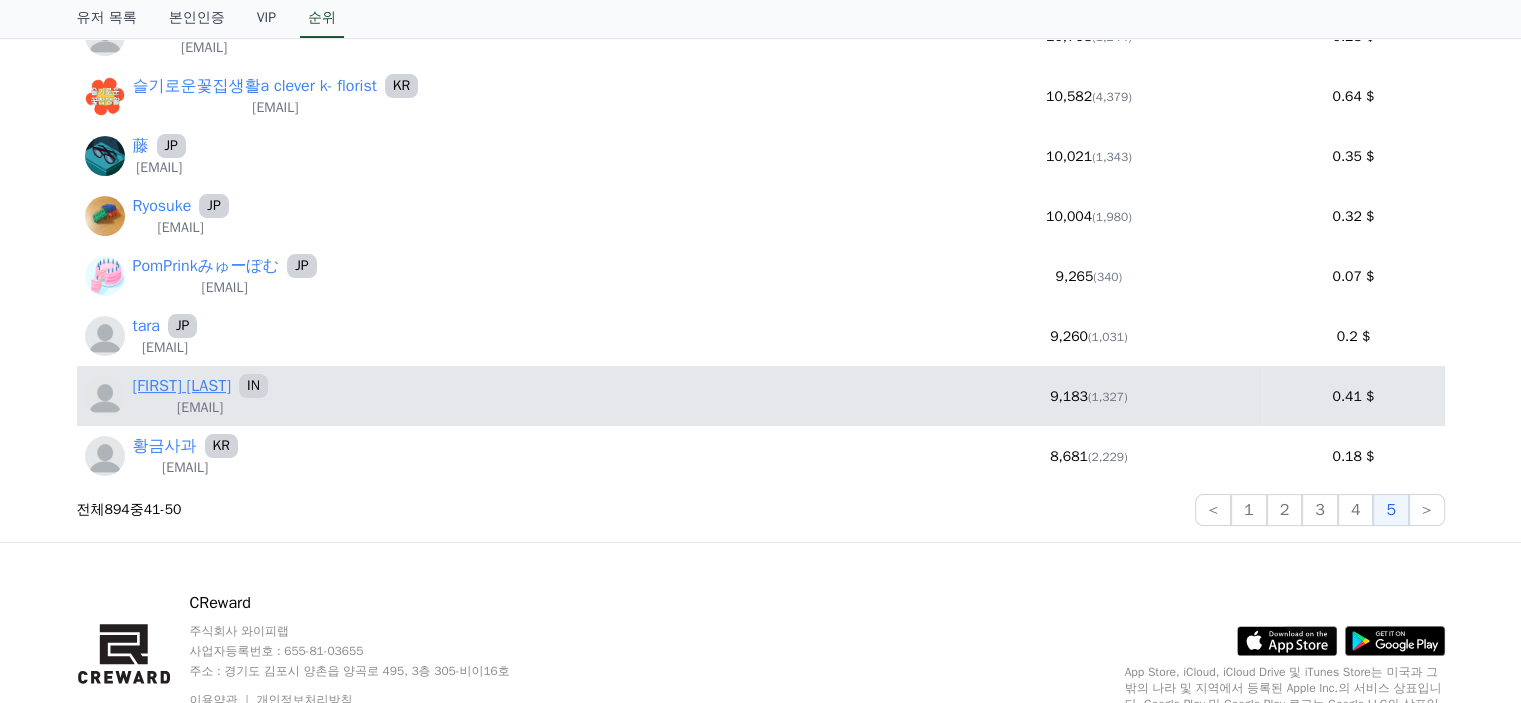 click on "Rahul4243" at bounding box center (182, 386) 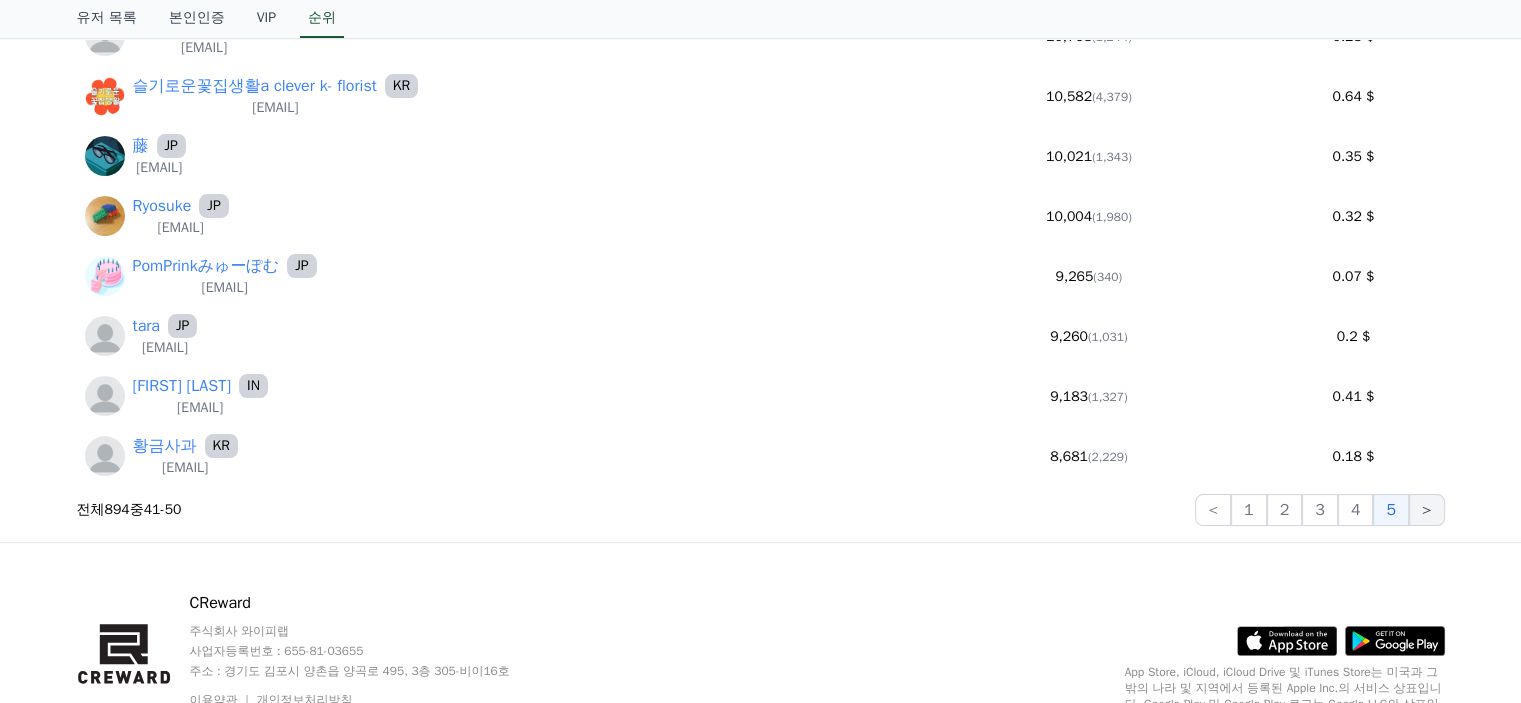 click on ">" 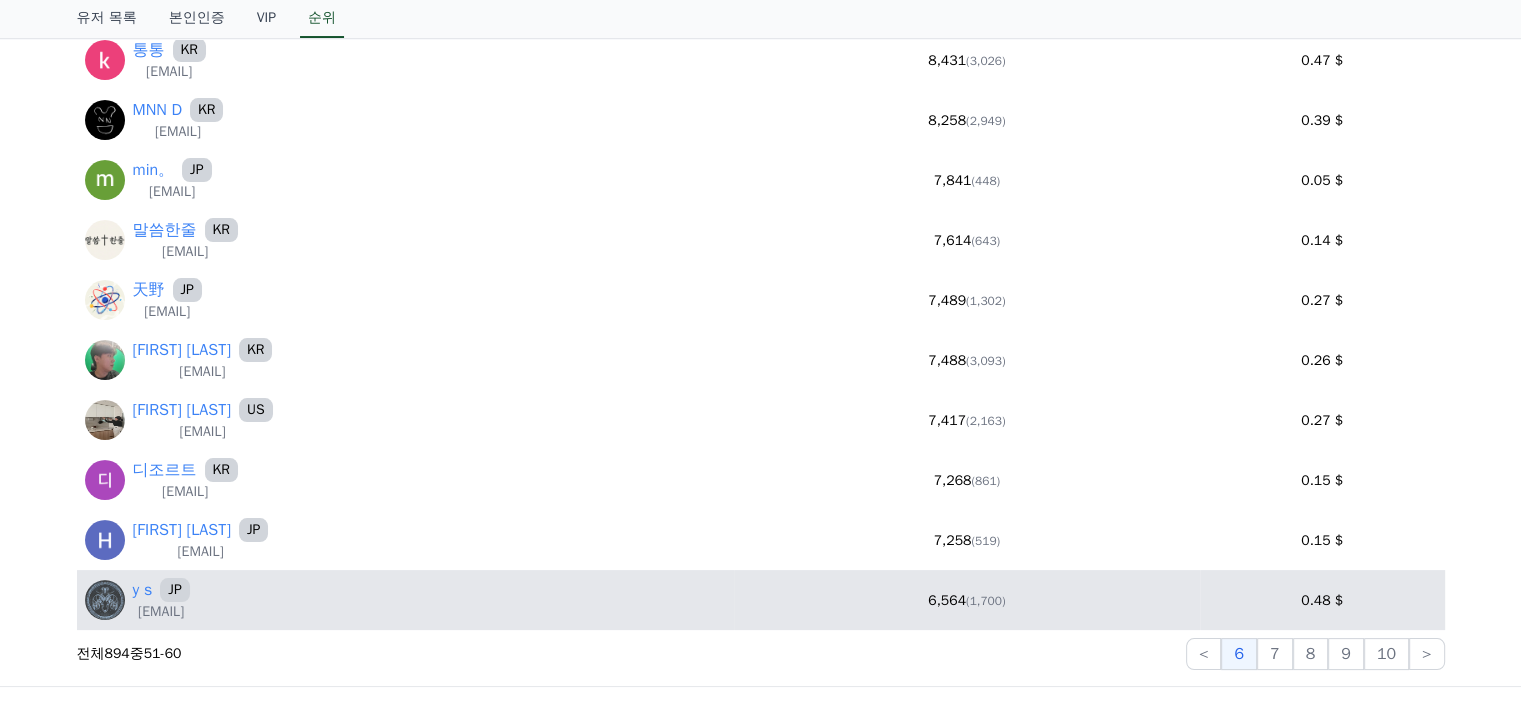 scroll, scrollTop: 300, scrollLeft: 0, axis: vertical 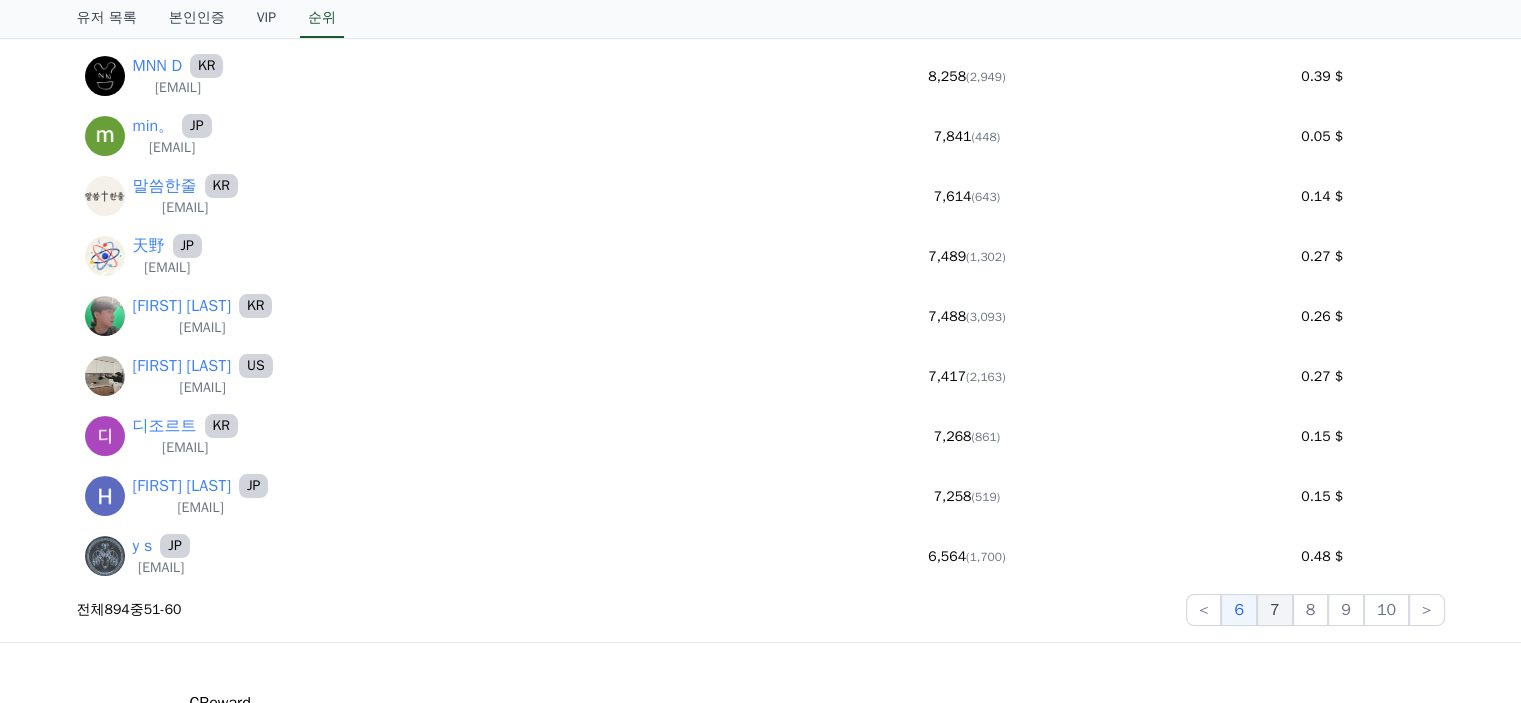 click on "7" 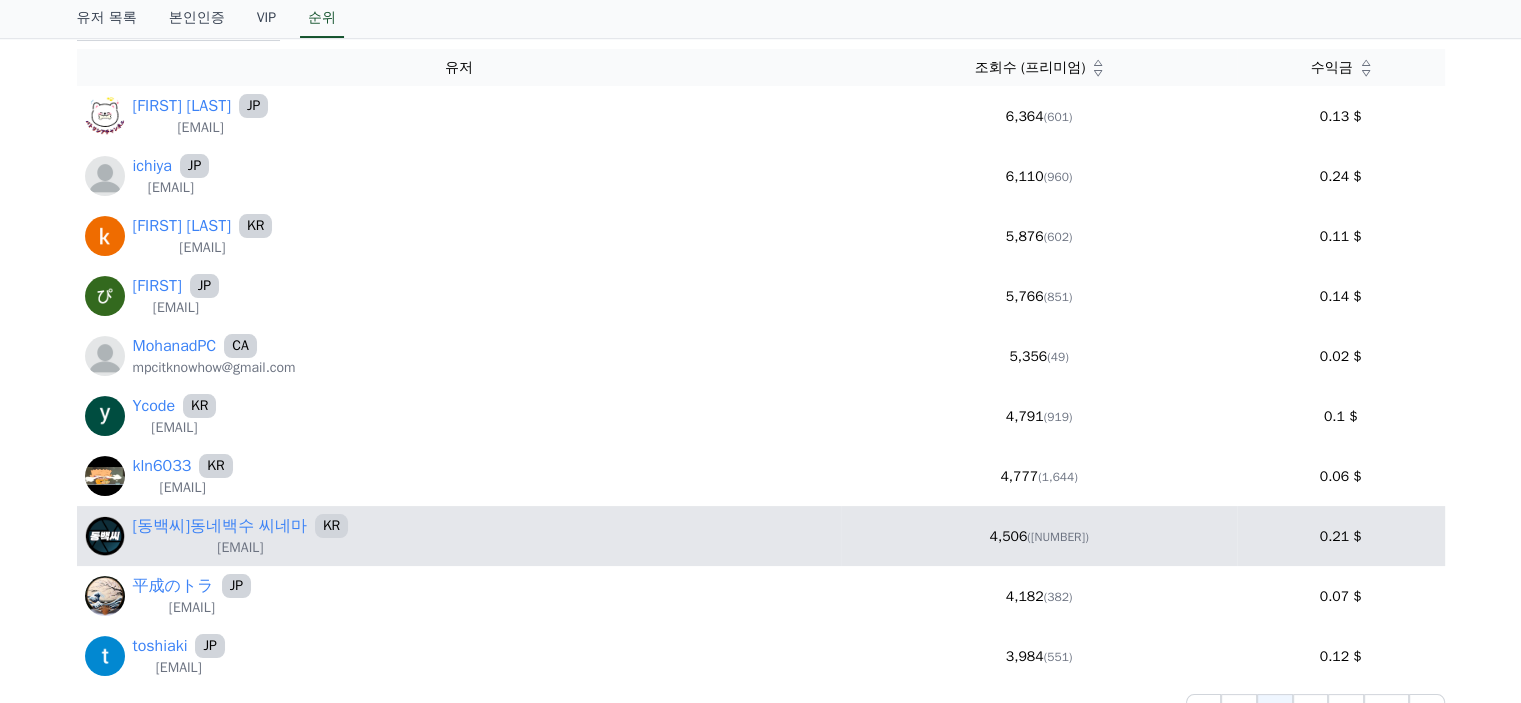 scroll, scrollTop: 300, scrollLeft: 0, axis: vertical 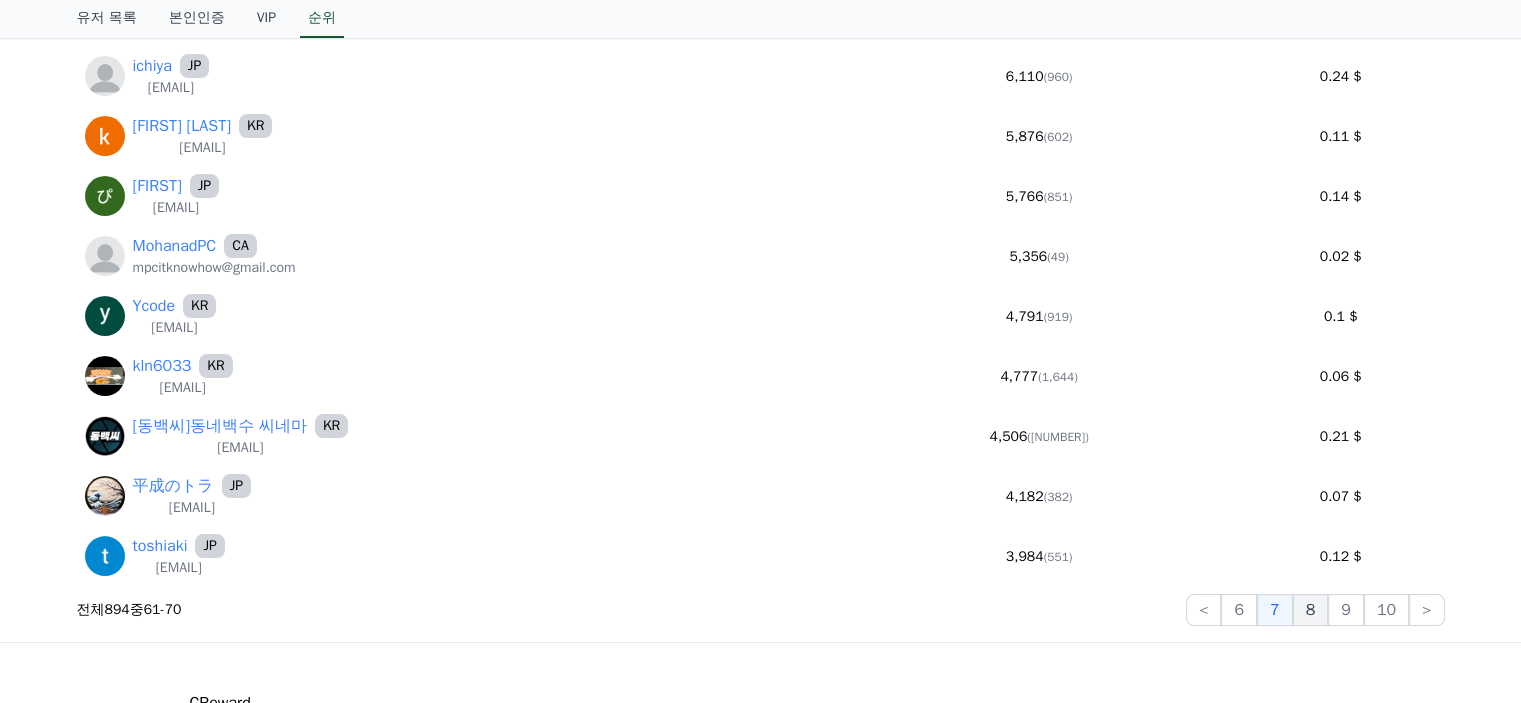 click on "8" 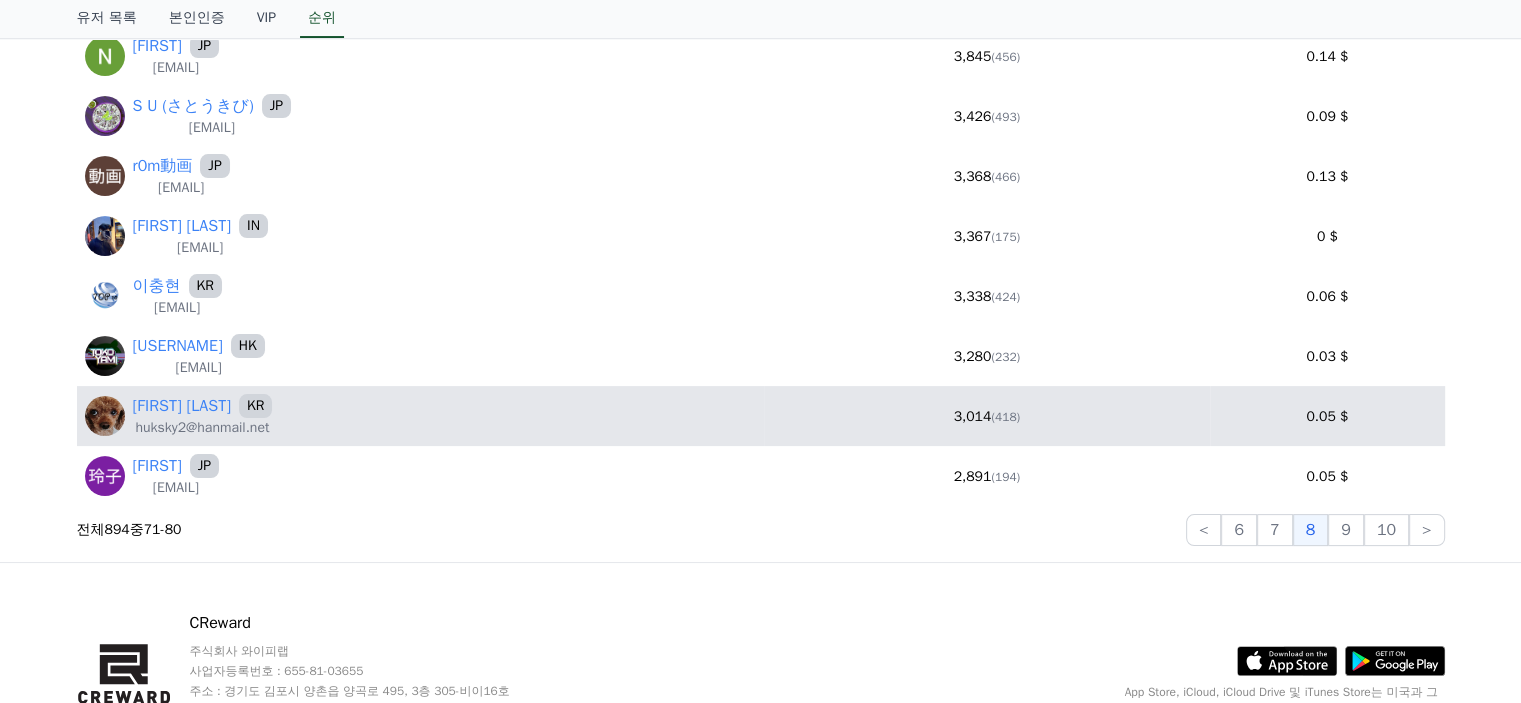 scroll, scrollTop: 400, scrollLeft: 0, axis: vertical 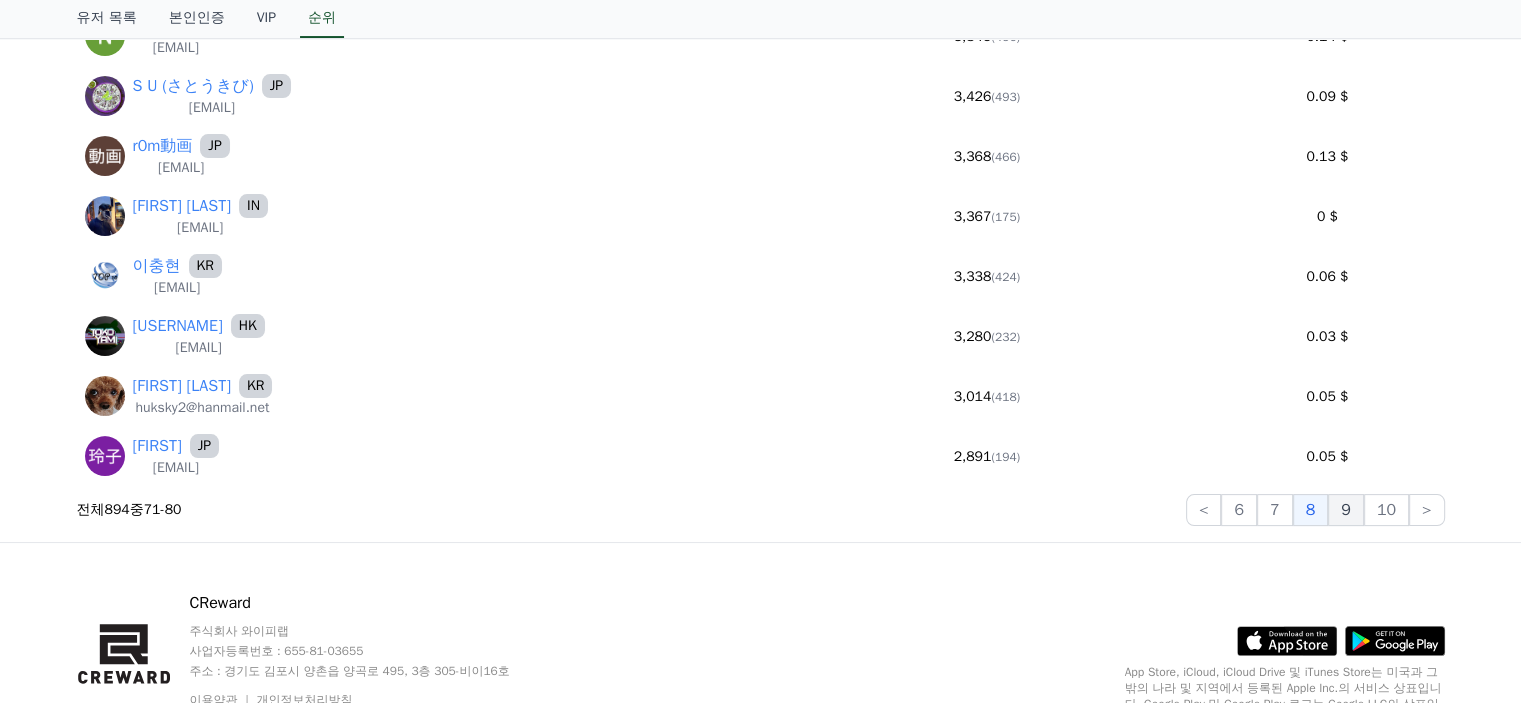 click on "9" 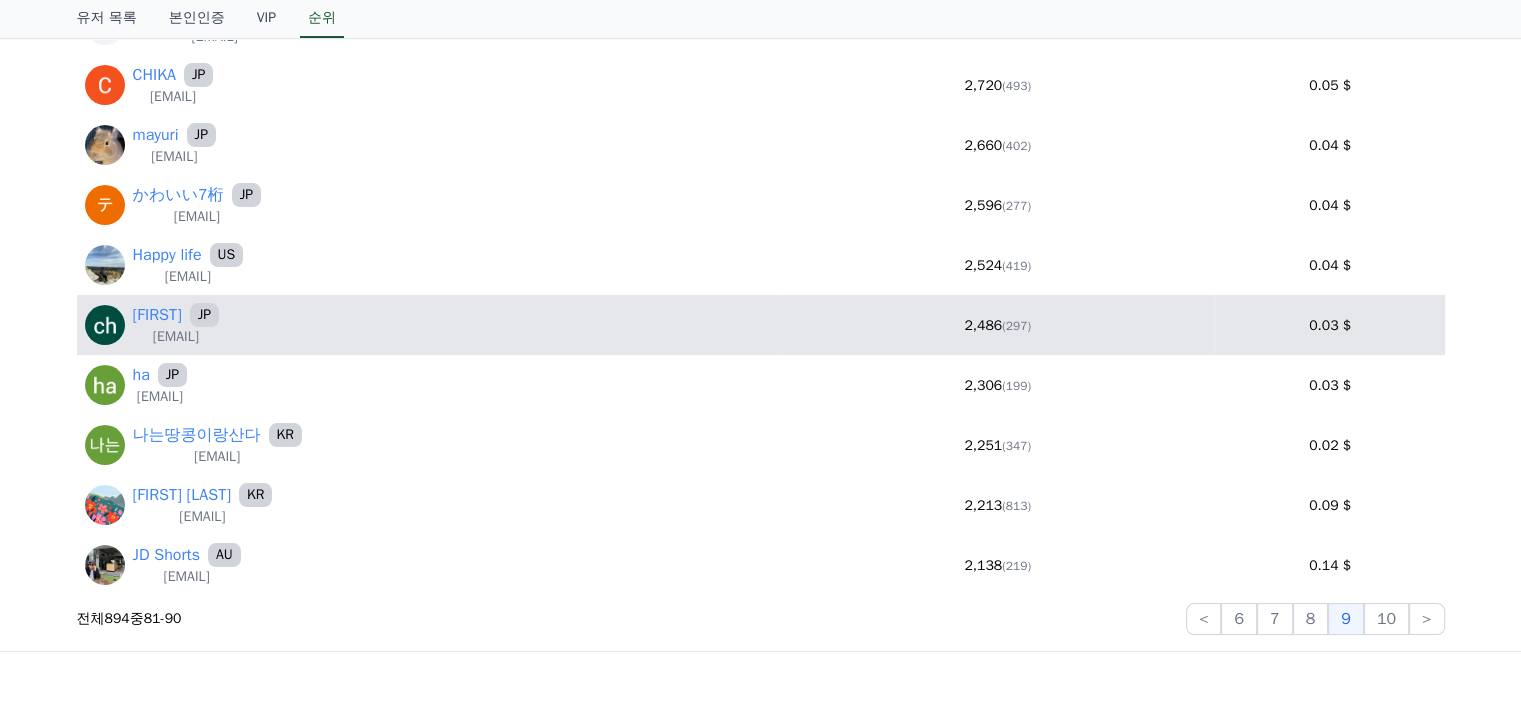 scroll, scrollTop: 500, scrollLeft: 0, axis: vertical 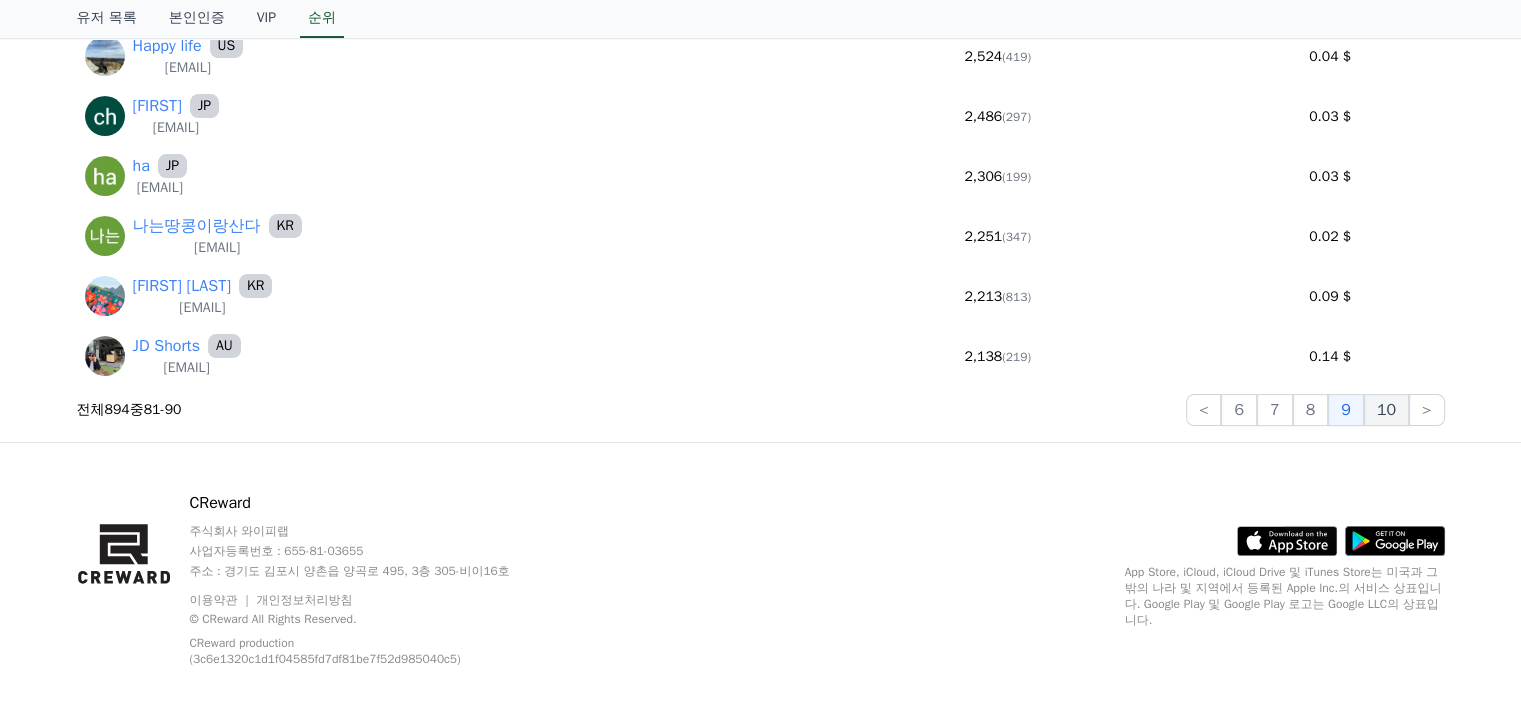 click on "10" 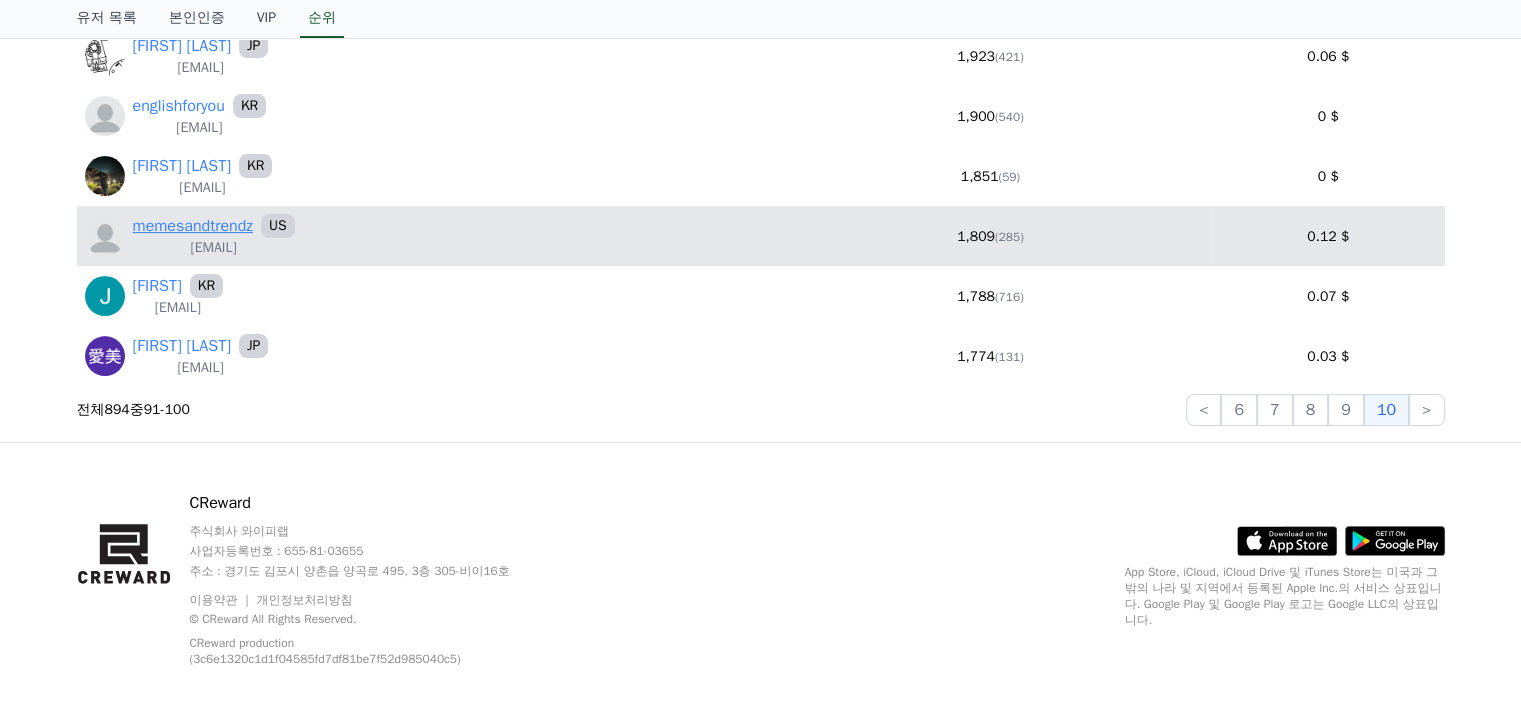 scroll, scrollTop: 400, scrollLeft: 0, axis: vertical 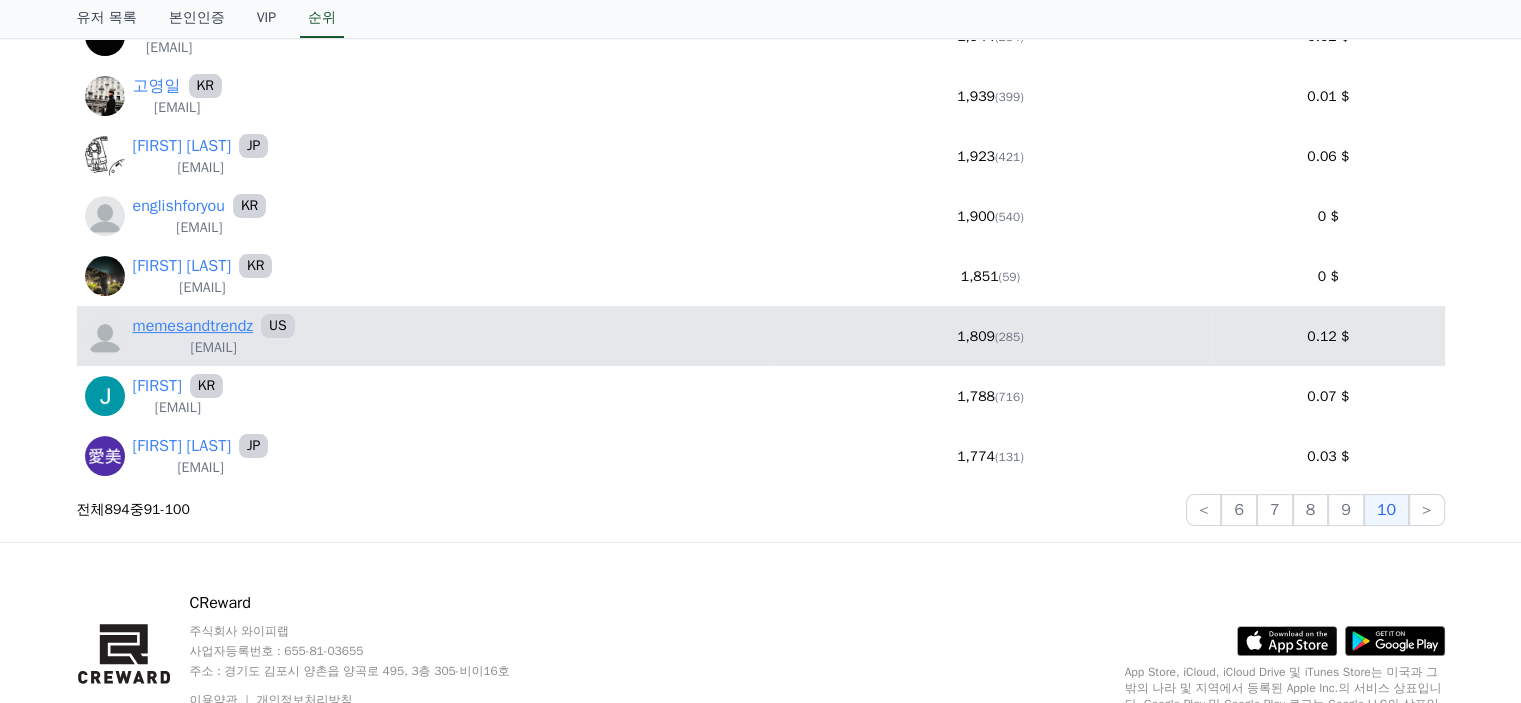 click on "memesandtrendz" at bounding box center (193, 326) 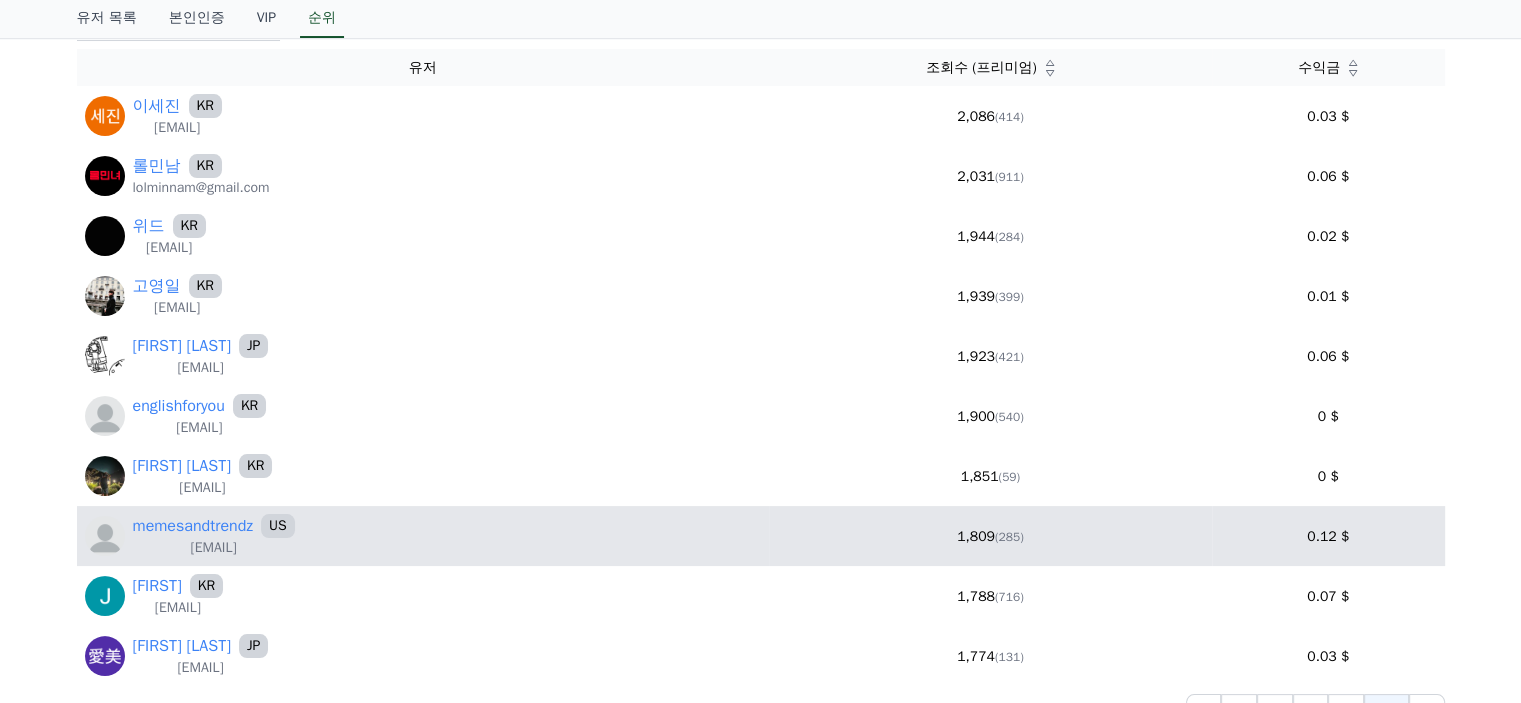 scroll, scrollTop: 400, scrollLeft: 0, axis: vertical 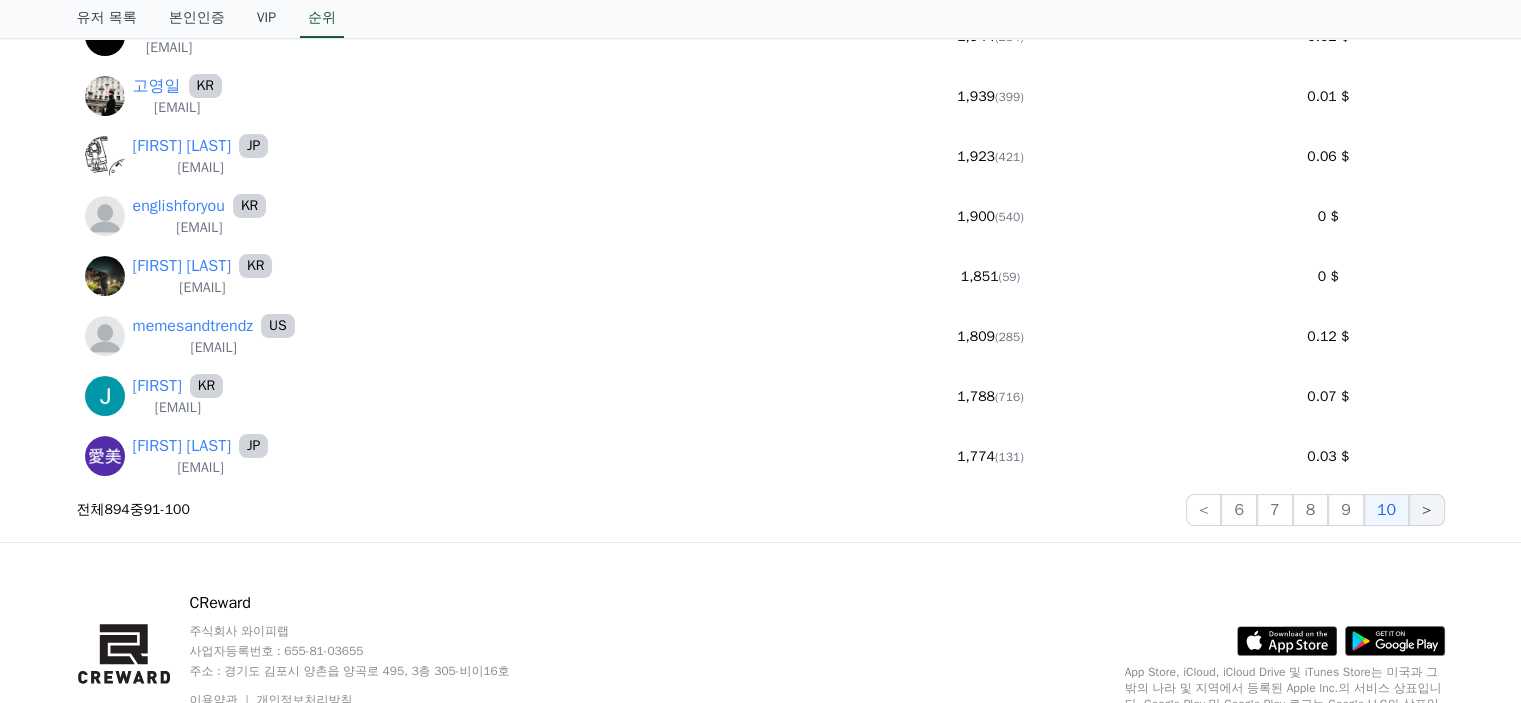 click on ">" 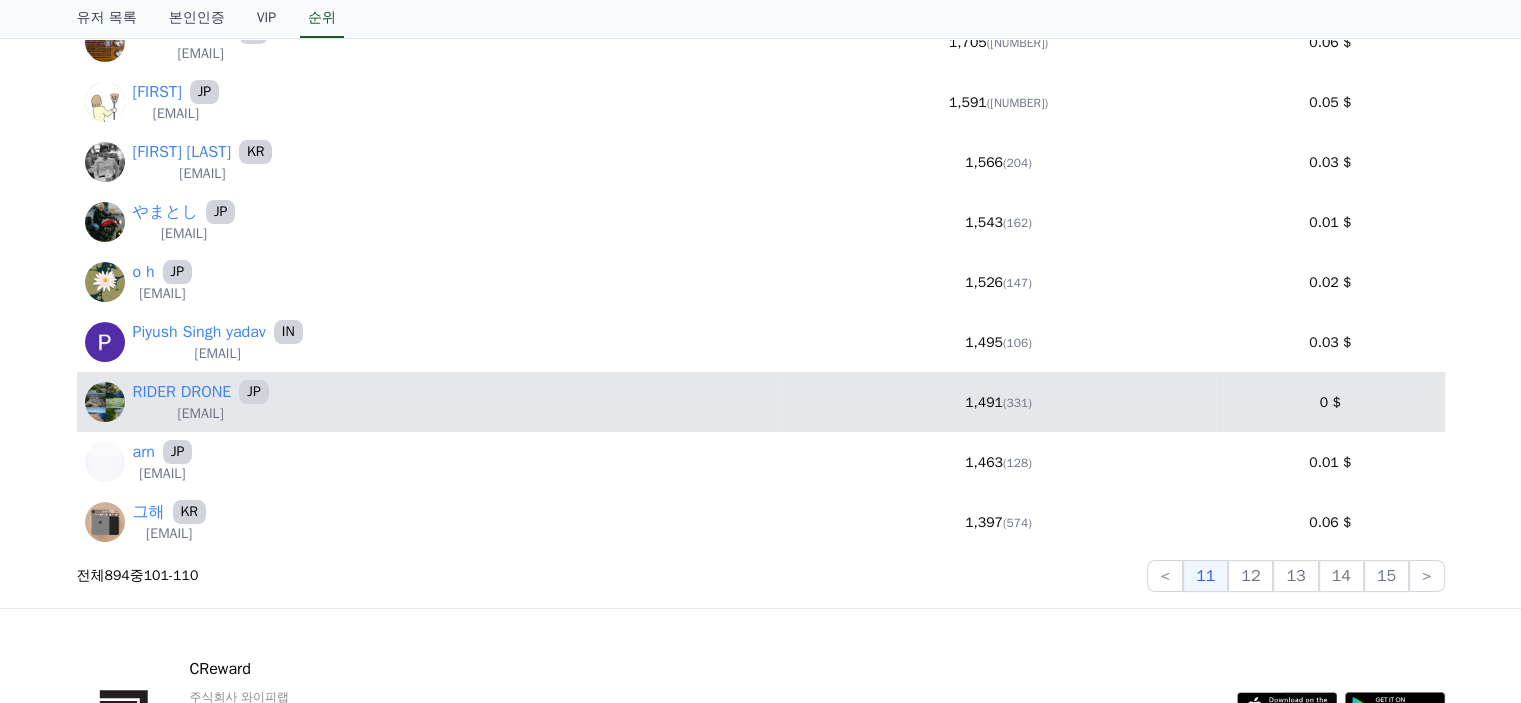 scroll, scrollTop: 300, scrollLeft: 0, axis: vertical 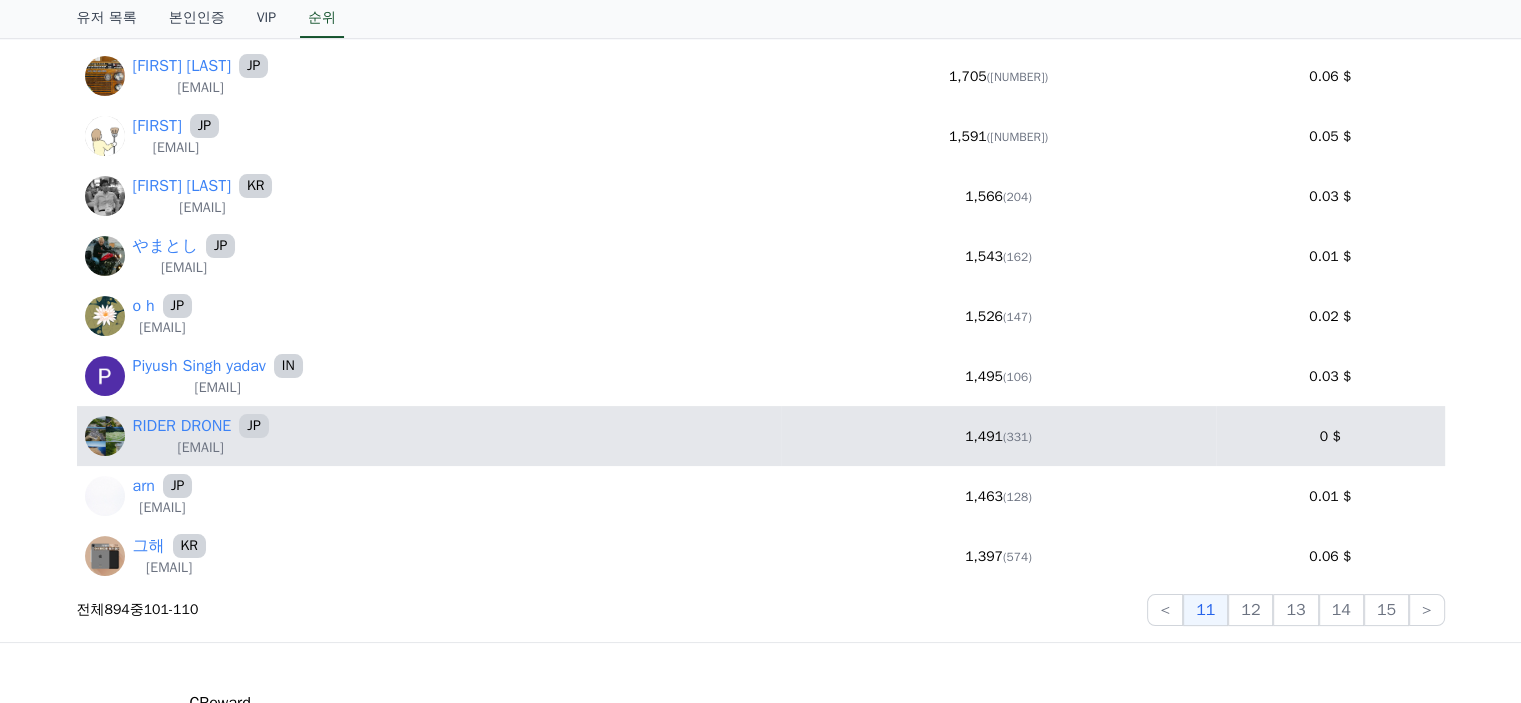 click on "Piyush Singh yadav" at bounding box center [199, 366] 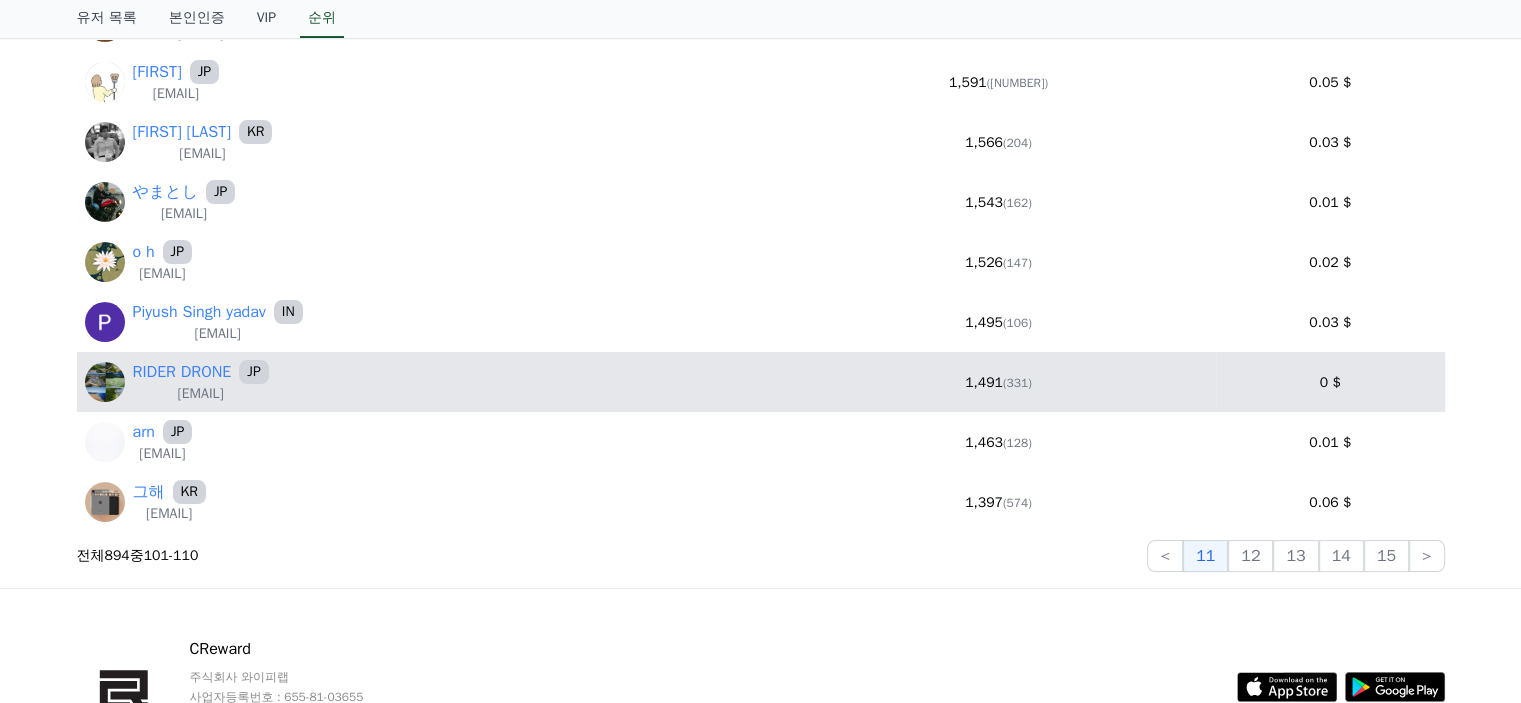 scroll, scrollTop: 400, scrollLeft: 0, axis: vertical 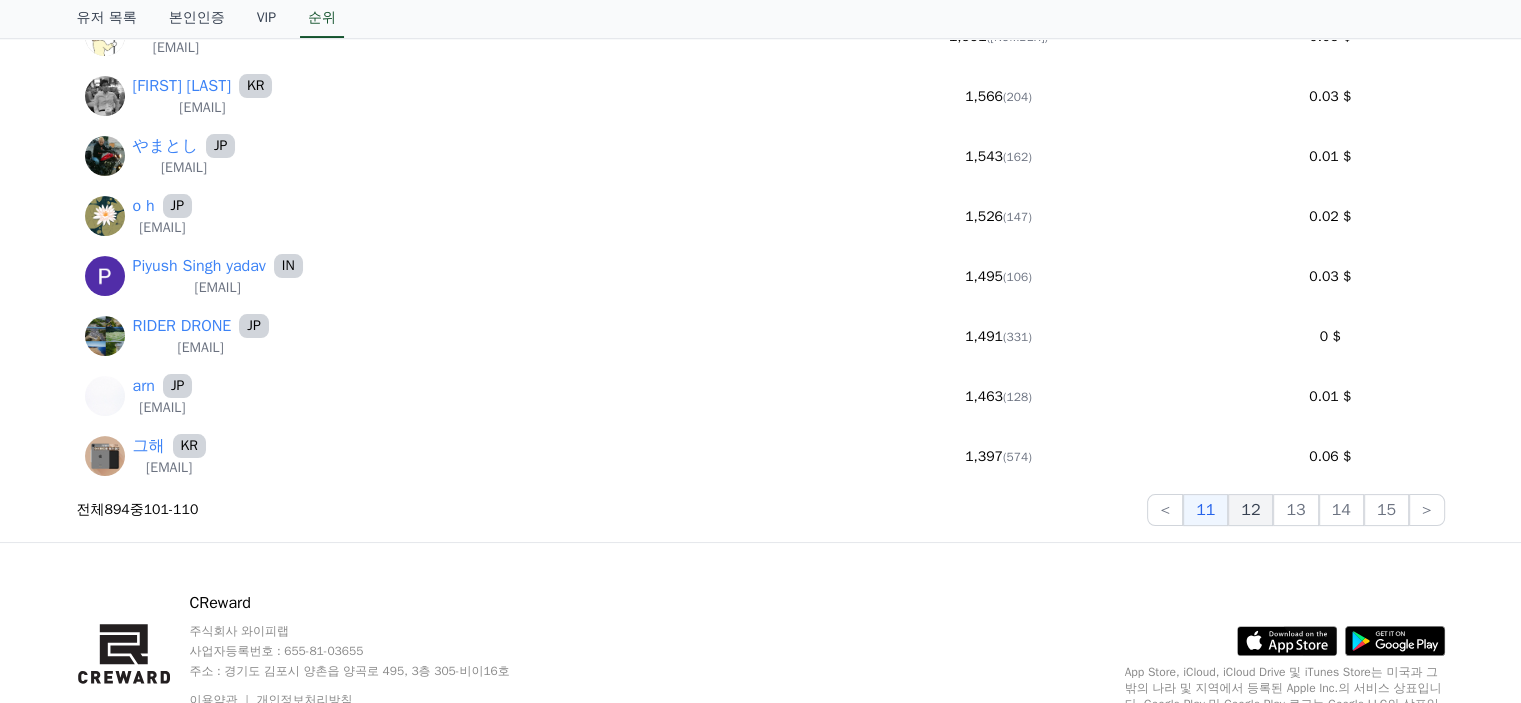 click on "12" 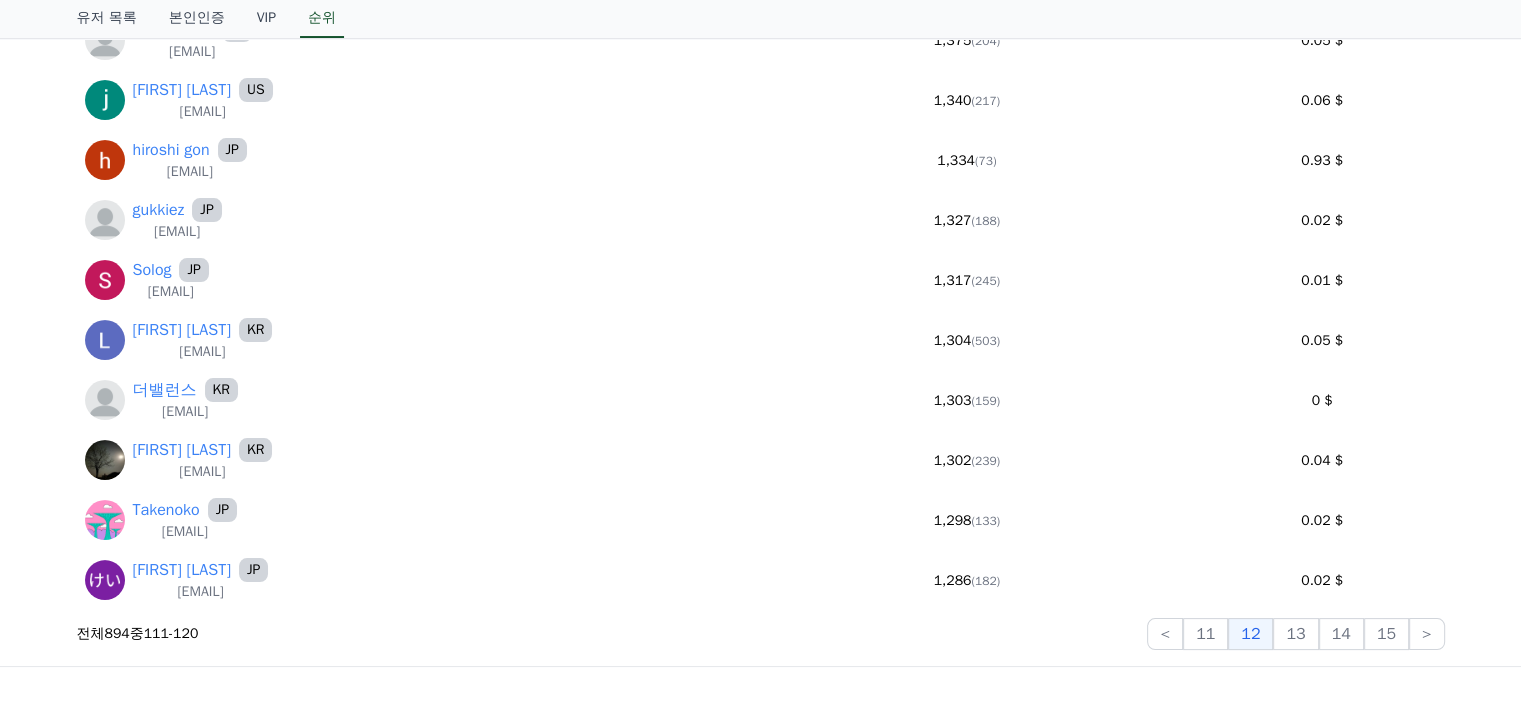 scroll, scrollTop: 400, scrollLeft: 0, axis: vertical 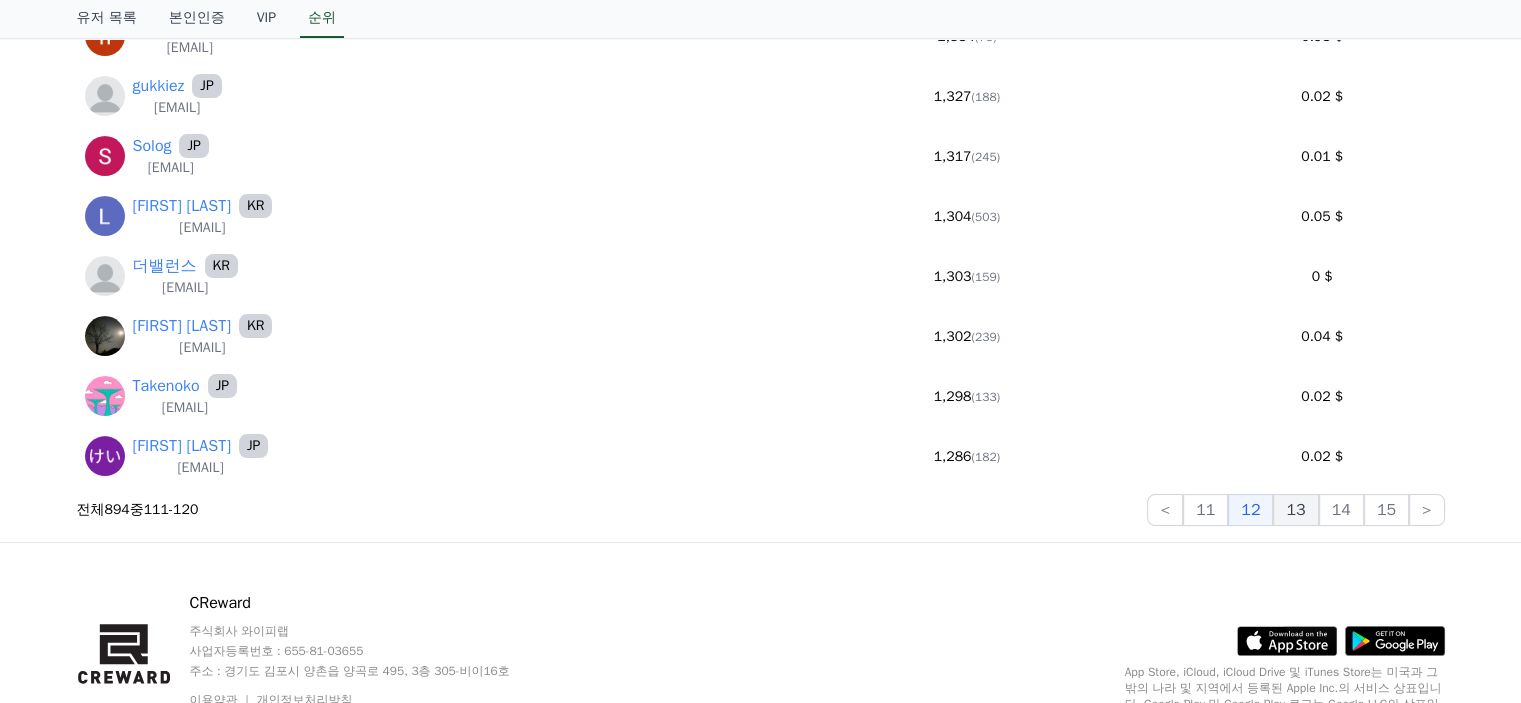 click on "13" 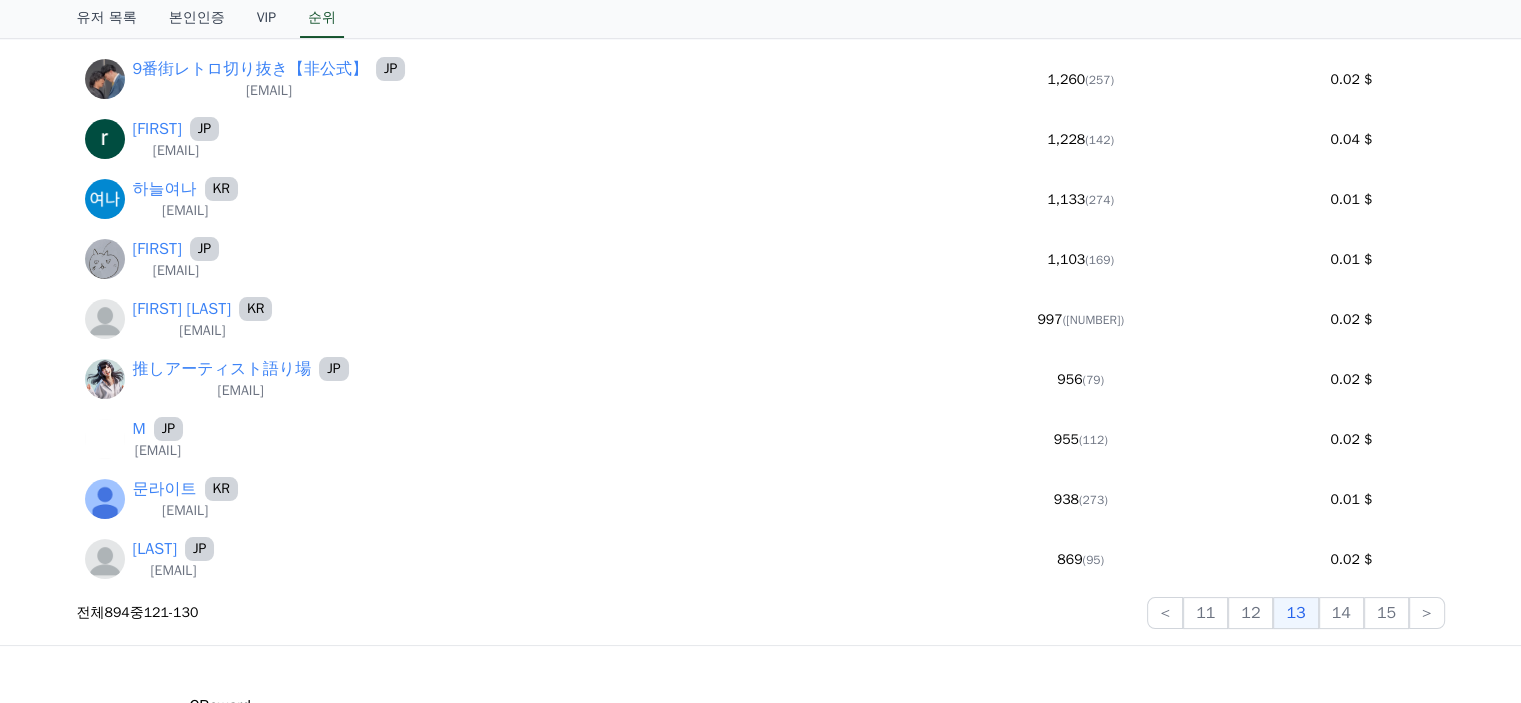 scroll, scrollTop: 400, scrollLeft: 0, axis: vertical 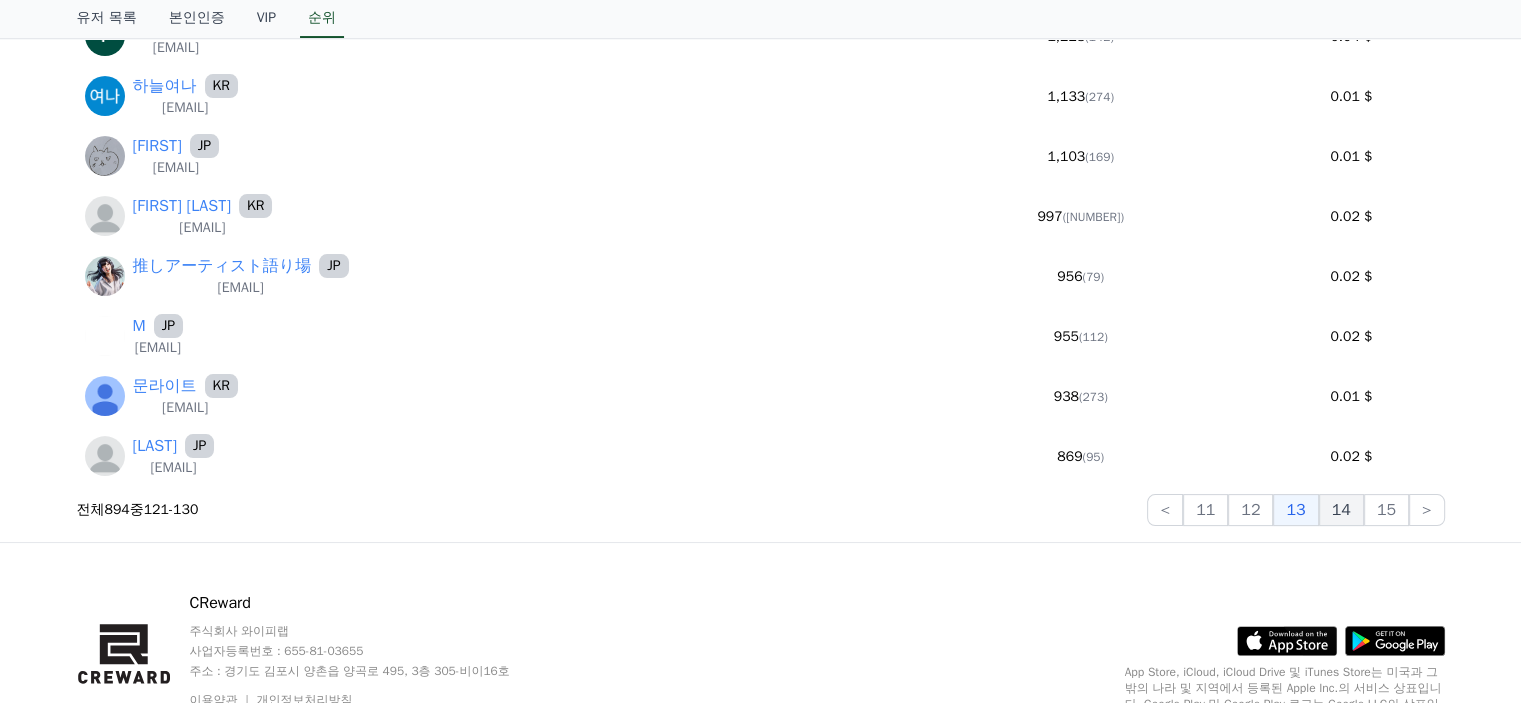 click on "14" 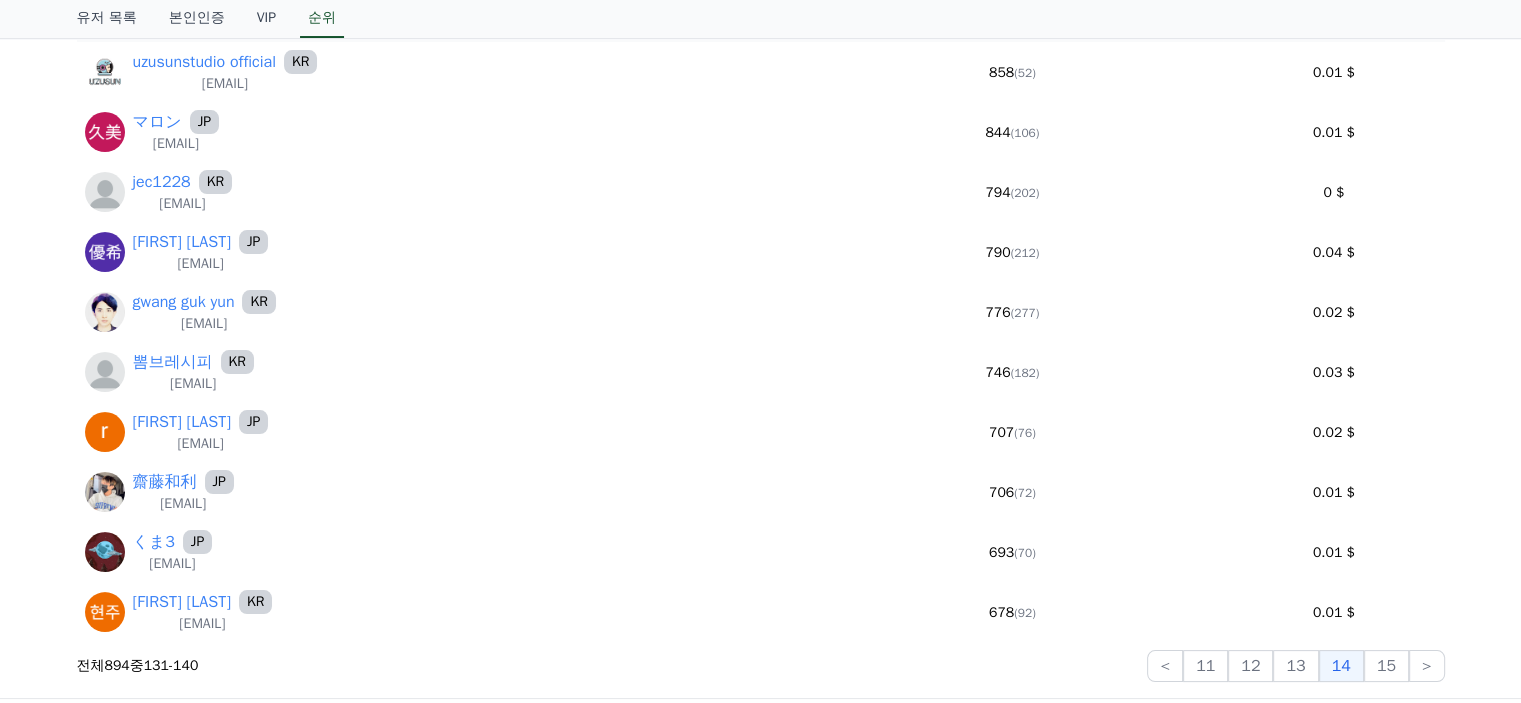 scroll, scrollTop: 400, scrollLeft: 0, axis: vertical 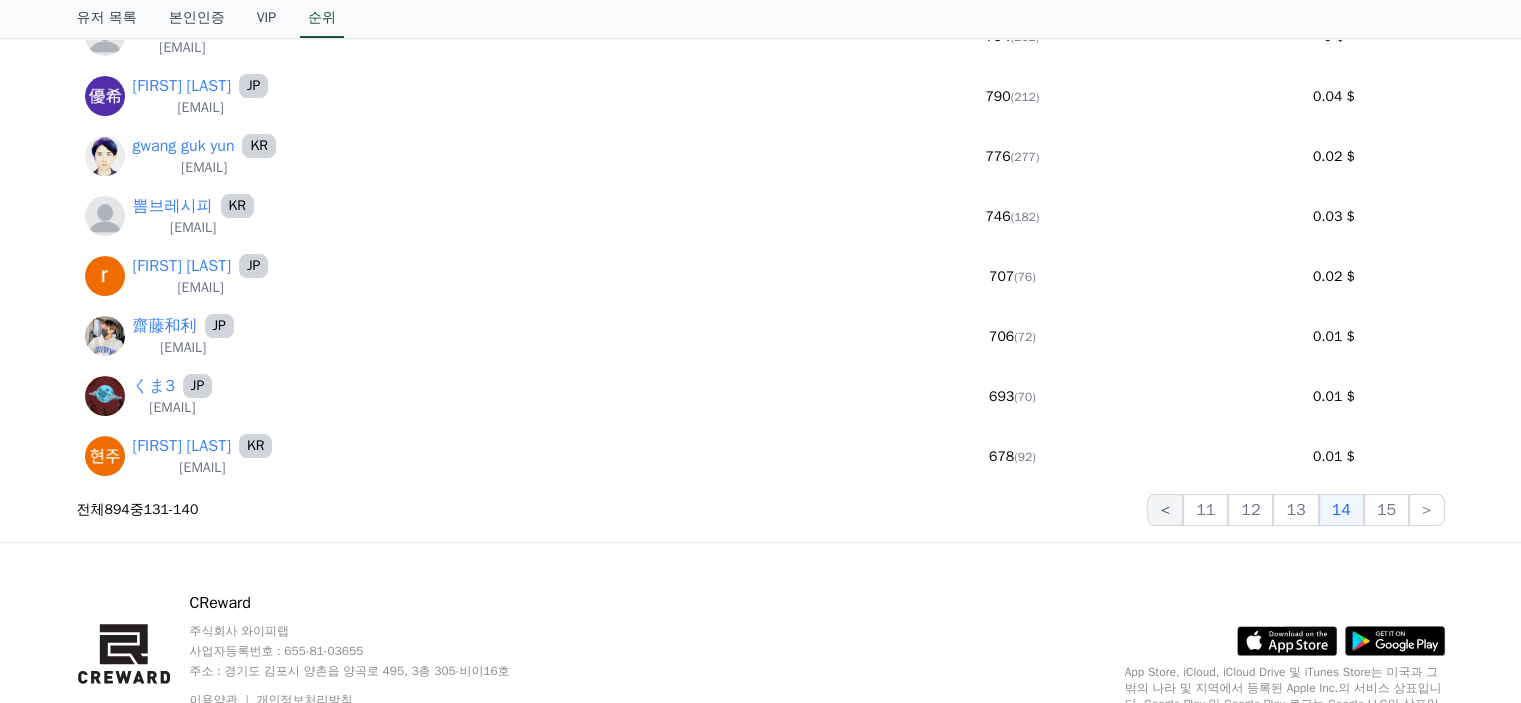 click on "<" at bounding box center (1165, 510) 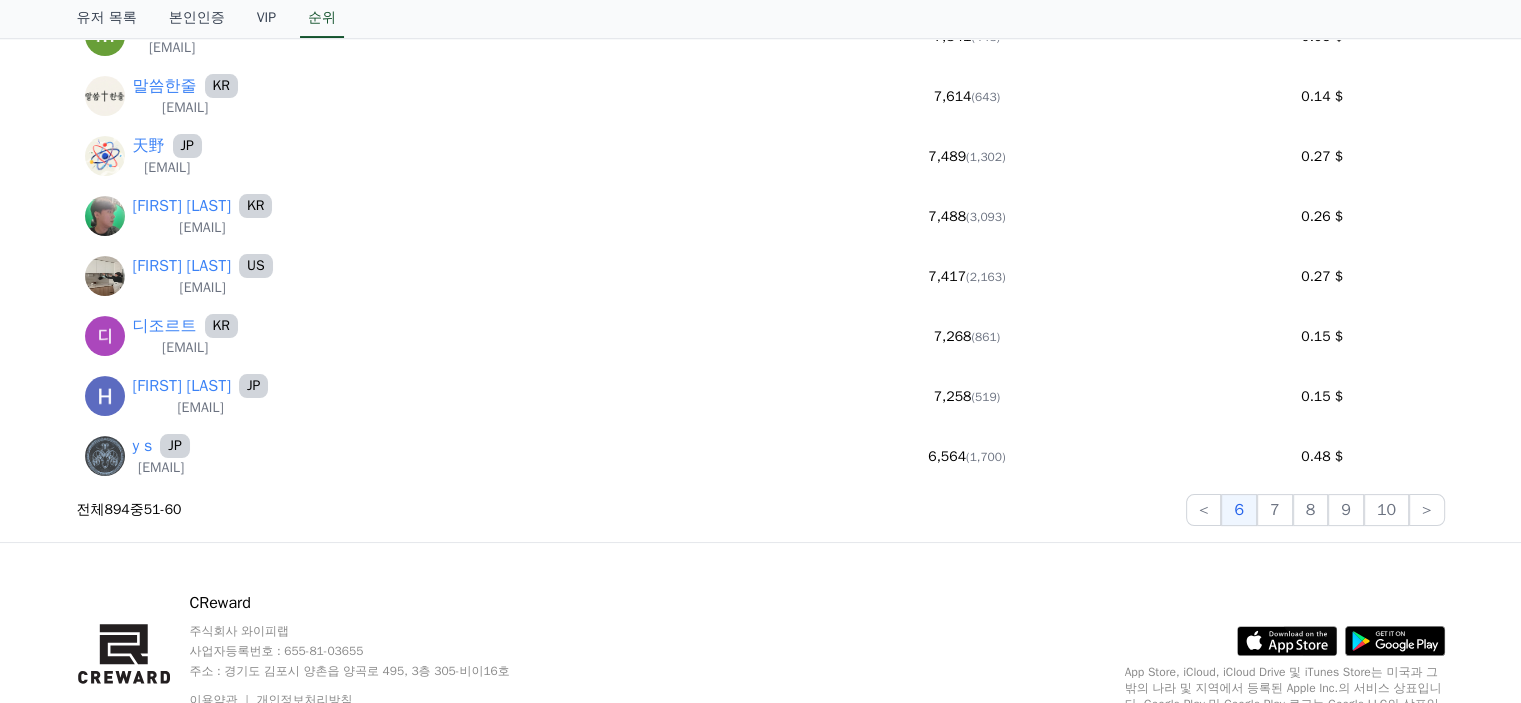 click on "전체  894  중  51  -  60   <   6 7 8 9 10   >" at bounding box center [761, 510] 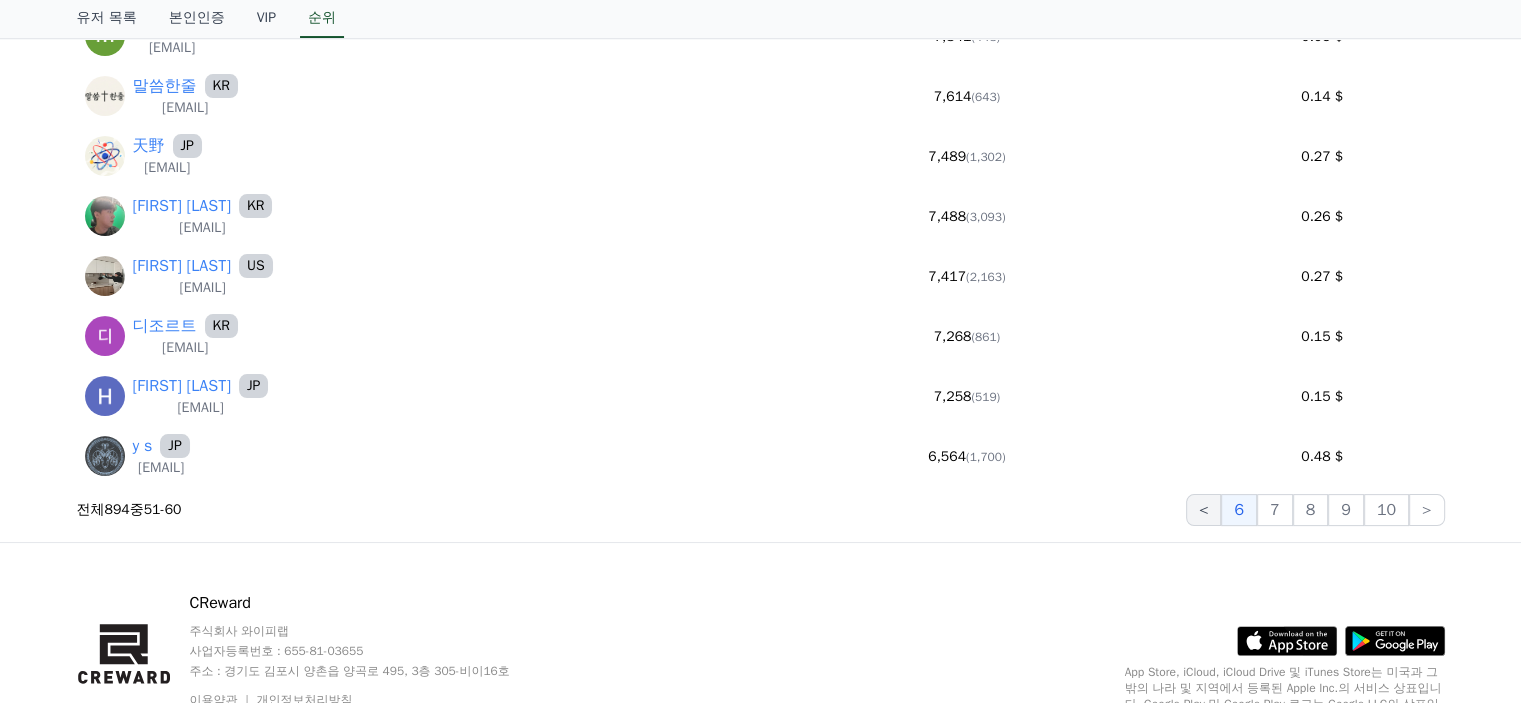 click on "<" at bounding box center [1204, 510] 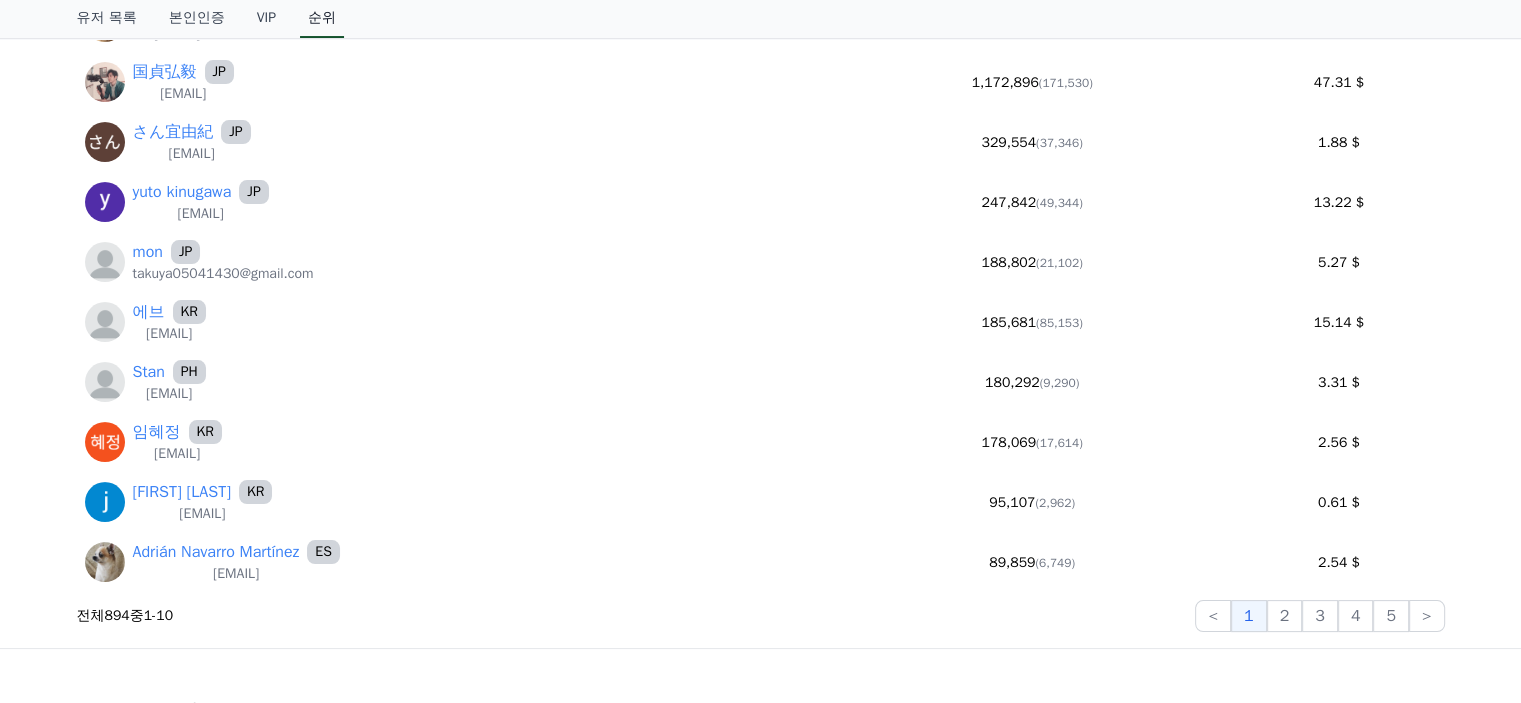 scroll, scrollTop: 0, scrollLeft: 0, axis: both 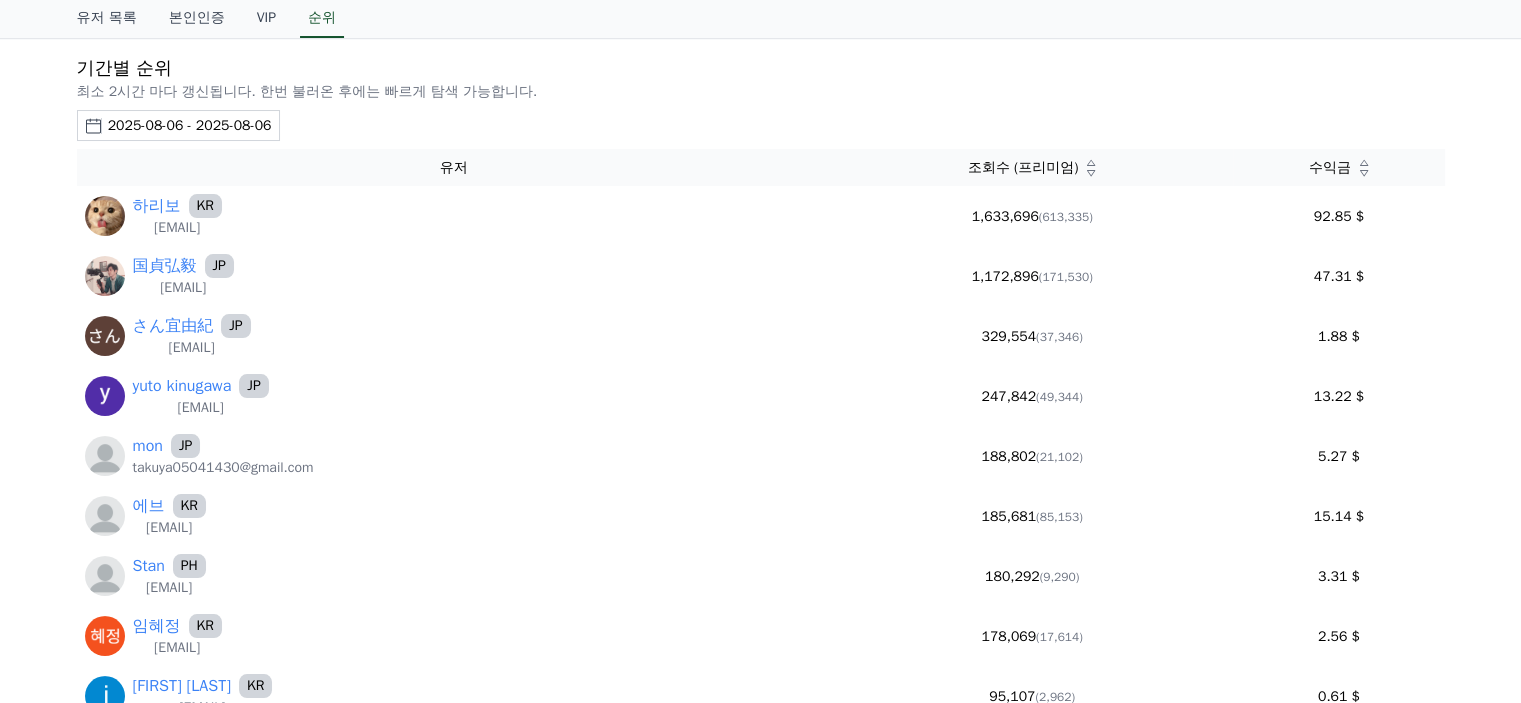 click on "기간별 순위" at bounding box center [761, 68] 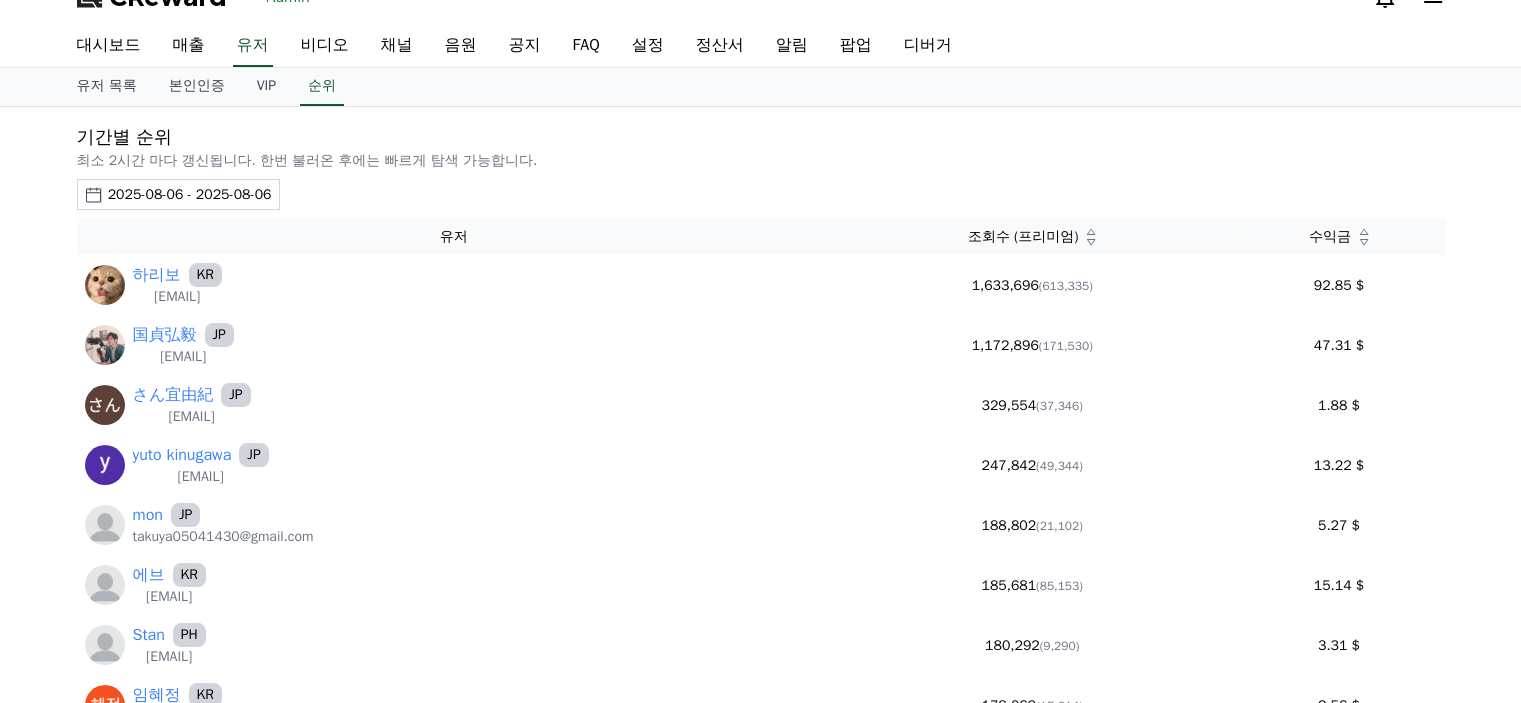 scroll, scrollTop: 0, scrollLeft: 0, axis: both 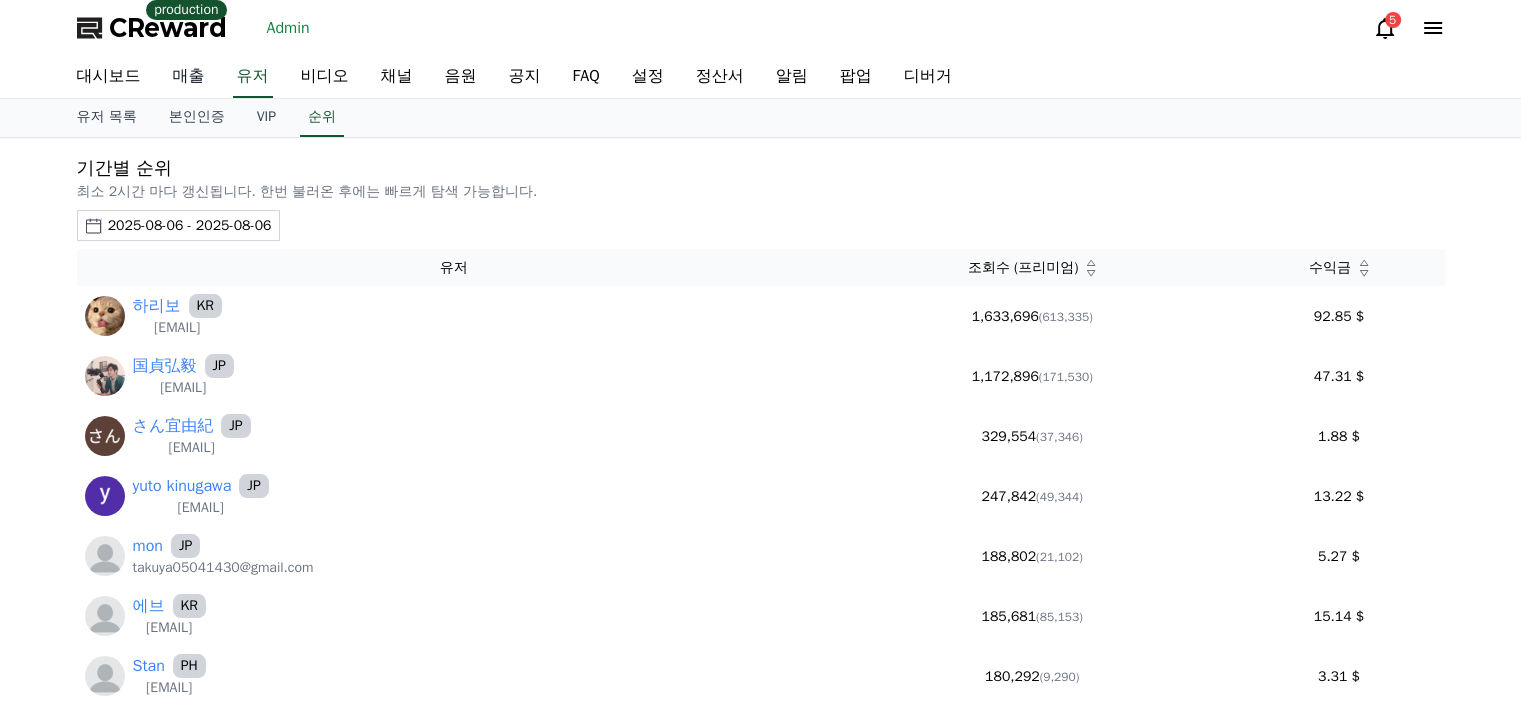 click on "매출" at bounding box center (189, 77) 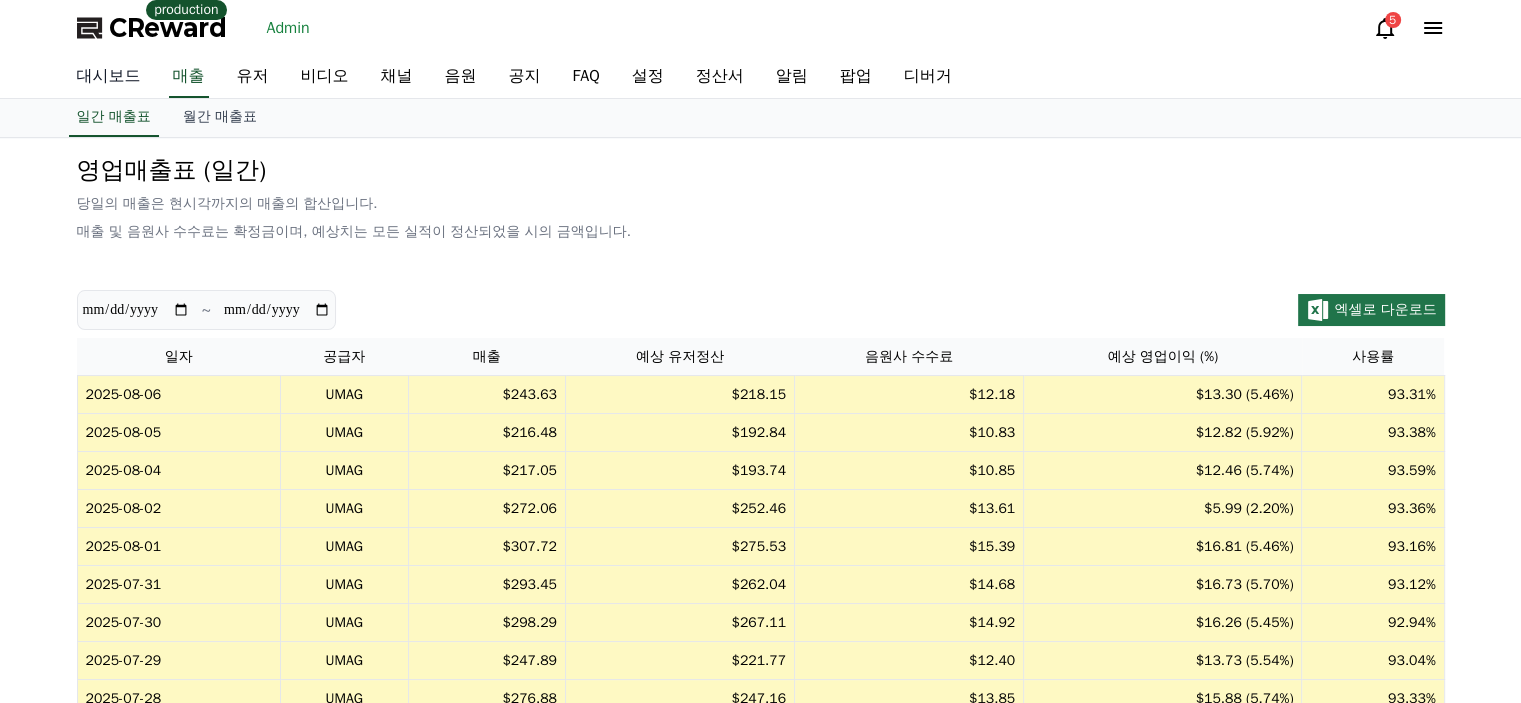 click on "대시보드" at bounding box center (109, 77) 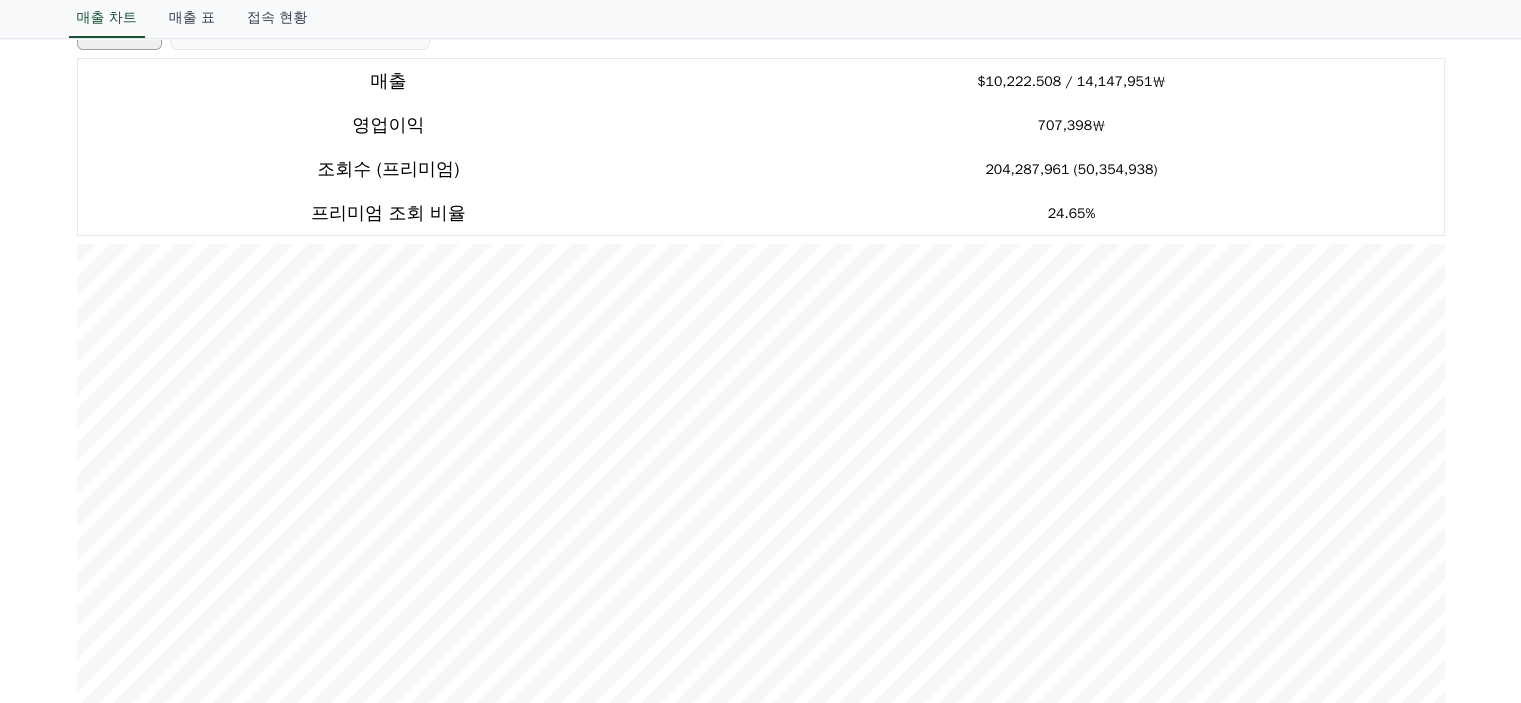 scroll, scrollTop: 100, scrollLeft: 0, axis: vertical 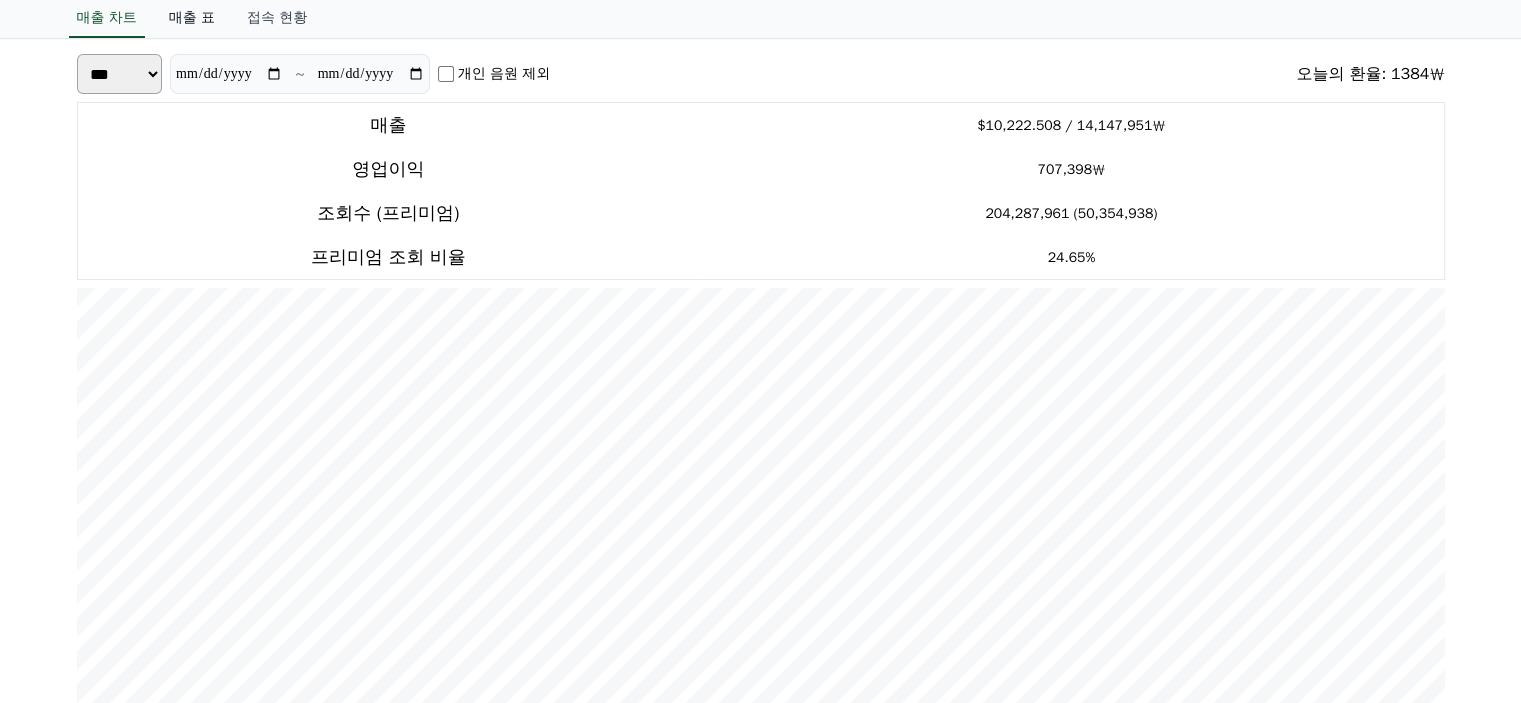 click on "매출 표" at bounding box center [192, 19] 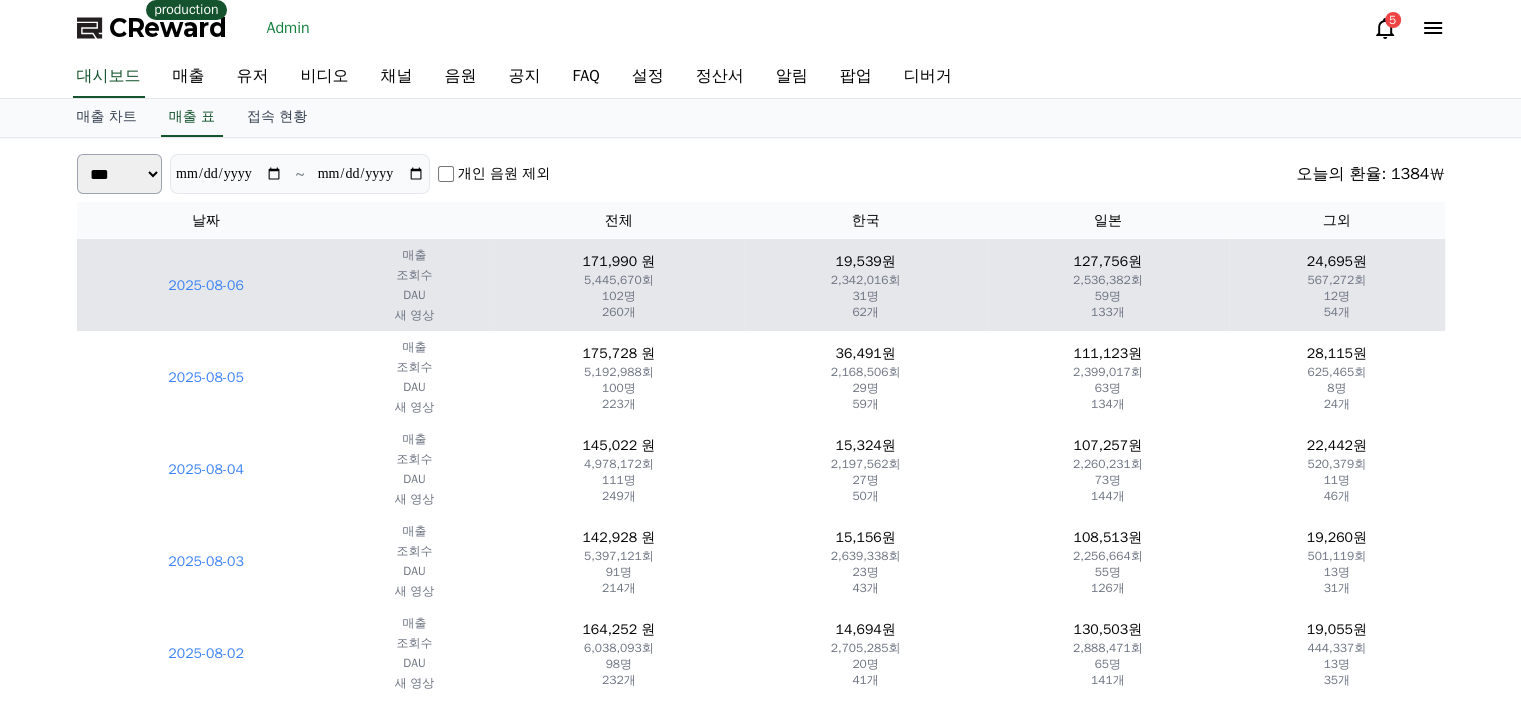 click on "5,445,670회" at bounding box center [618, 280] 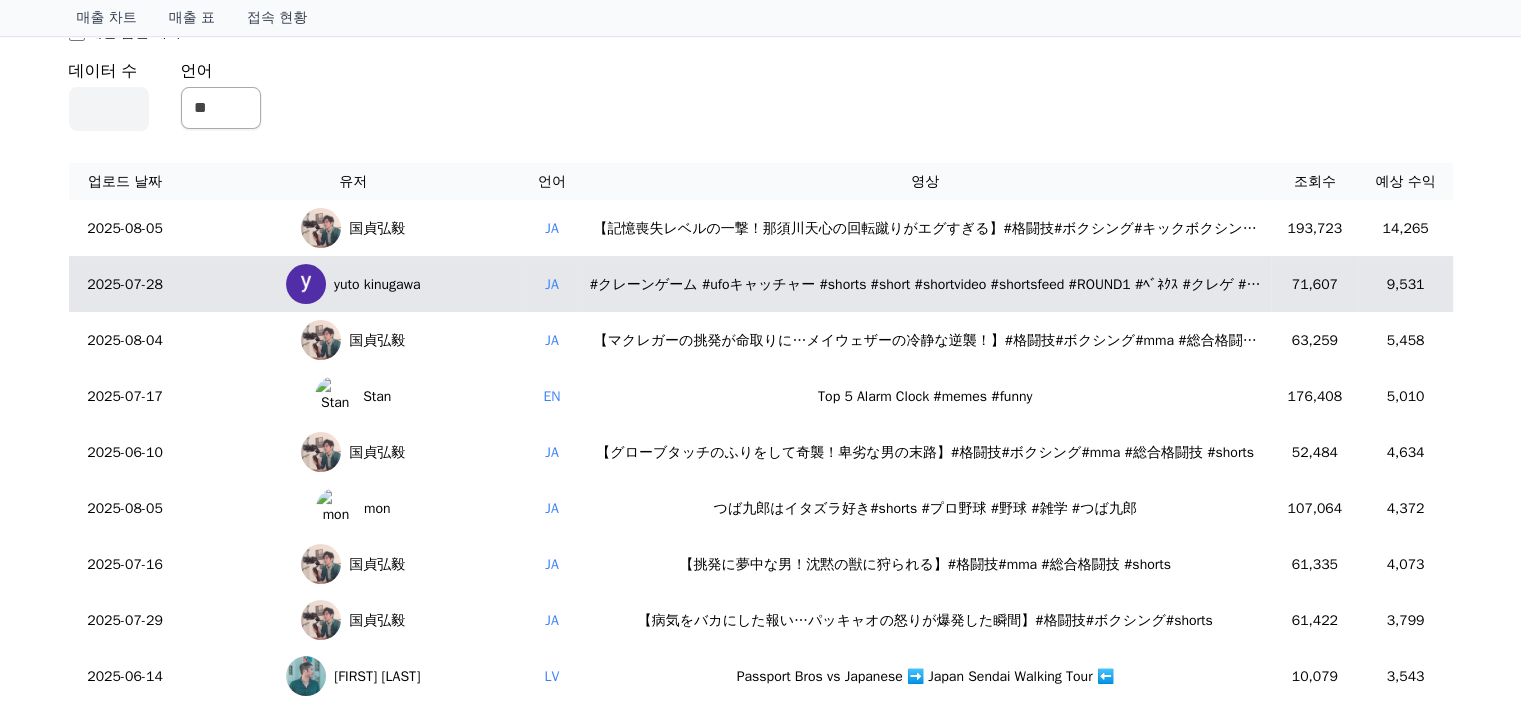scroll, scrollTop: 200, scrollLeft: 0, axis: vertical 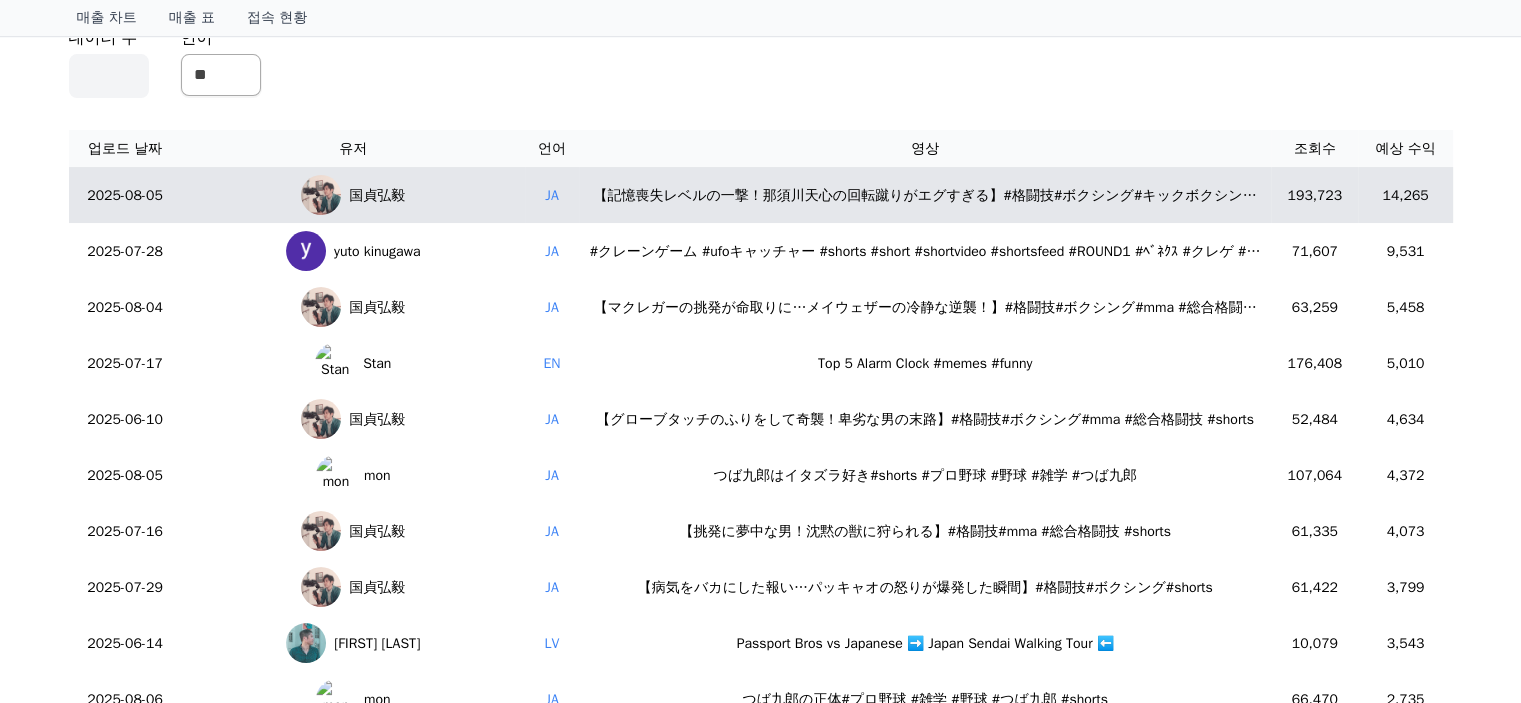 click on "【記憶喪失レベルの一撃！那須川天心の回転蹴りがエグすぎる】#格闘技#ボクシング#キックボクシング#shorts" at bounding box center [925, 195] 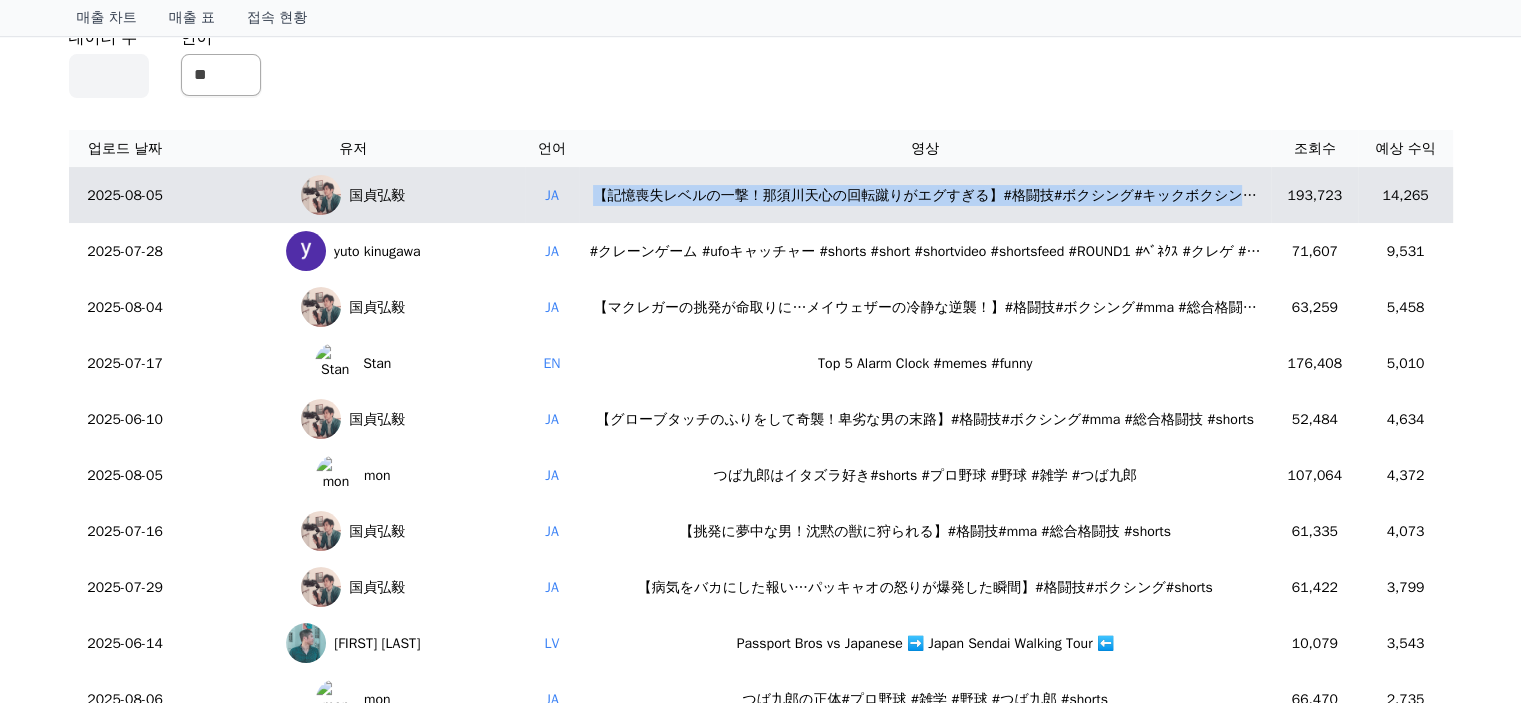 click on "【記憶喪失レベルの一撃！那須川天心の回転蹴りがエグすぎる】#格闘技#ボクシング#キックボクシング#shorts" at bounding box center [925, 195] 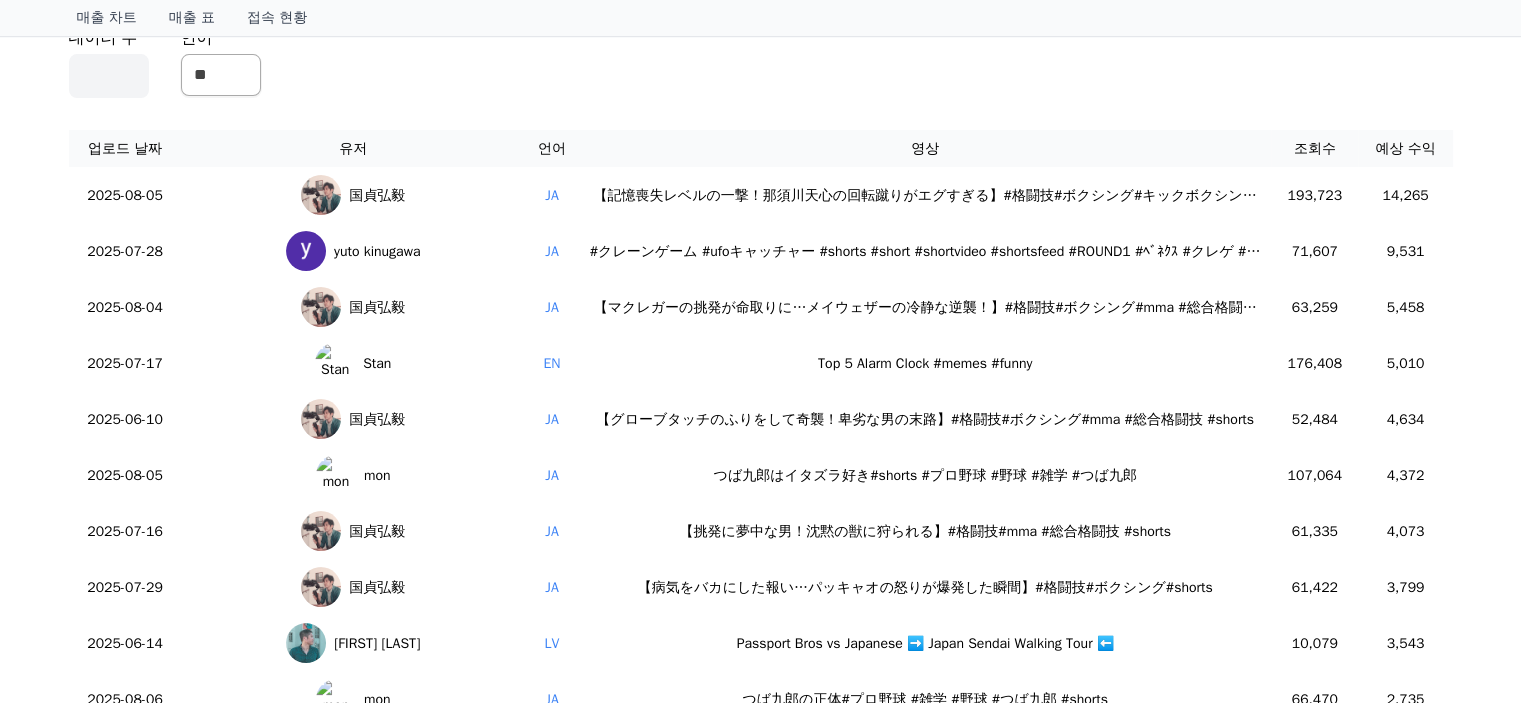 click on "데이터 수 **   언어 **   ** *** ** ** ** ** ** ** ** ** ** ** ** ** ** ** ** ** ** ** ** ** ** ** ** ** ** ** ** ** ** ** ** ** ** ** ** ** ** *** ** ** ******* ** ** ** **" at bounding box center (761, 62) 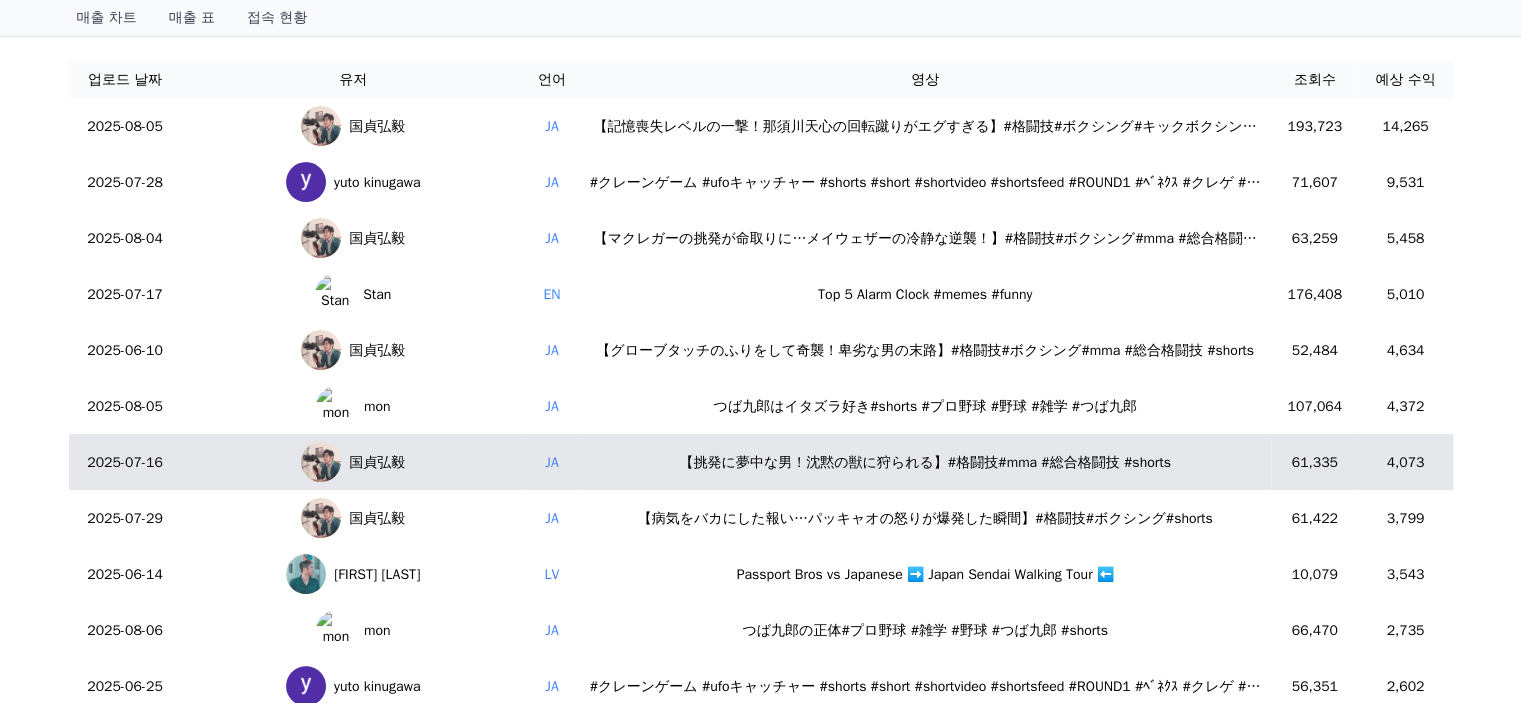 scroll, scrollTop: 300, scrollLeft: 0, axis: vertical 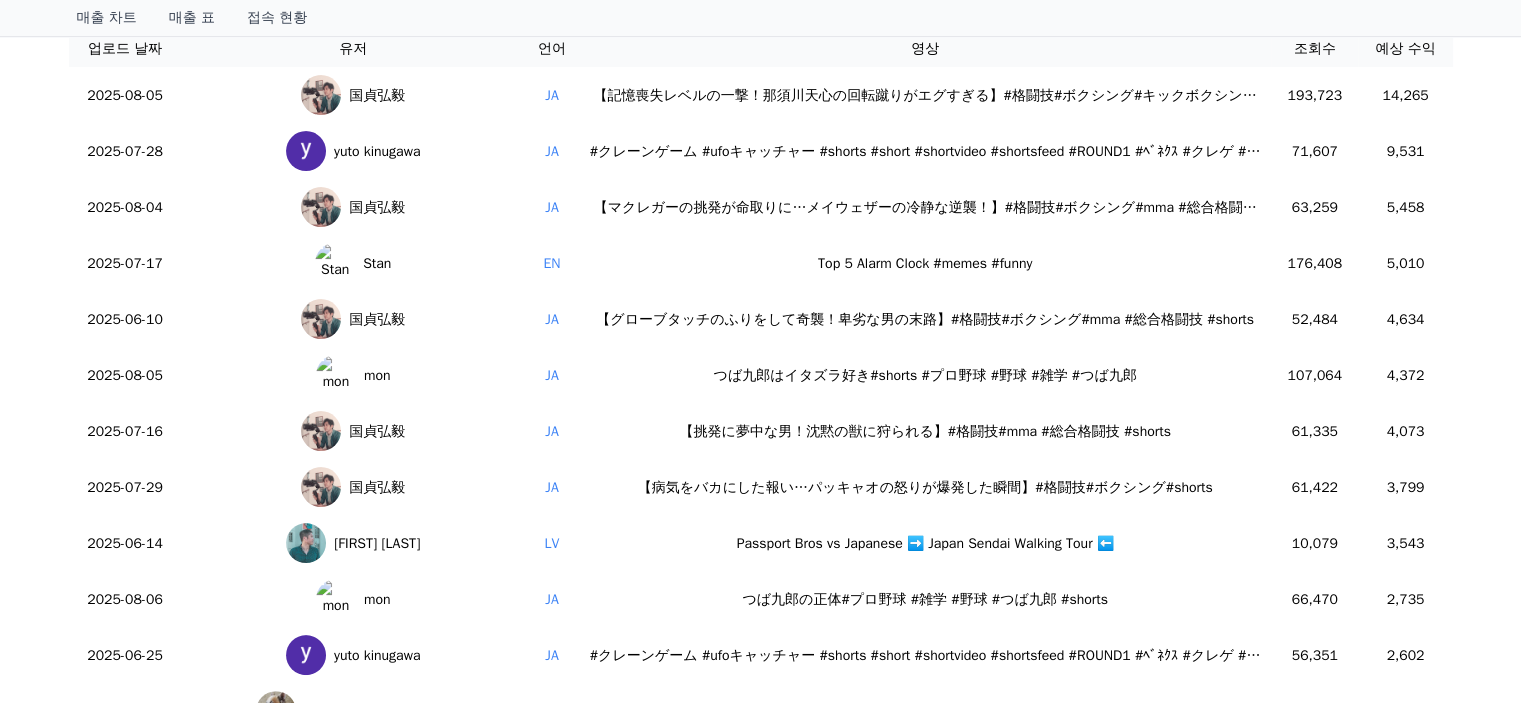 click on "매출 차트 매출 표 접속 현황" at bounding box center [761, 18] 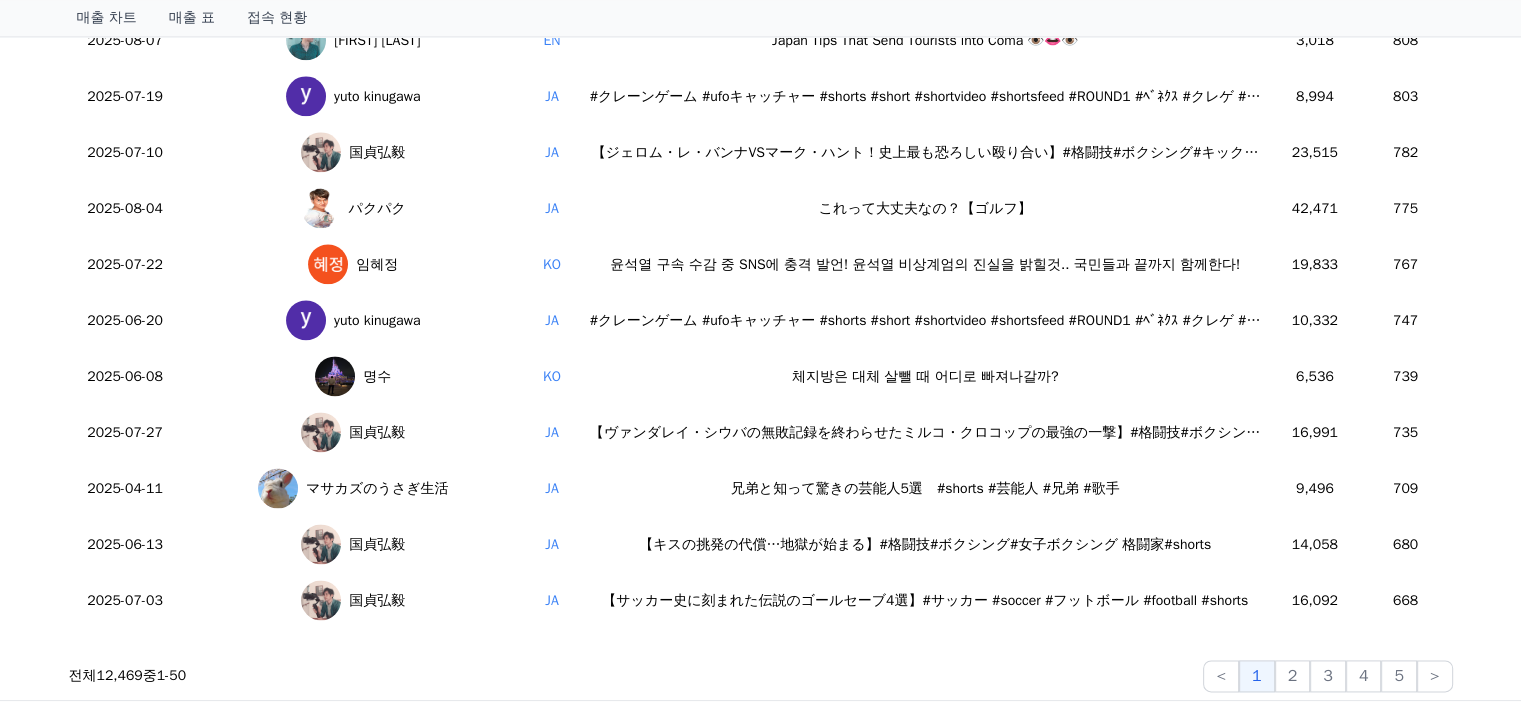 scroll, scrollTop: 2600, scrollLeft: 0, axis: vertical 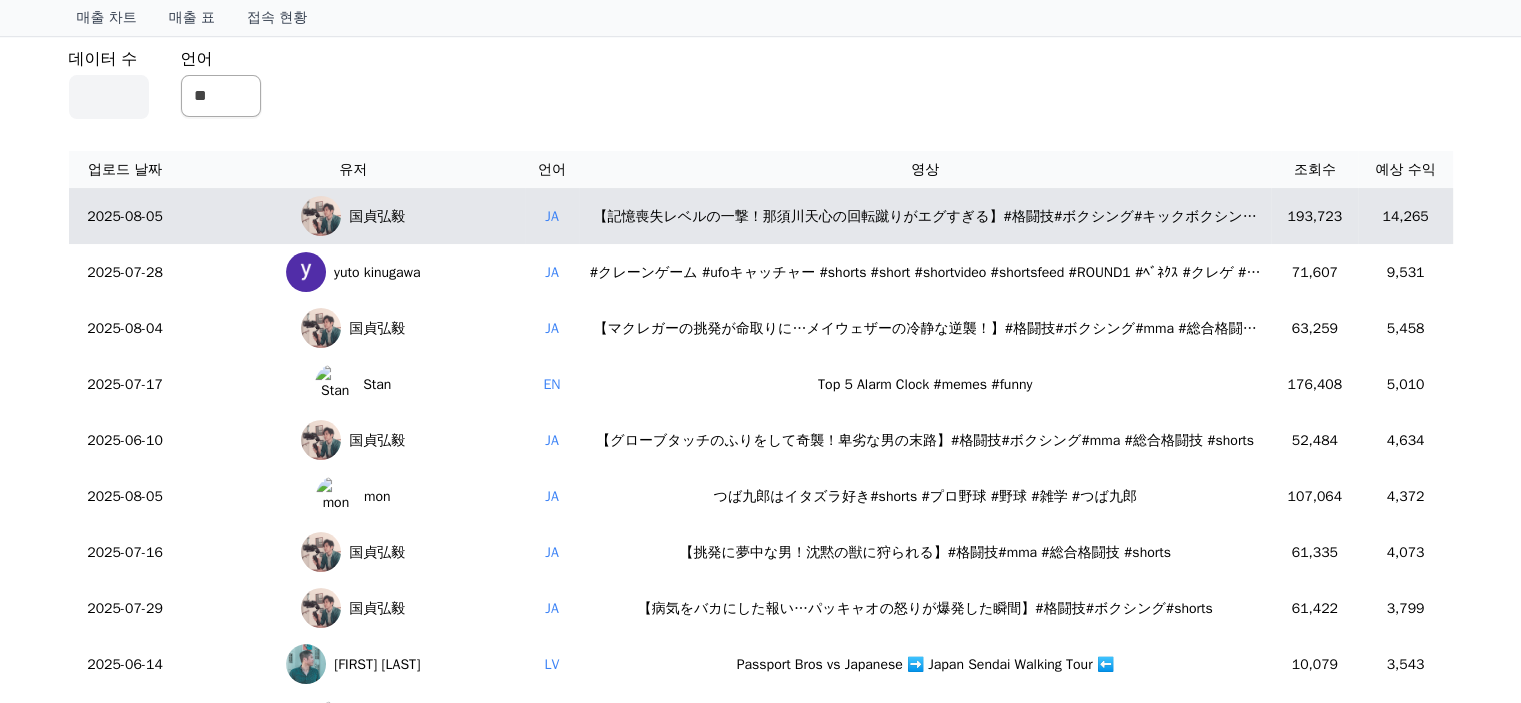 click on "国貞弘毅" at bounding box center (377, 216) 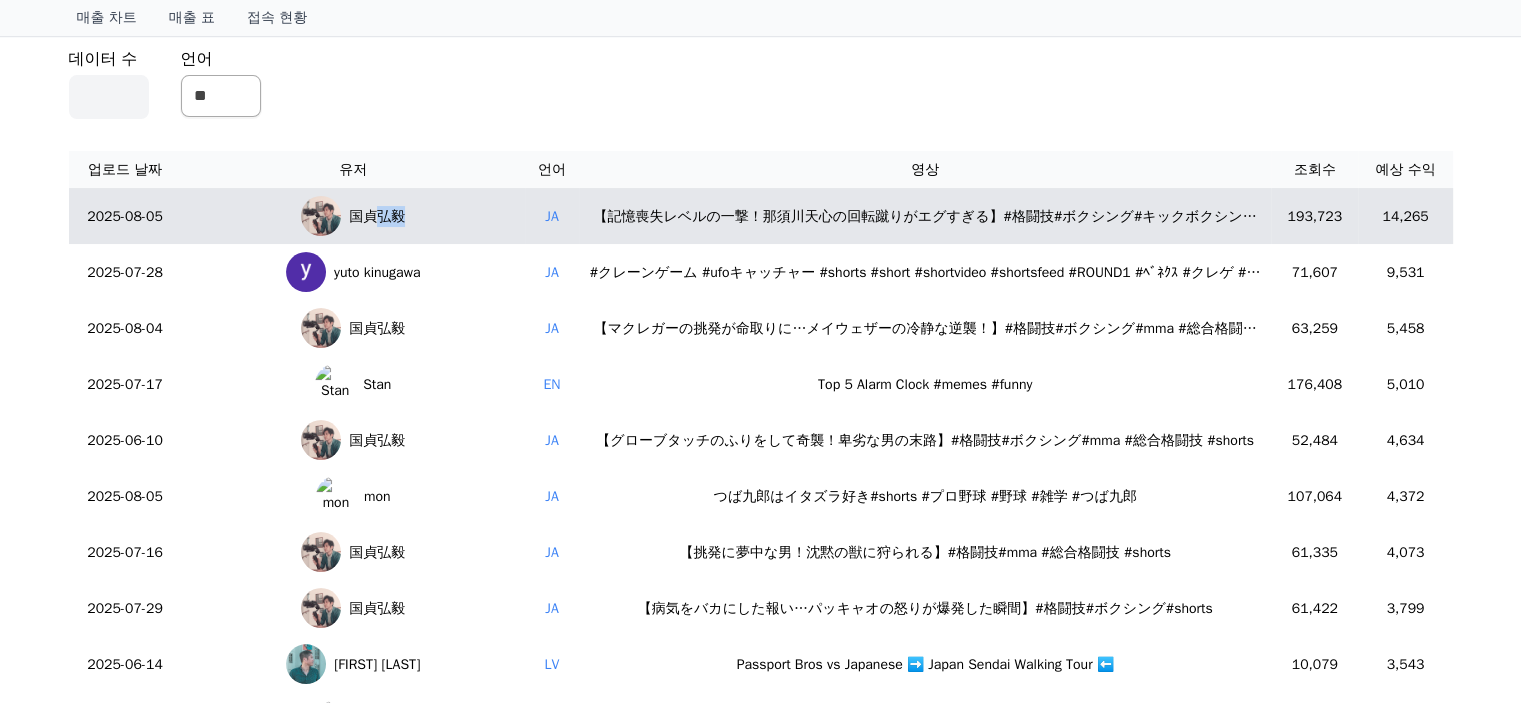 click on "国貞弘毅" at bounding box center [377, 216] 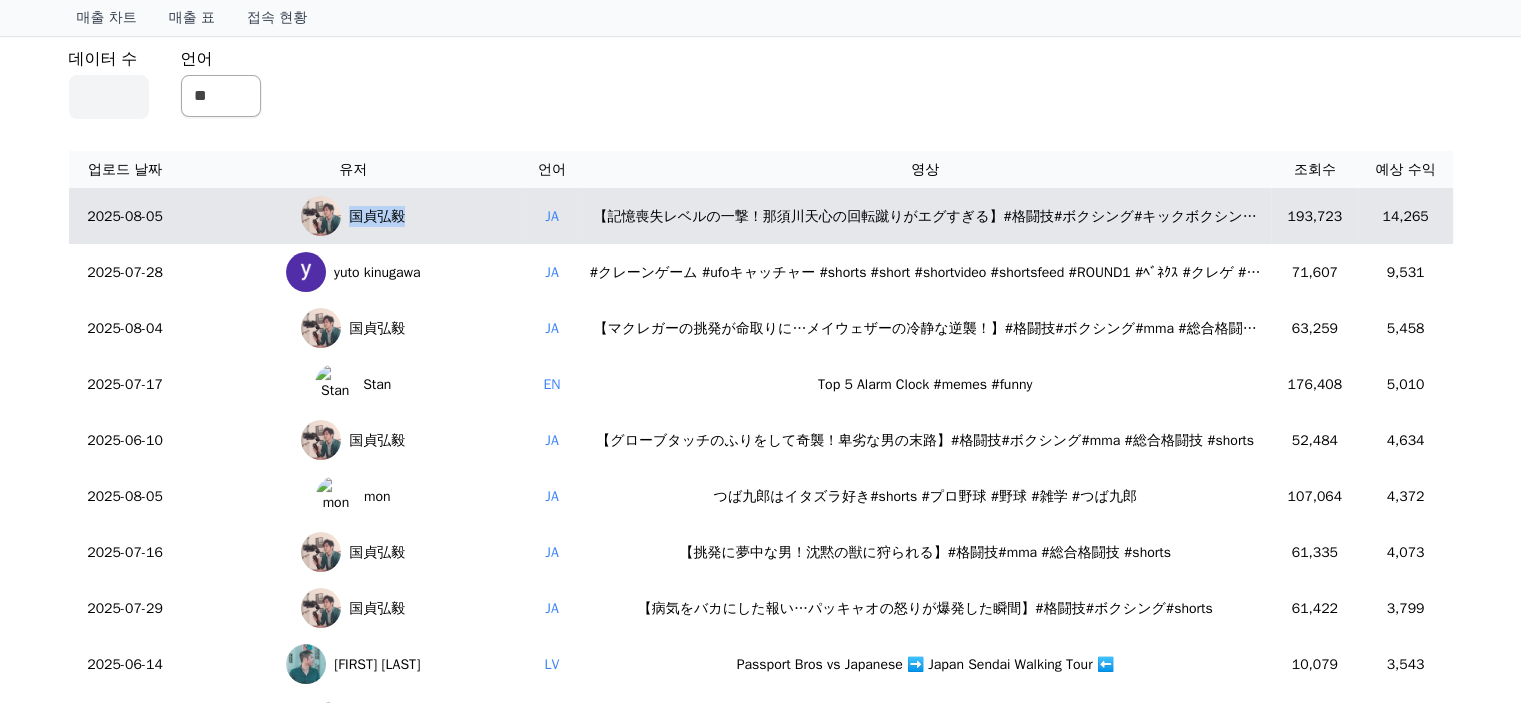 click on "国貞弘毅" at bounding box center [377, 216] 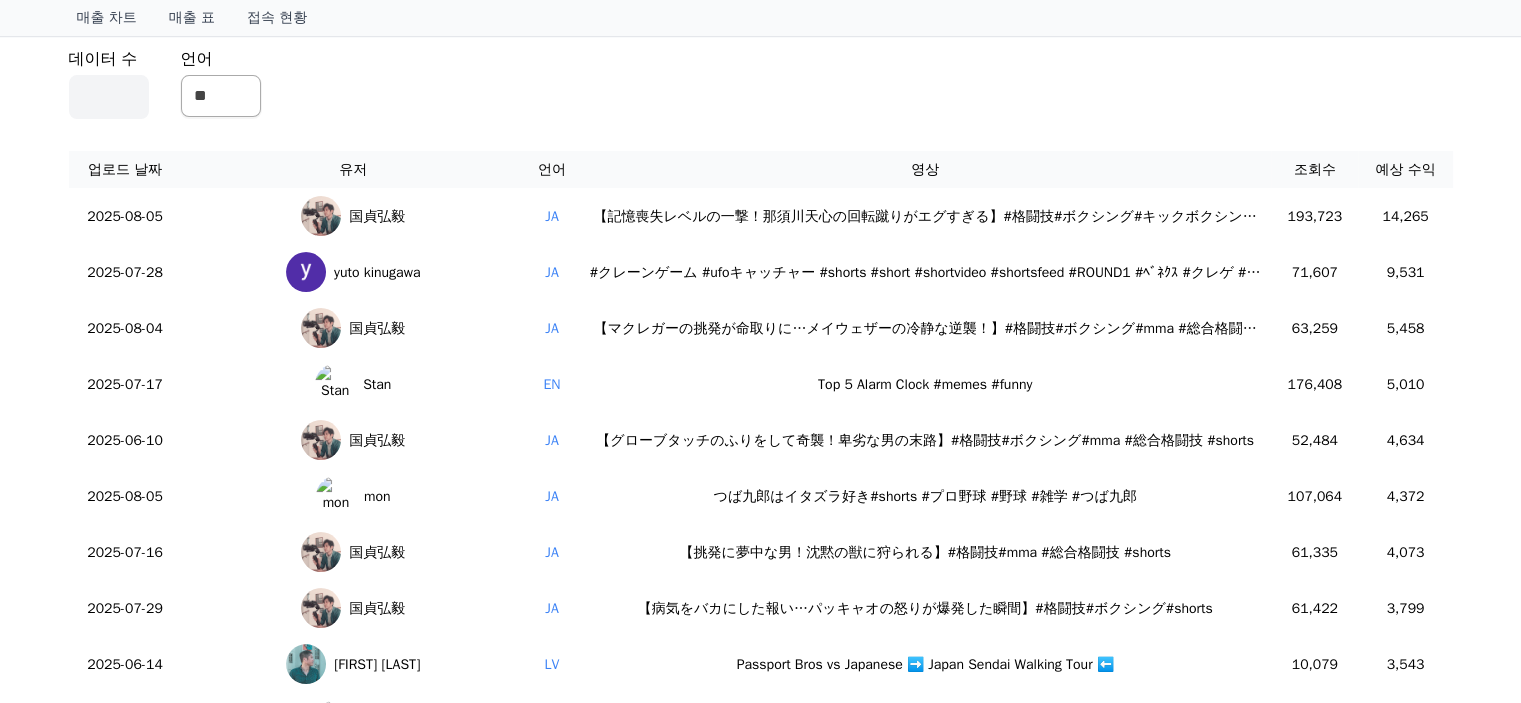 click on "2025-08-06 영상별 실적     개인 음원 제외   데이터 수 **   언어 **   ** *** ** ** ** ** ** ** ** ** ** ** ** ** ** ** ** ** ** ** ** ** ** ** ** ** ** ** ** ** ** ** ** ** ** ** ** ** ** *** ** ** ******* ** ** ** **   업로드 날짜   유저   언어   영상   조회수   예상 수익   2025-08-05     国貞弘毅   JA   【記憶喪失レベルの一撃！那須川天心の回転蹴りがエグすぎる】#格闘技#ボクシング#キックボクシング#shorts   193,723   14,265 2025-07-28     yuto kinugawa   JA   #クレーンゲーム #ufoキャッチャー #shorts #short #shortvideo #shortsfeed  #ROUND1 #ﾍﾞﾈｸｽ #クレゲ #フィギュア #ぬいぐるみ #ゲーム   71,607   9,531 2025-08-04     国貞弘毅   JA   【マクレガーの挑発が命取りに…メイウェザーの冷静な逆襲！】#格闘技#ボクシング#mma #総合格闘技 #shorts   63,259   5,458 2025-07-17     Stan   EN   Top 5 Alarm Clock #memes #funny   176,408   5,010 2025-06-10       JA" at bounding box center (761, 1508) 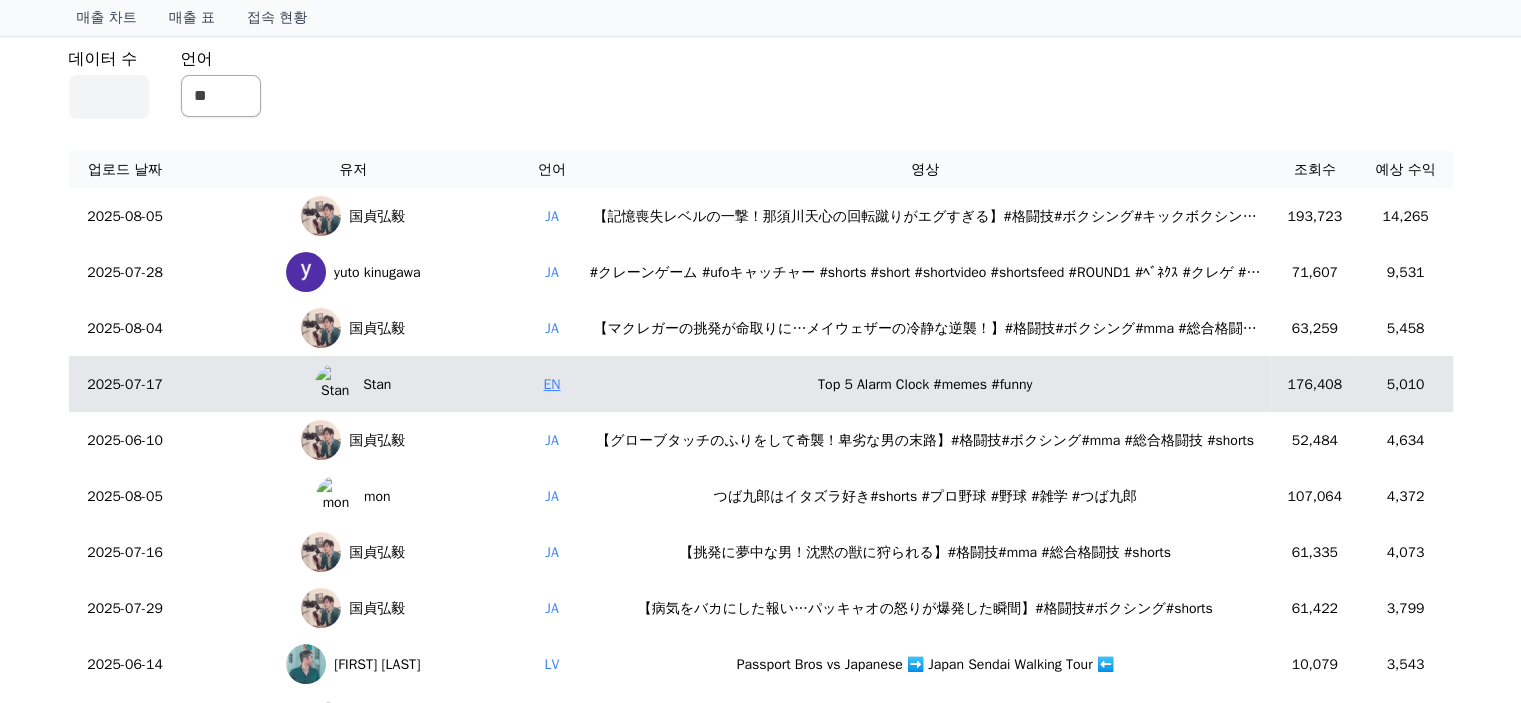 click on "EN" at bounding box center (551, 384) 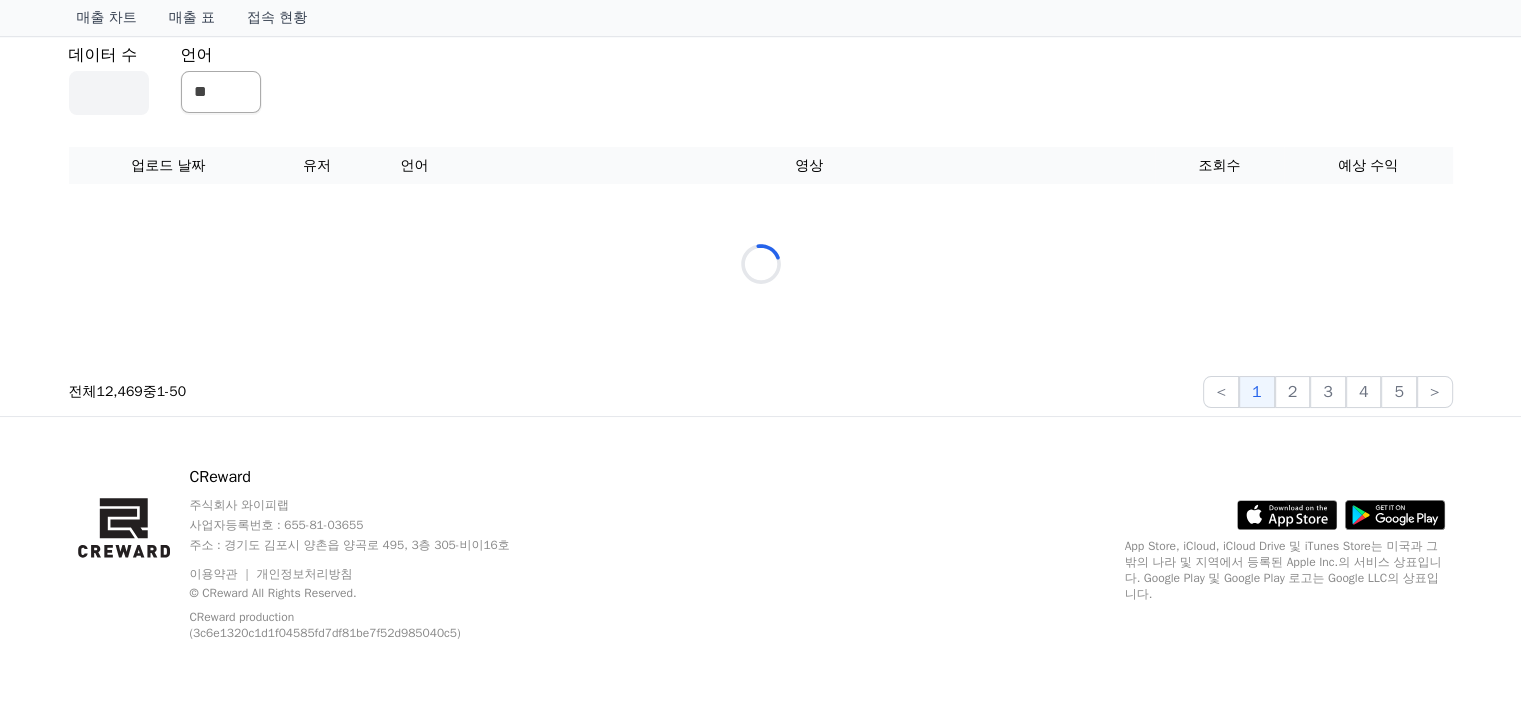 scroll, scrollTop: 184, scrollLeft: 0, axis: vertical 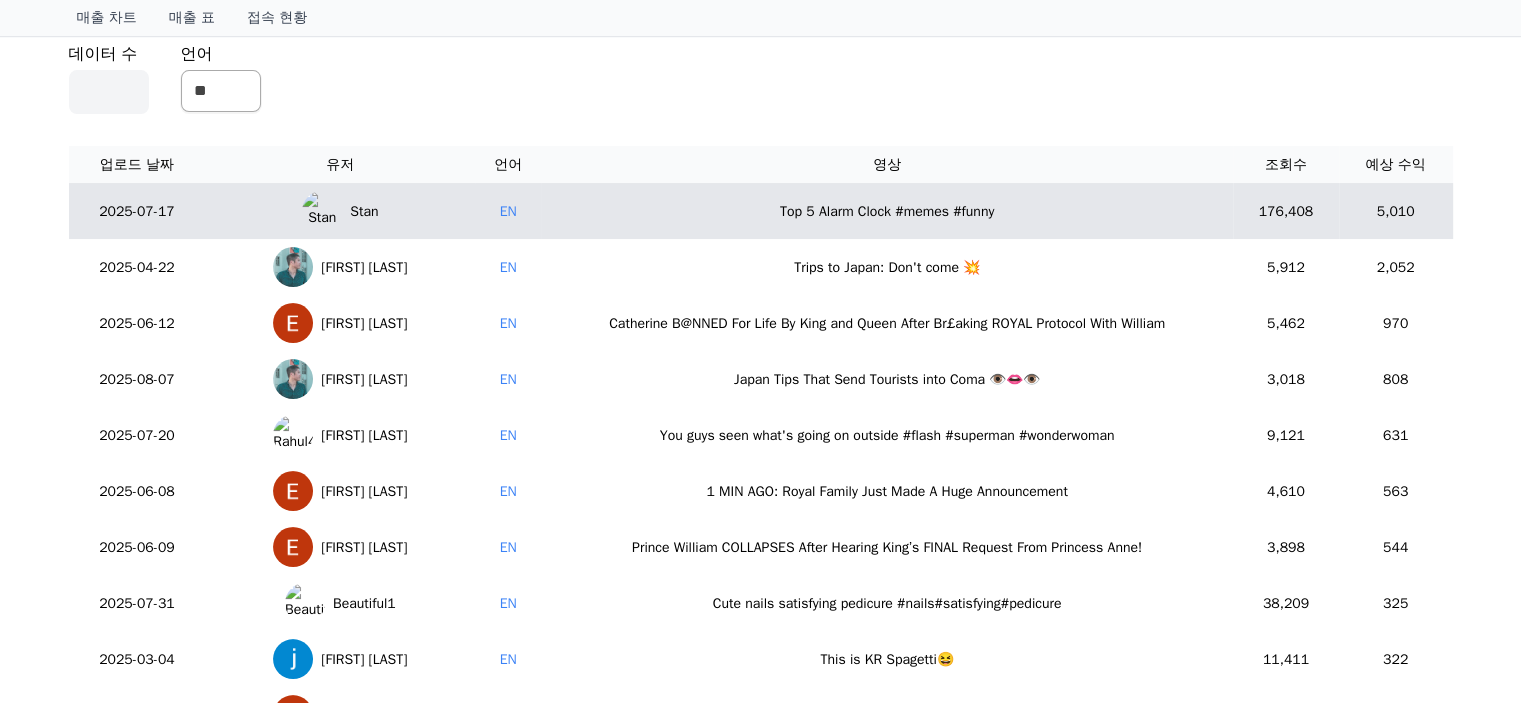 click on "Top 5 Alarm Clock #memes #funny" at bounding box center (887, 211) 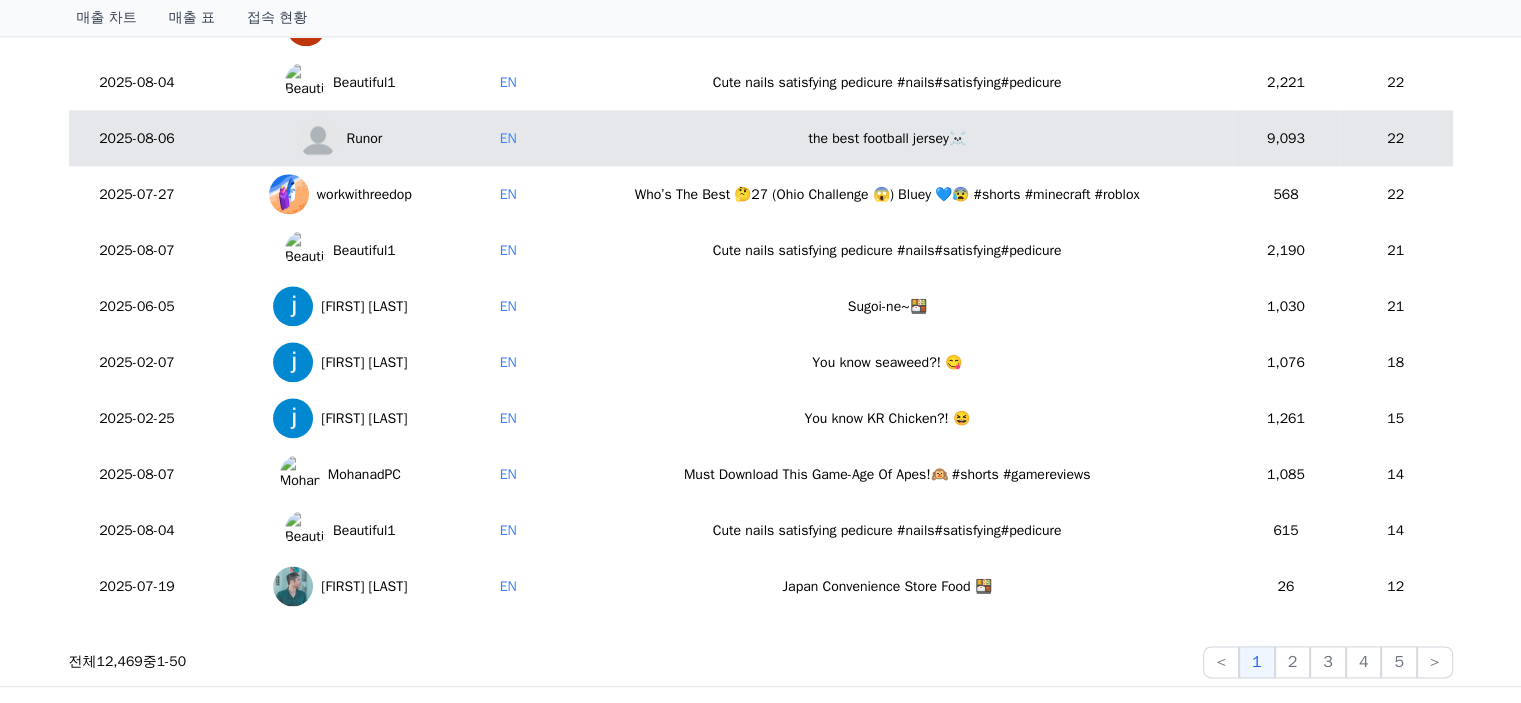 scroll, scrollTop: 2584, scrollLeft: 0, axis: vertical 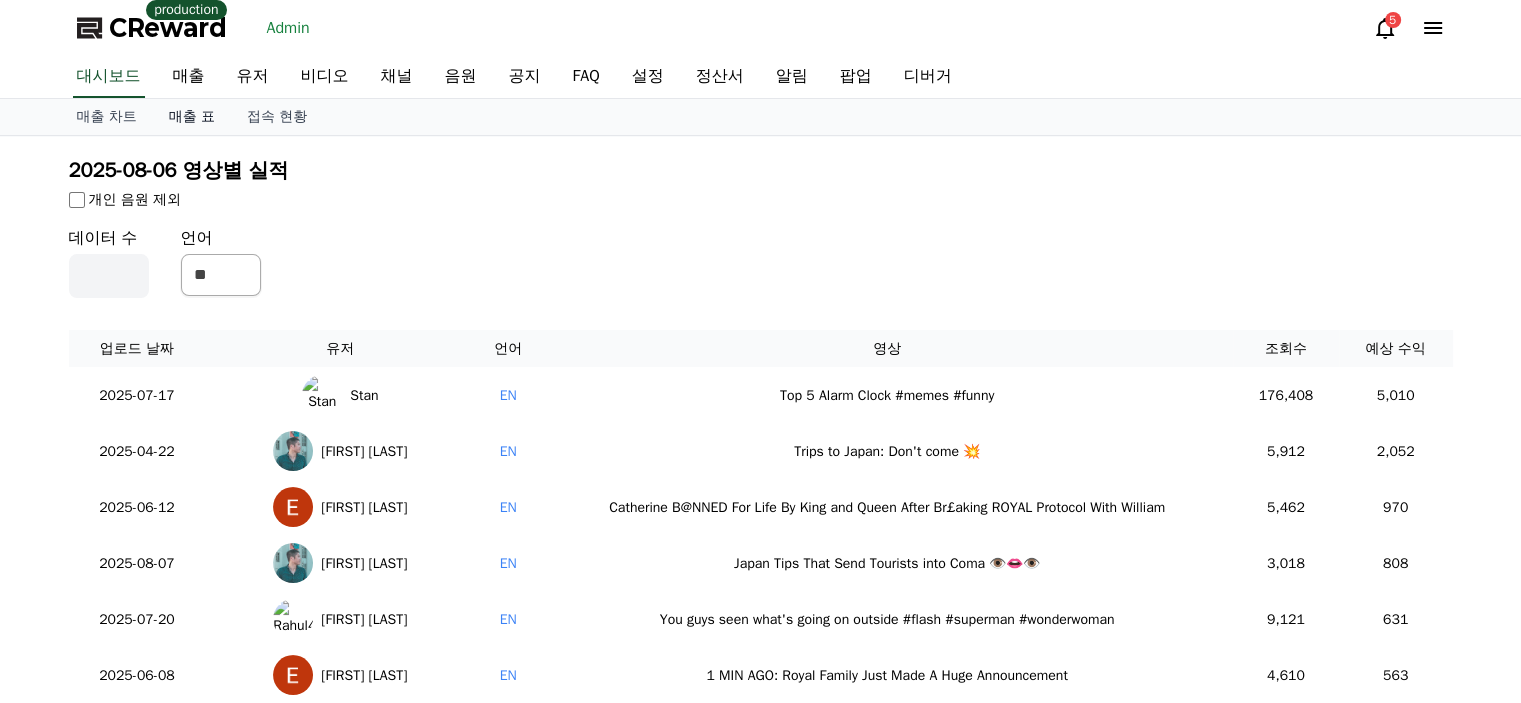 click on "매출 표" at bounding box center (192, 117) 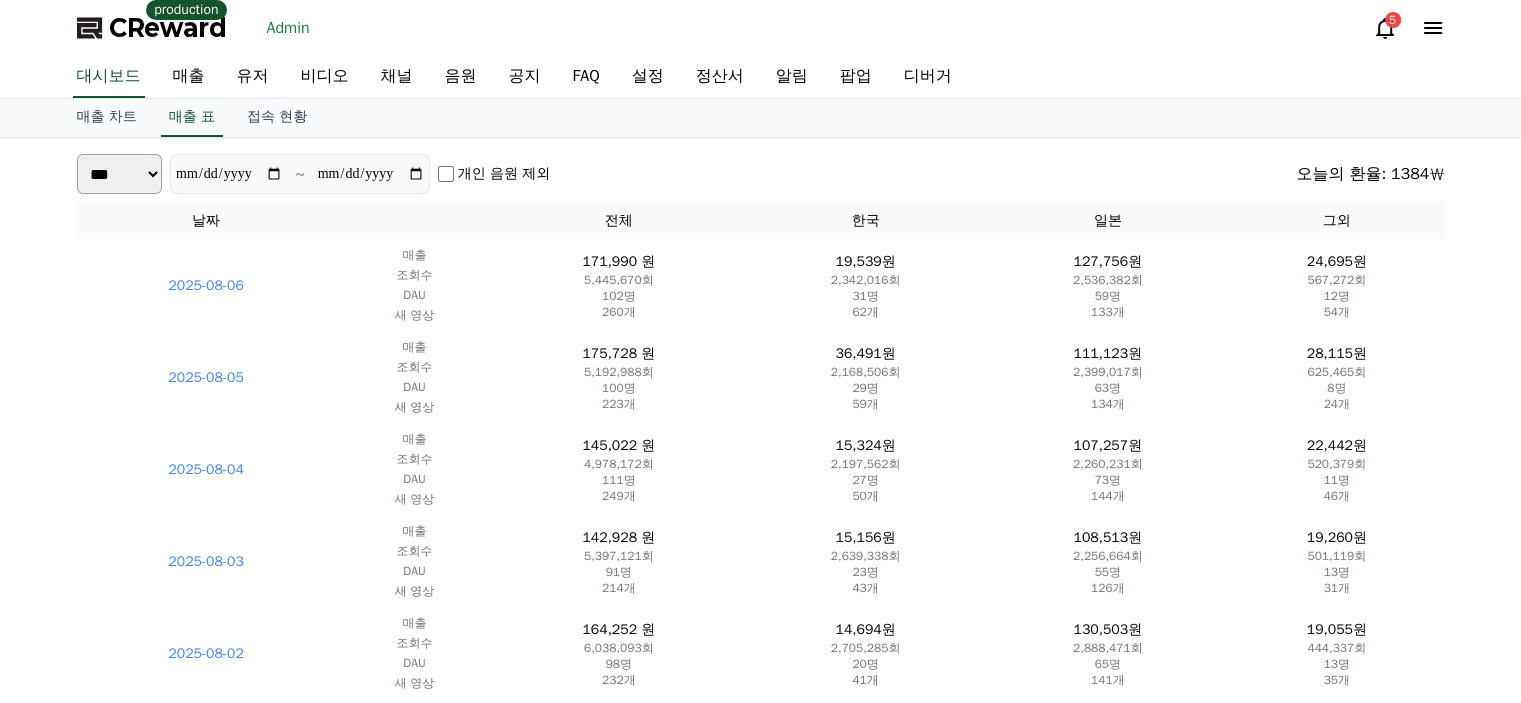 click on "**********" at bounding box center [761, 174] 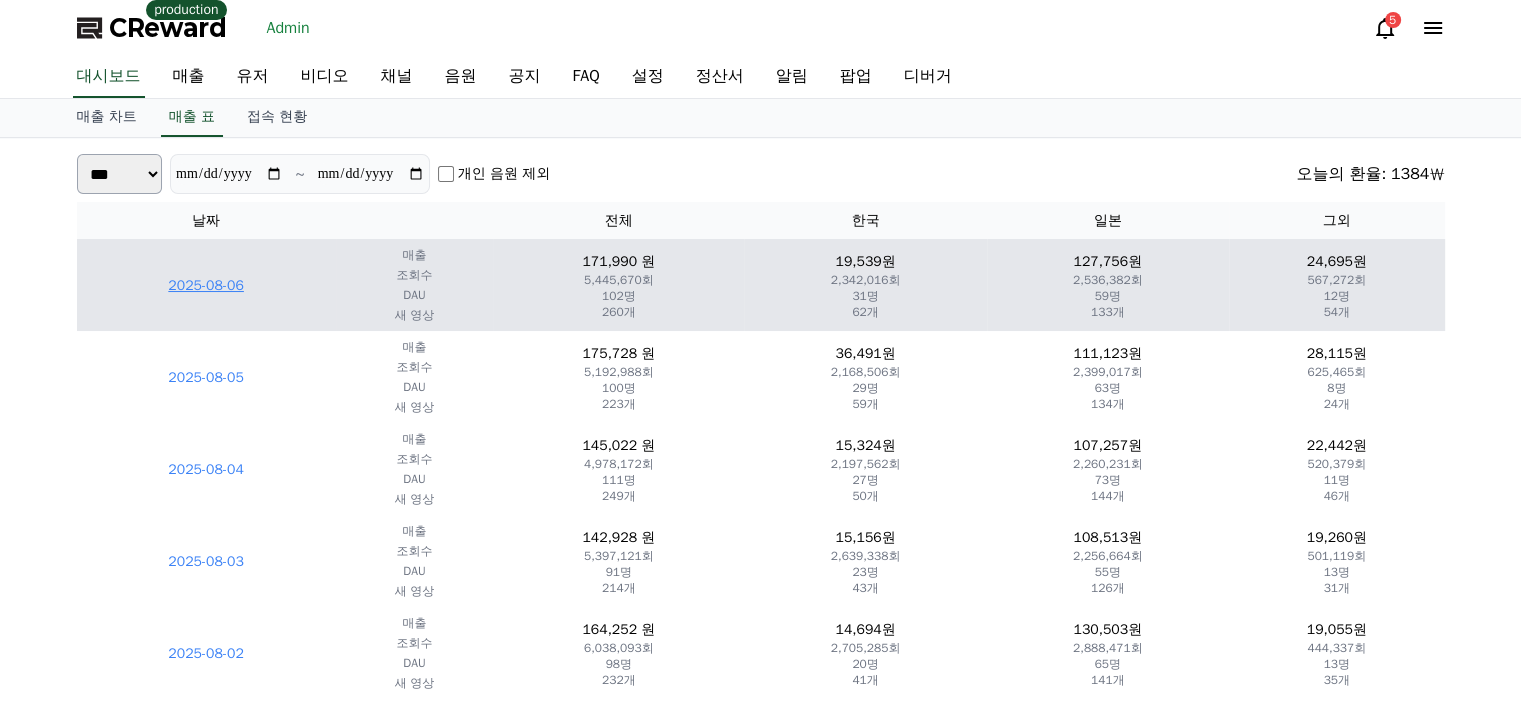 click on "2025-08-06" at bounding box center (206, 285) 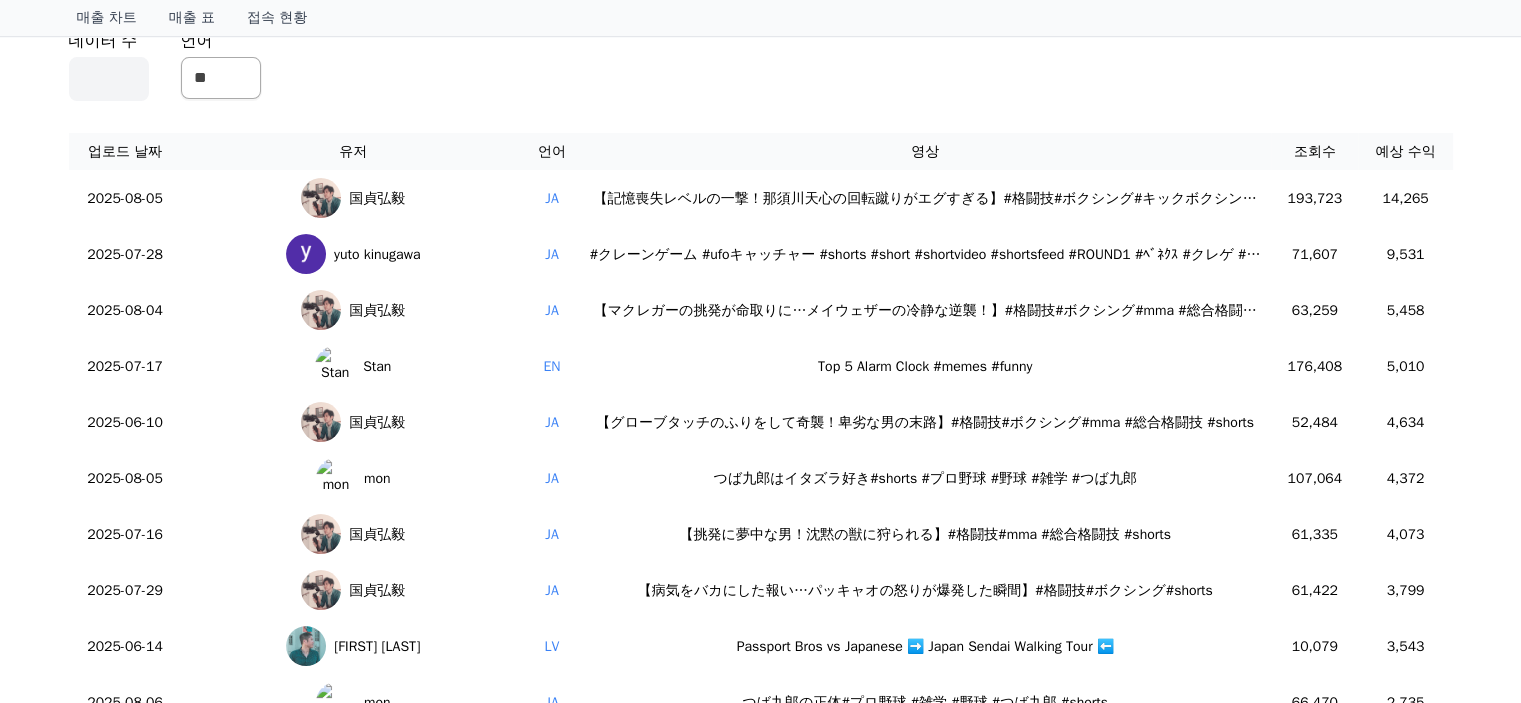 scroll, scrollTop: 0, scrollLeft: 0, axis: both 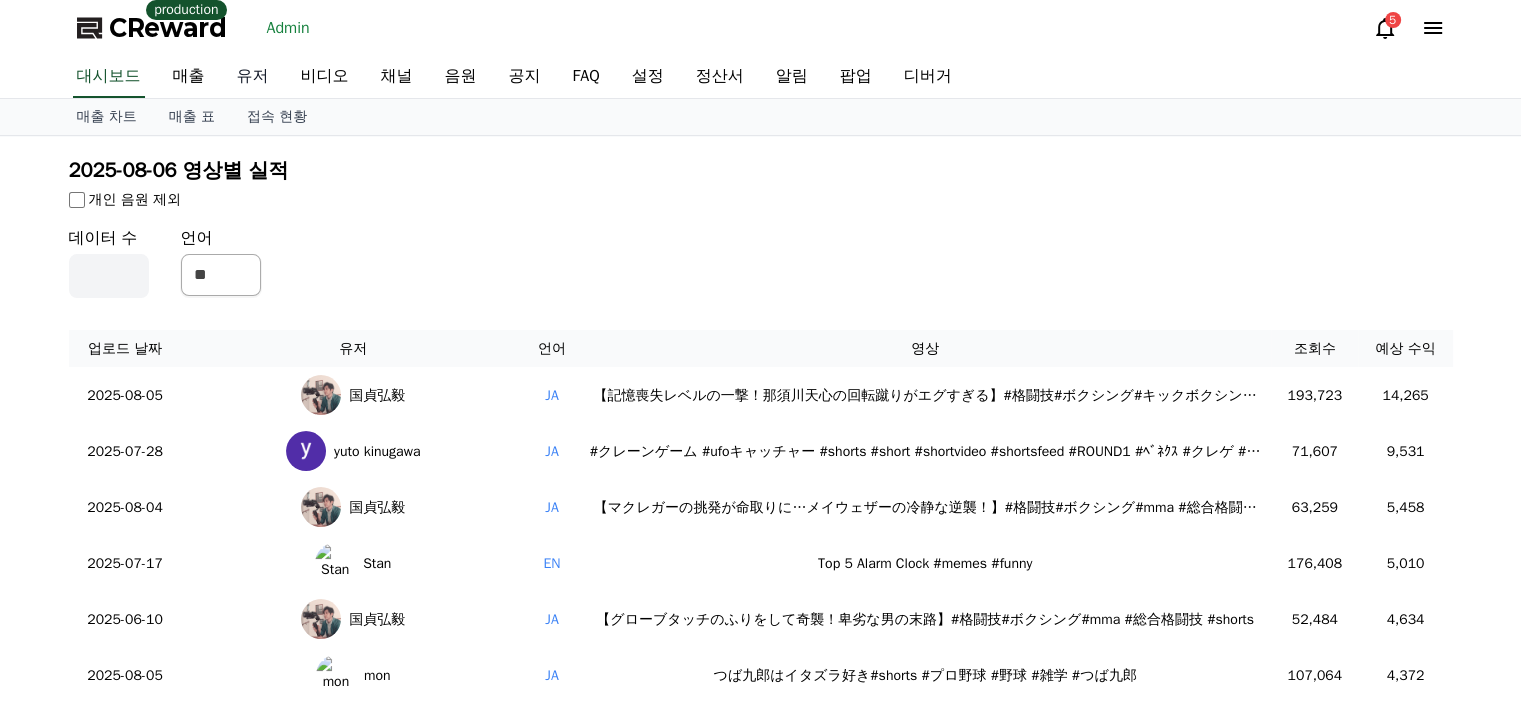 click on "유저" at bounding box center [253, 77] 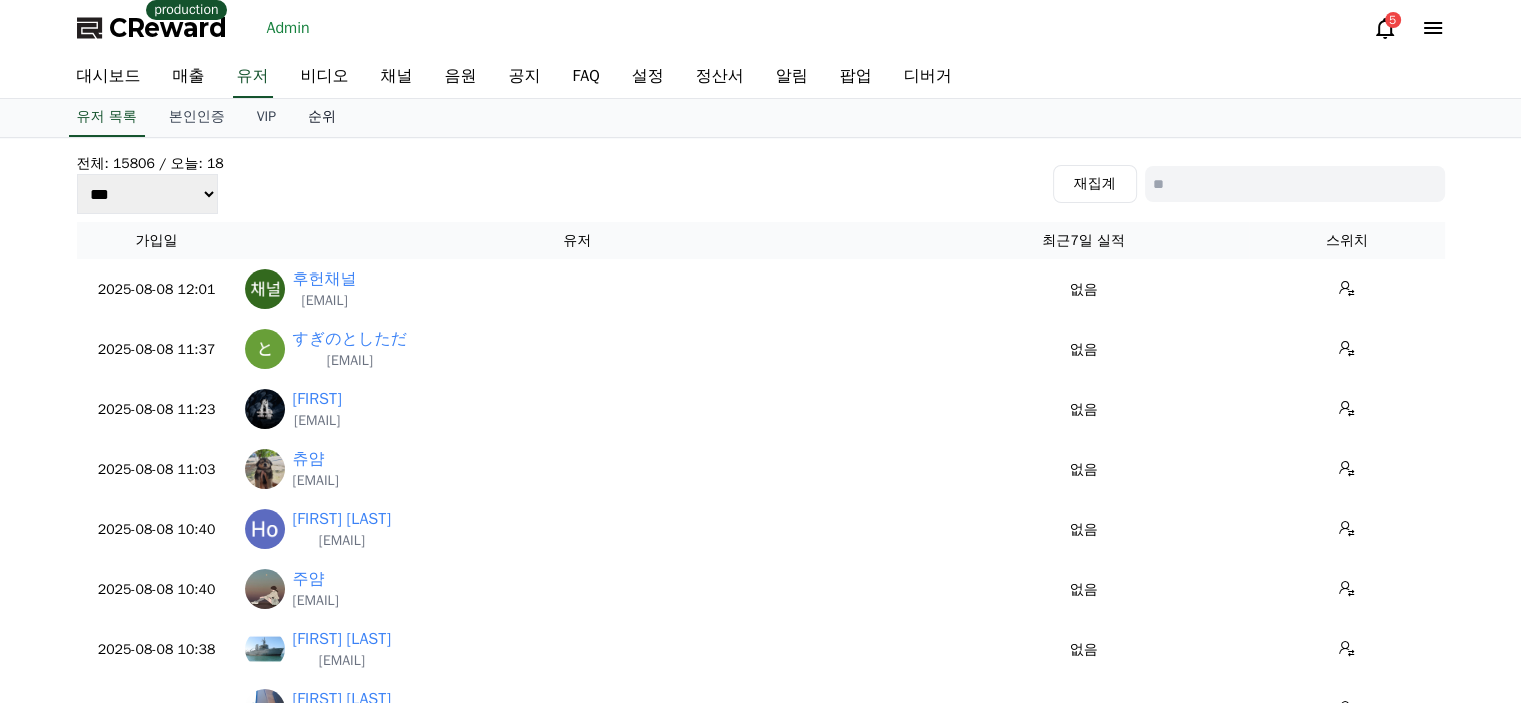 click on "순위" at bounding box center [322, 118] 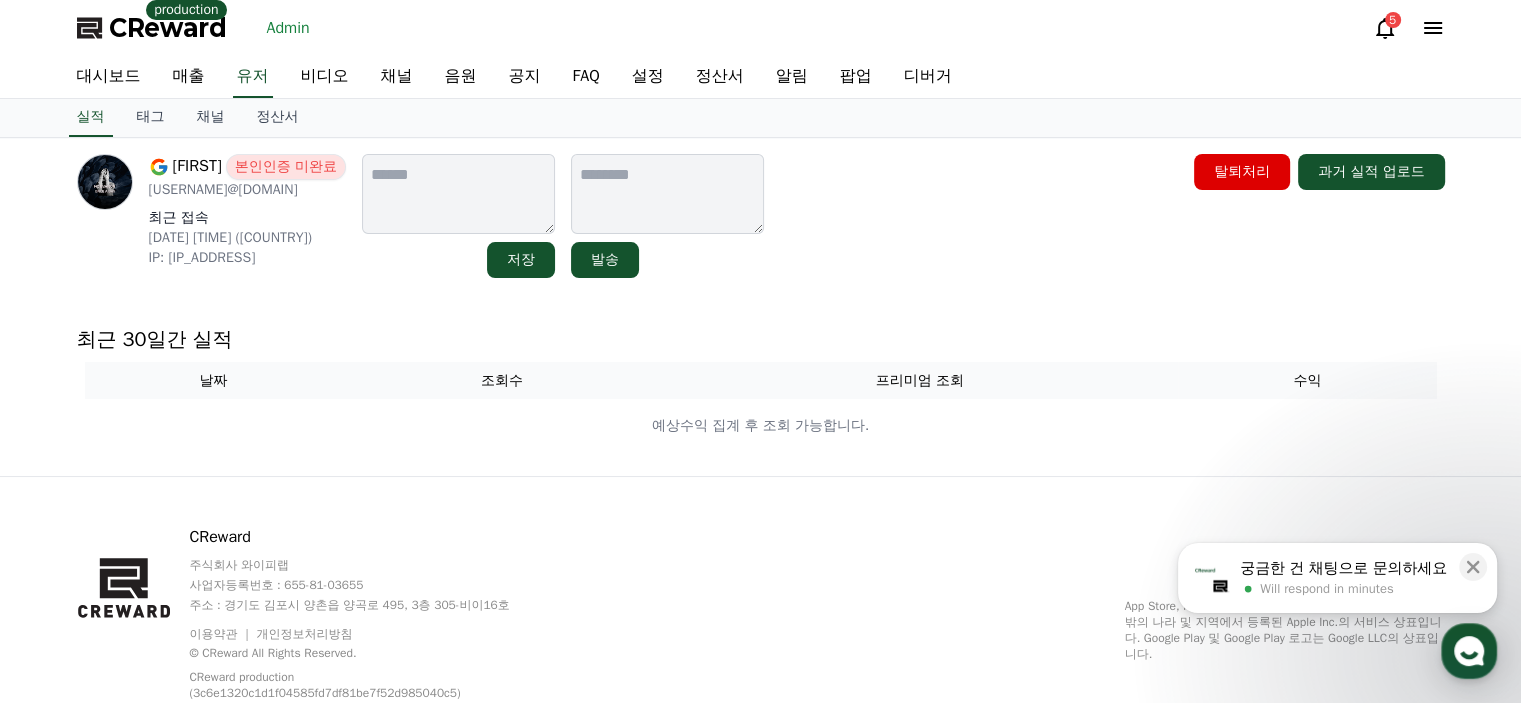 scroll, scrollTop: 0, scrollLeft: 0, axis: both 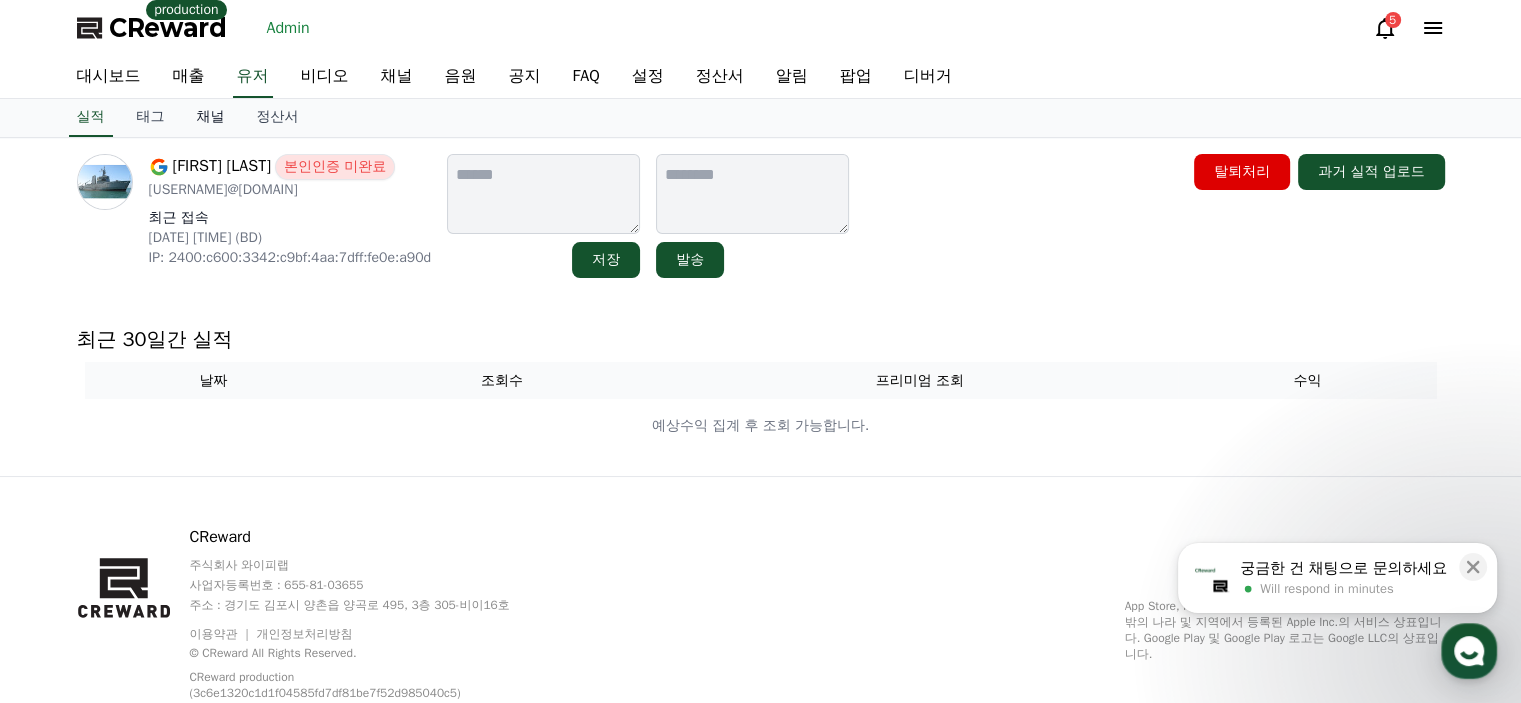 click on "채널" at bounding box center [211, 118] 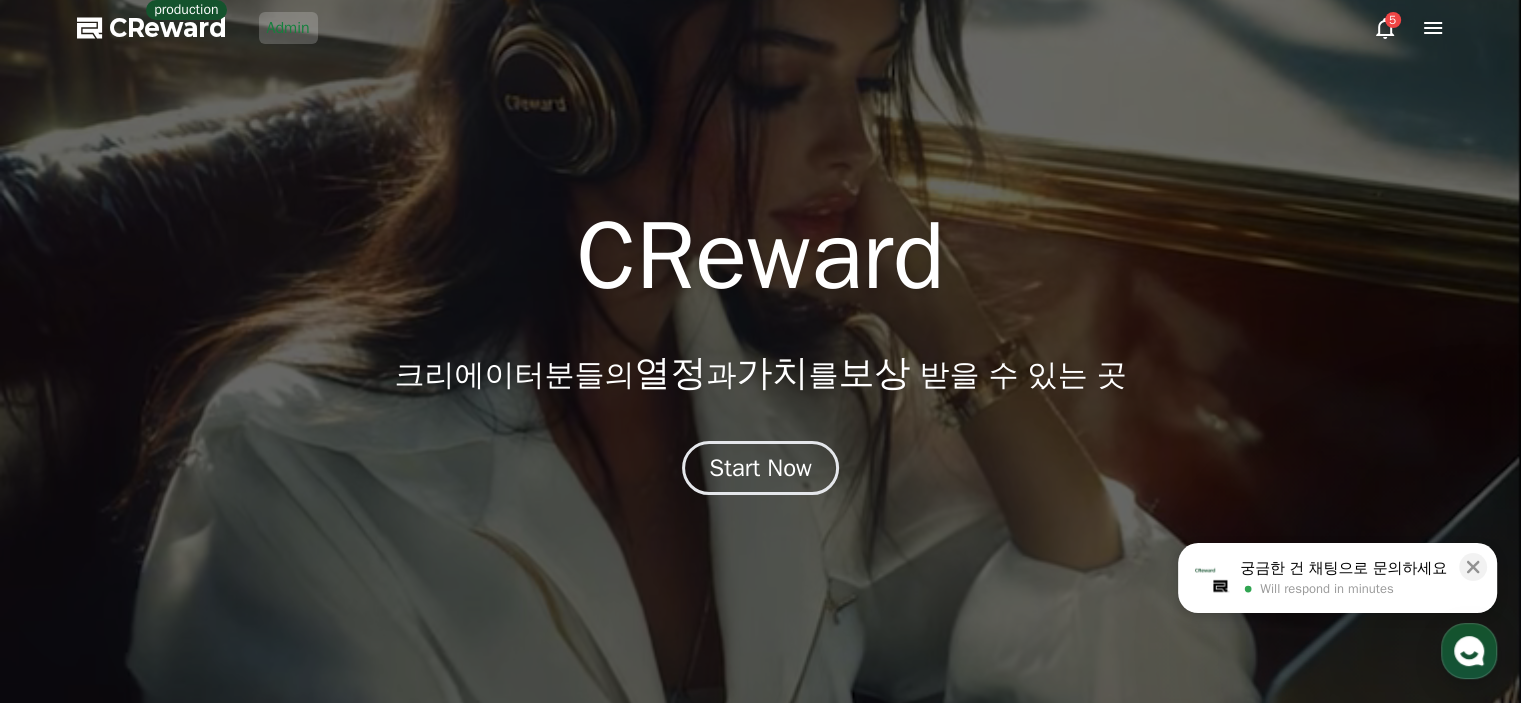 scroll, scrollTop: 0, scrollLeft: 0, axis: both 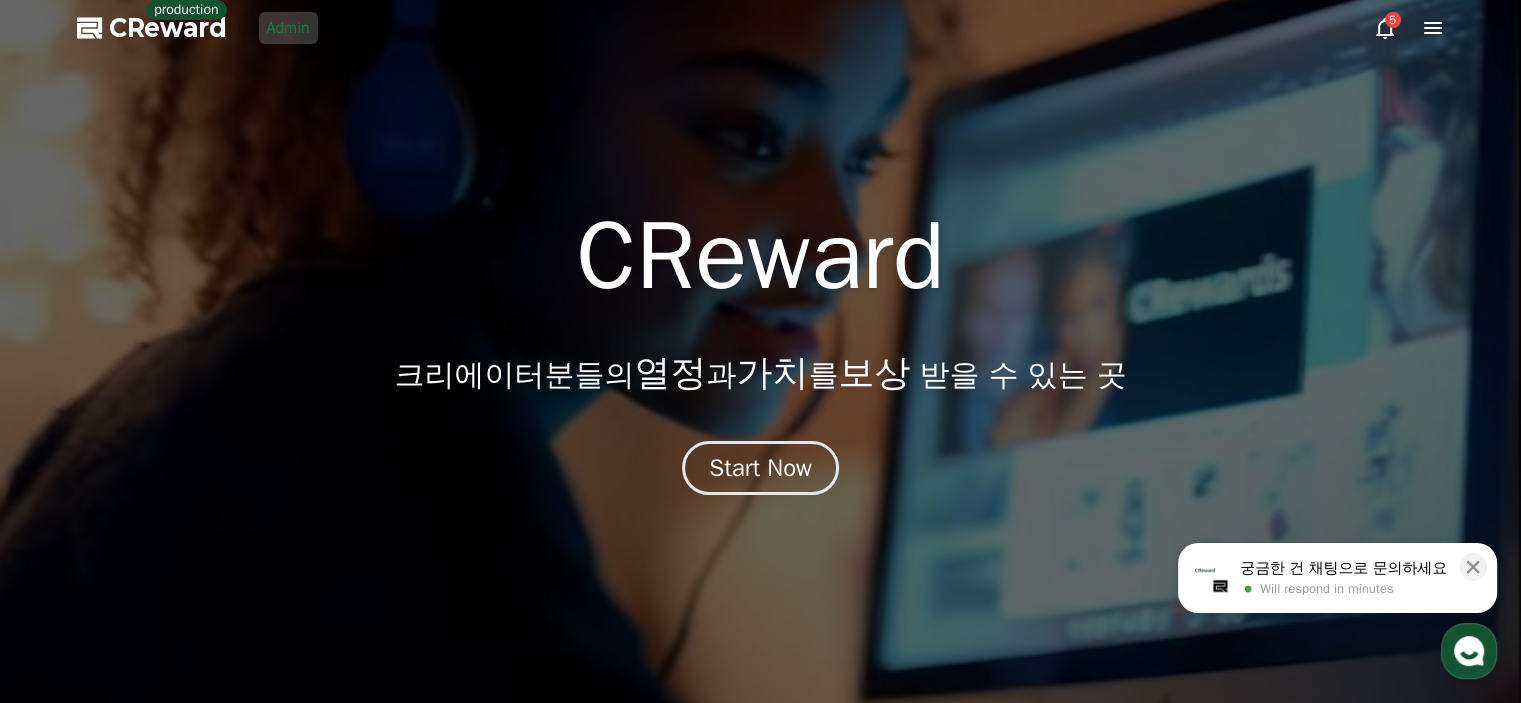 click on "Admin" at bounding box center (288, 28) 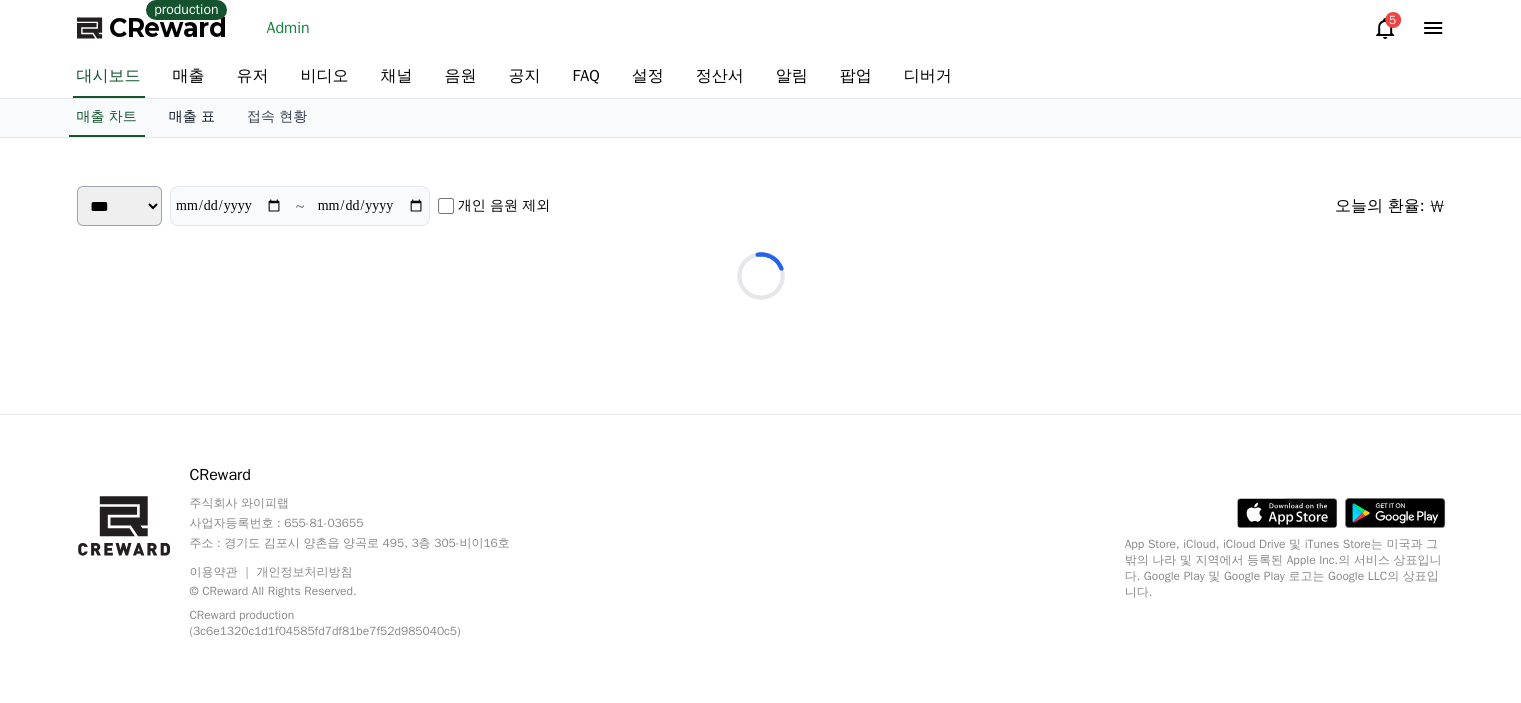 click on "매출 표" at bounding box center (192, 118) 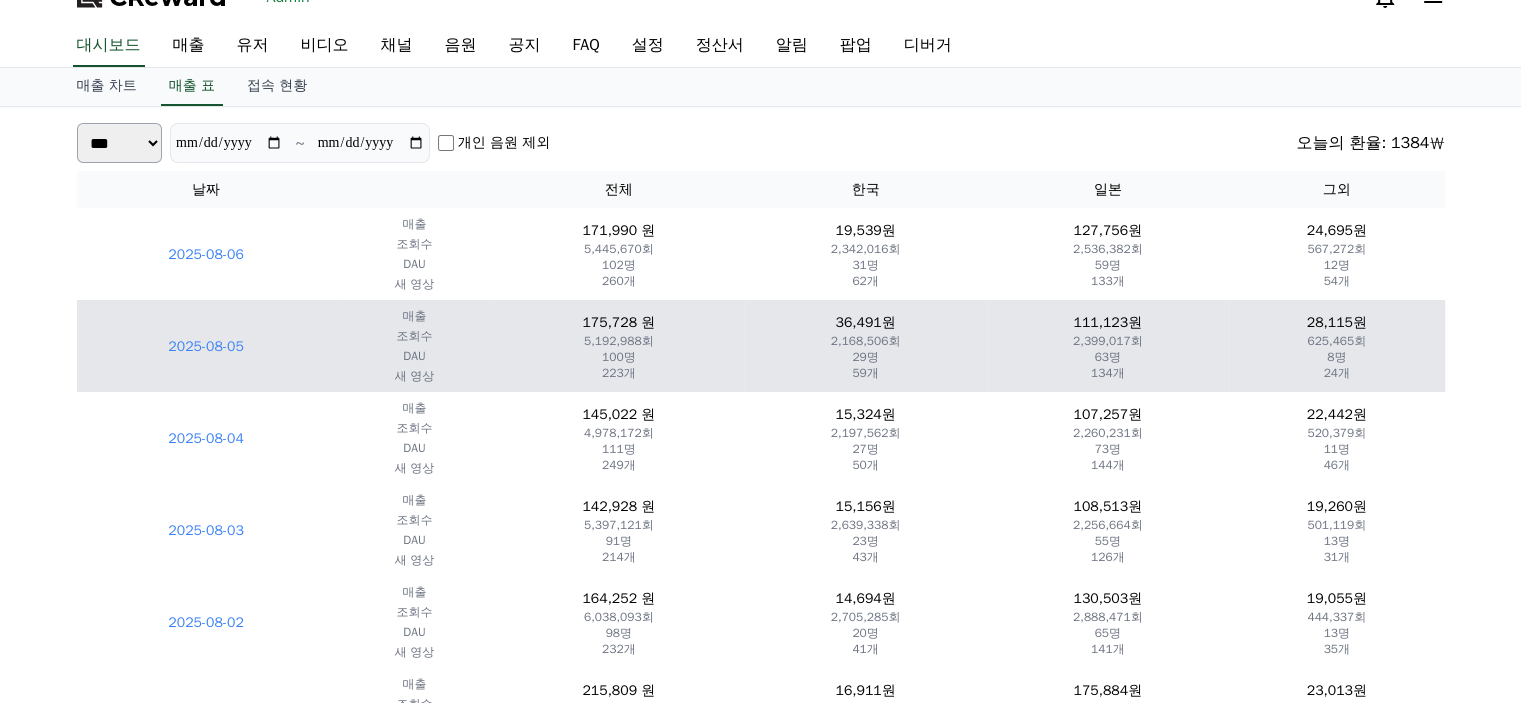 scroll, scrollTop: 0, scrollLeft: 0, axis: both 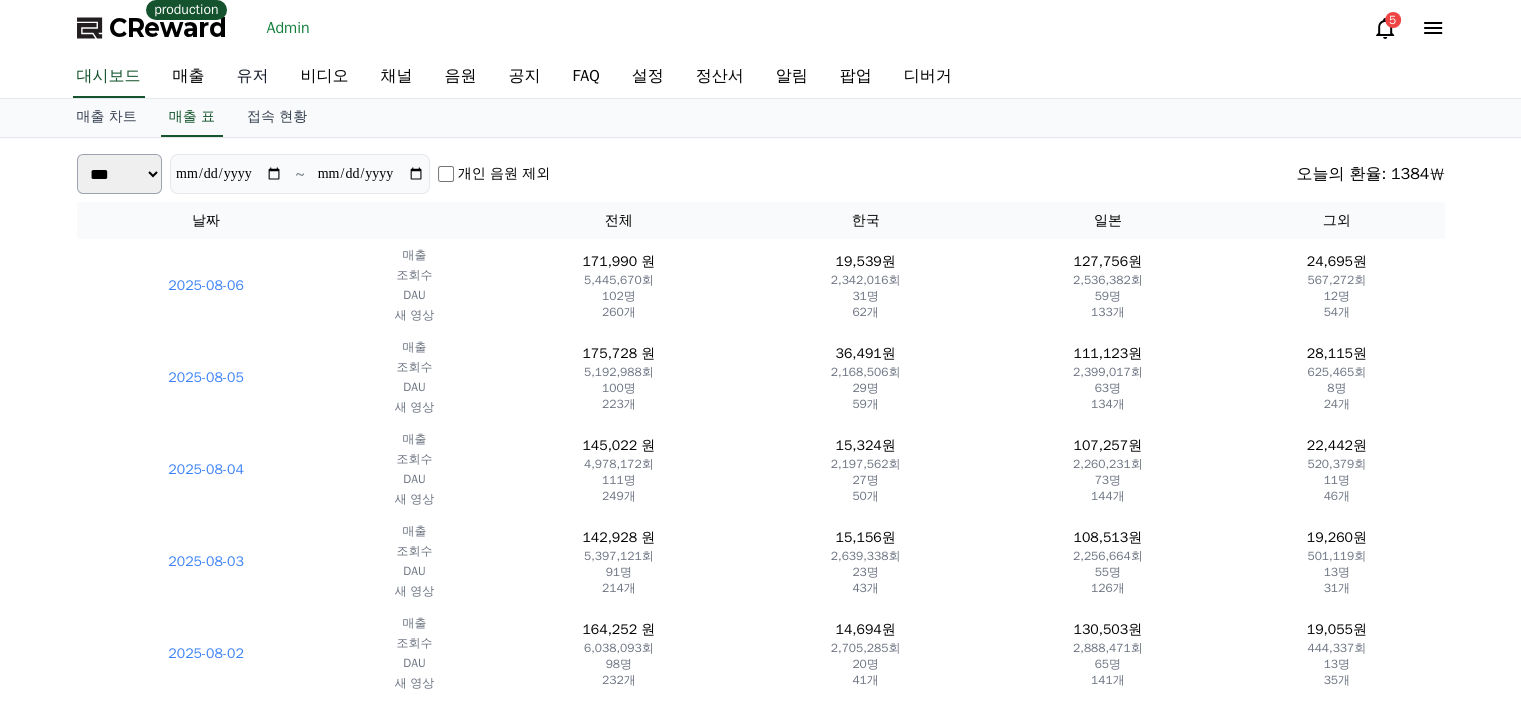 click on "유저" at bounding box center (253, 77) 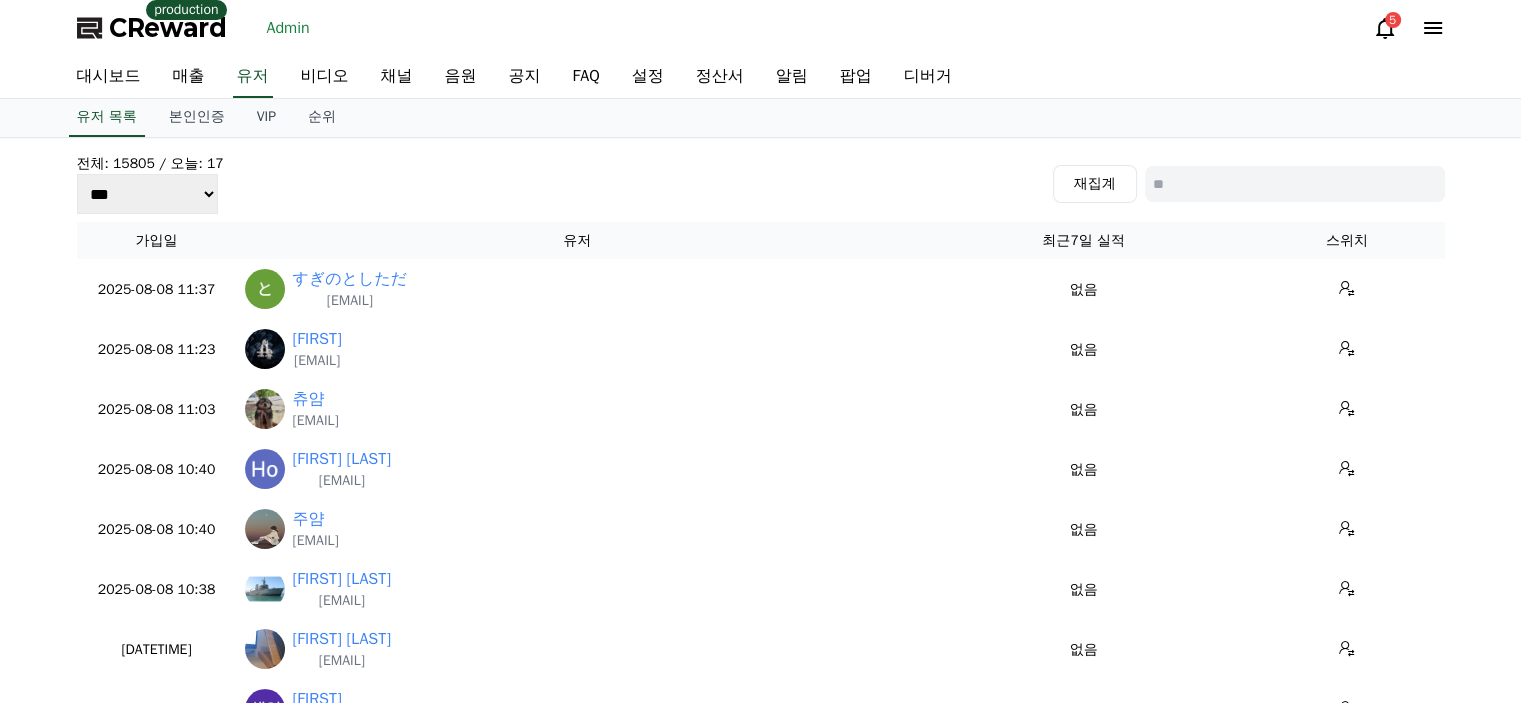 click at bounding box center [1295, 184] 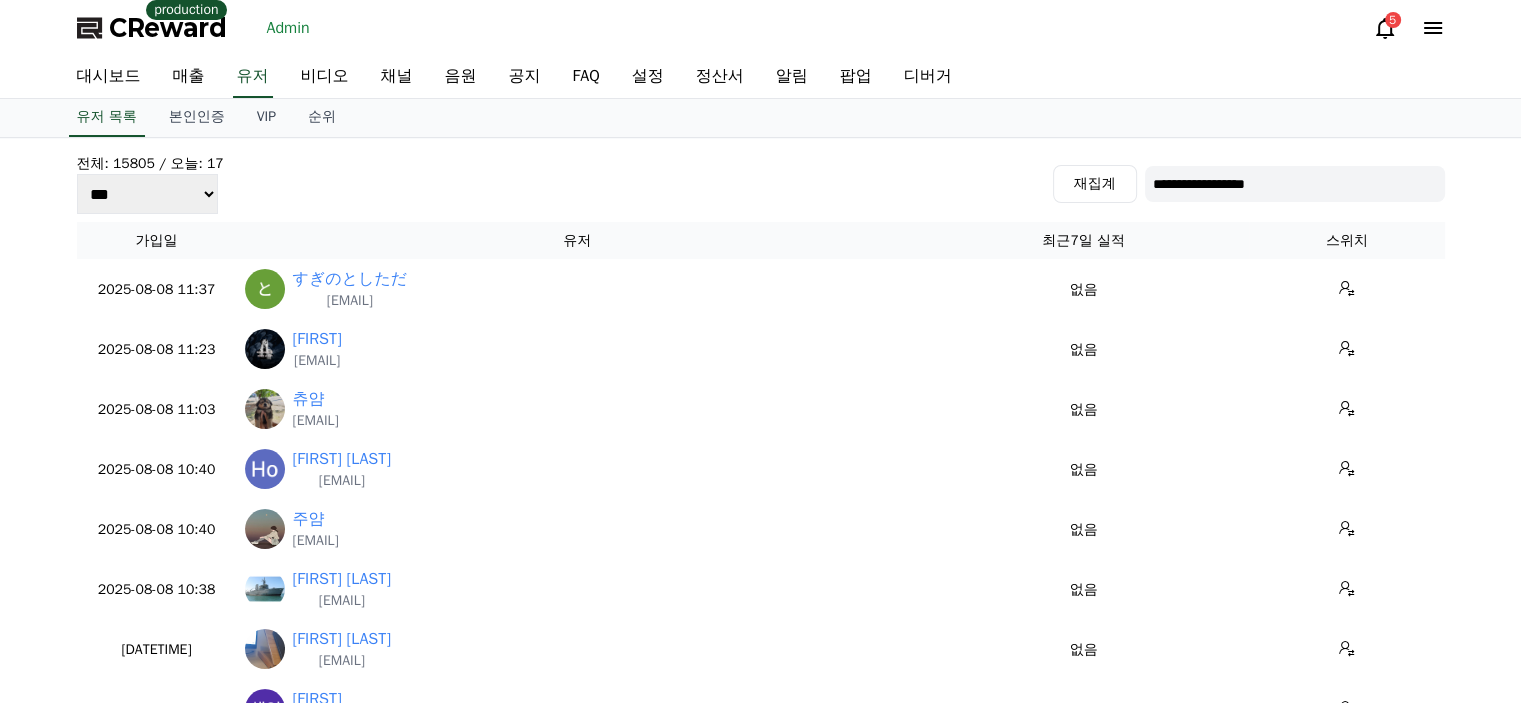 type on "**********" 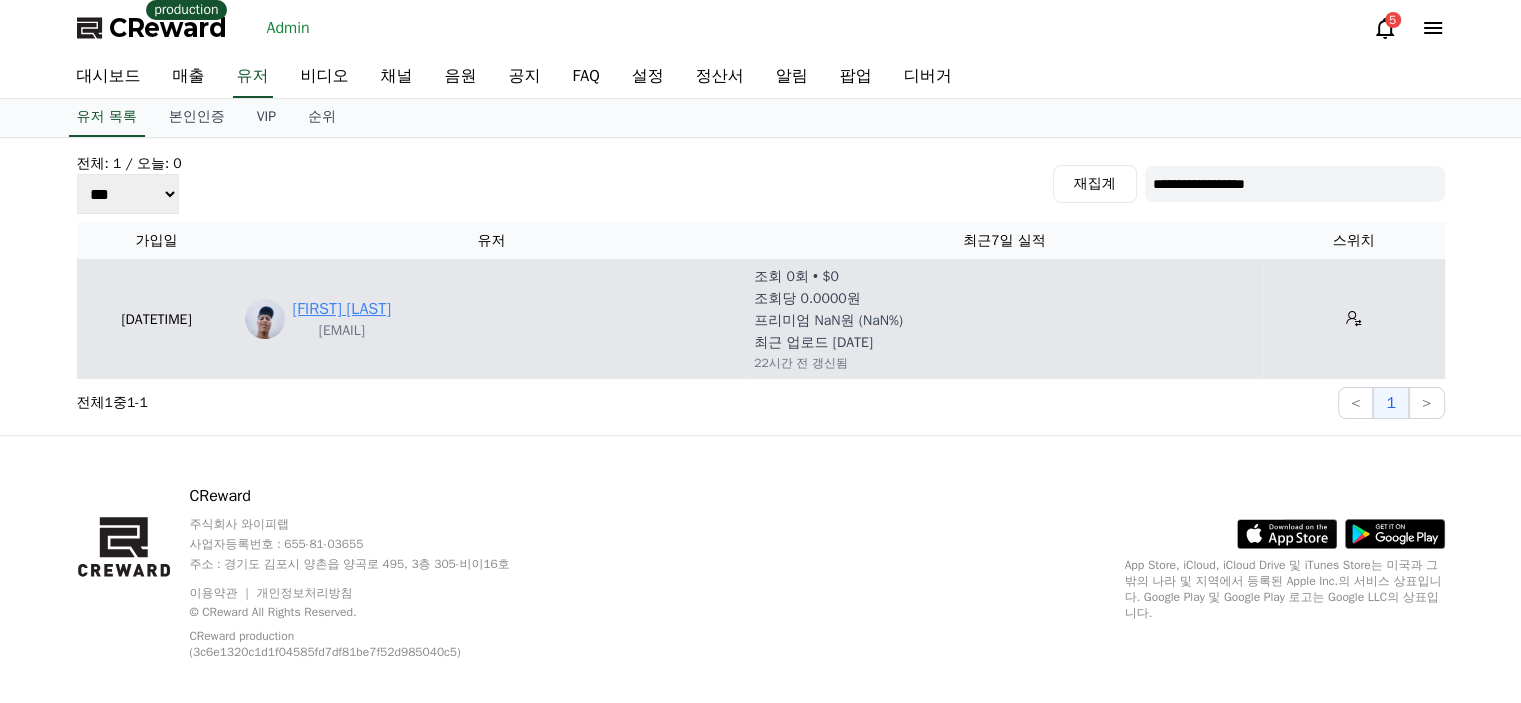 click on "[FIRST] [LAST]" at bounding box center (342, 309) 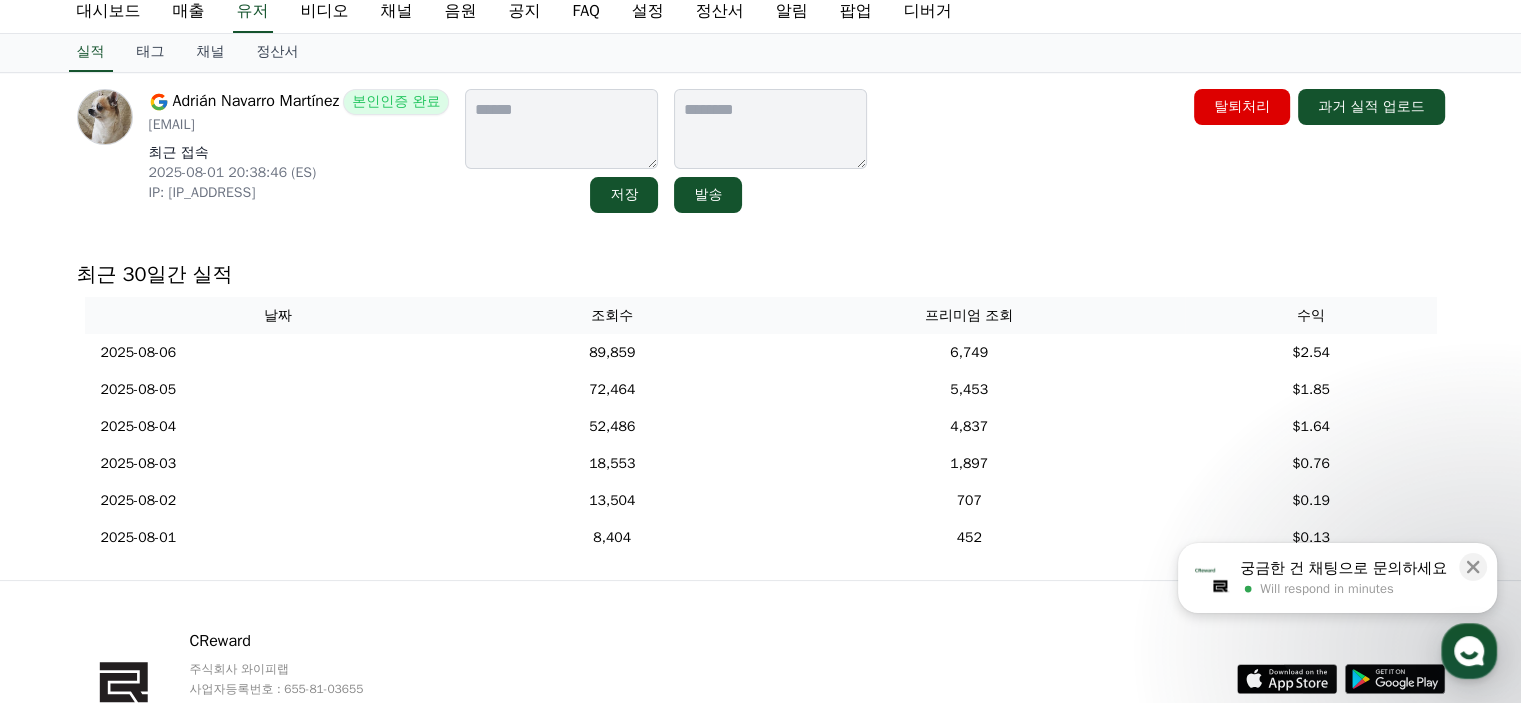scroll, scrollTop: 100, scrollLeft: 0, axis: vertical 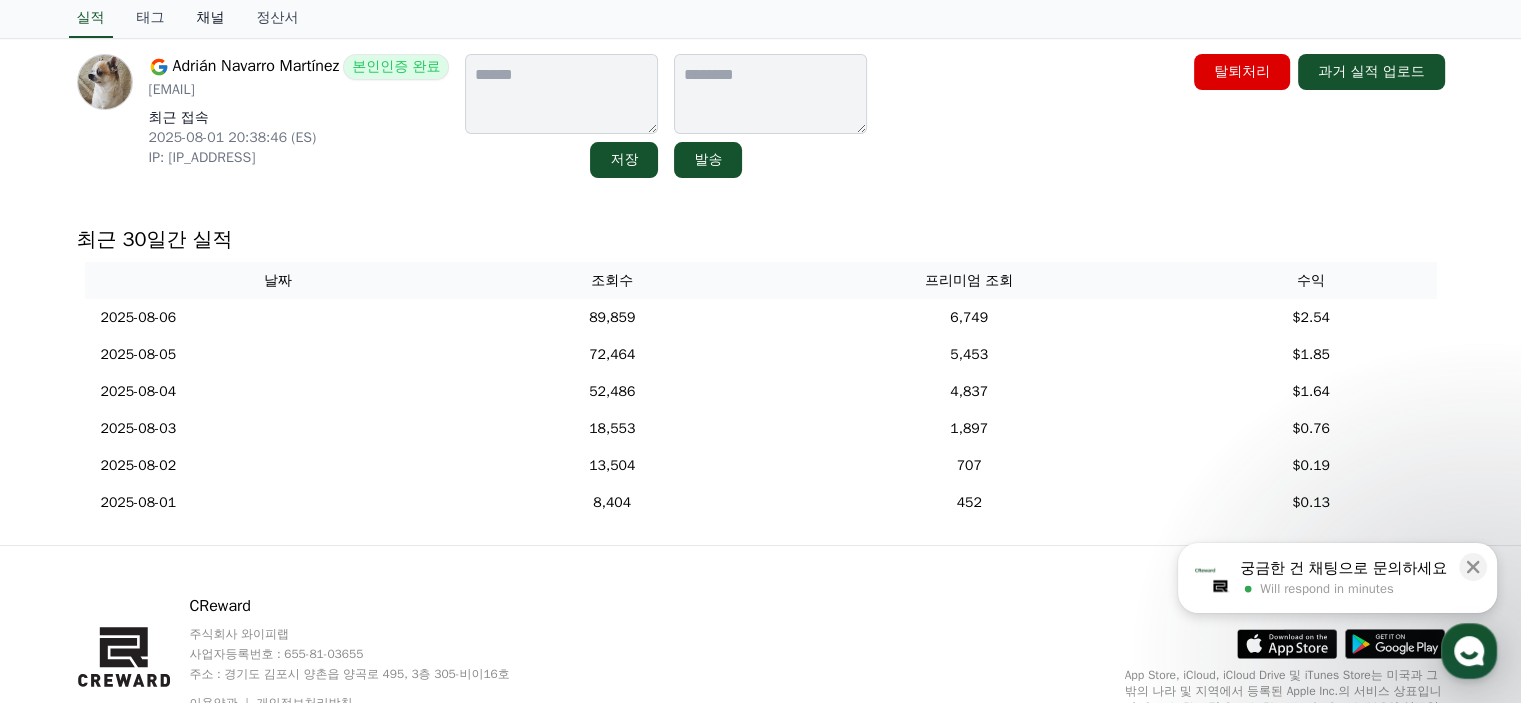 click on "채널" at bounding box center [211, 19] 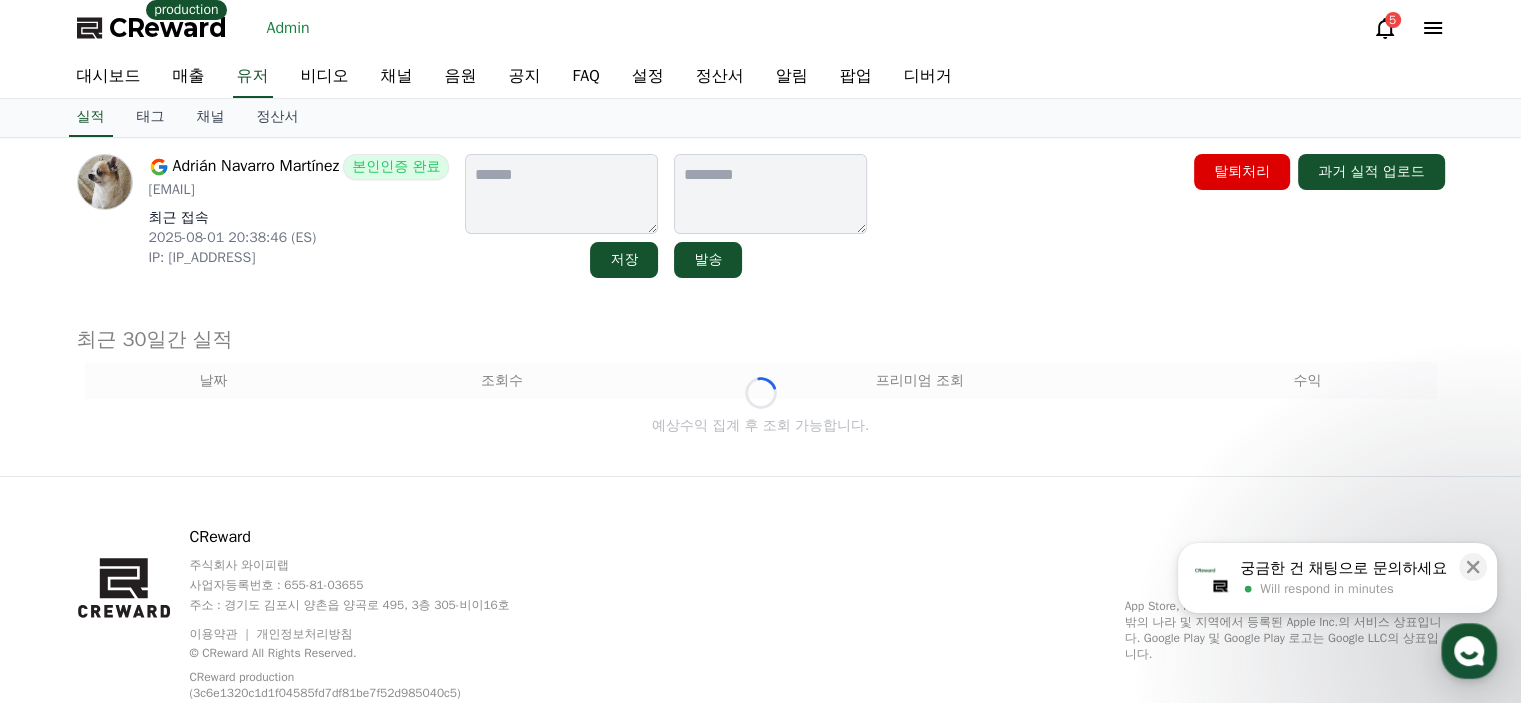 scroll, scrollTop: 60, scrollLeft: 0, axis: vertical 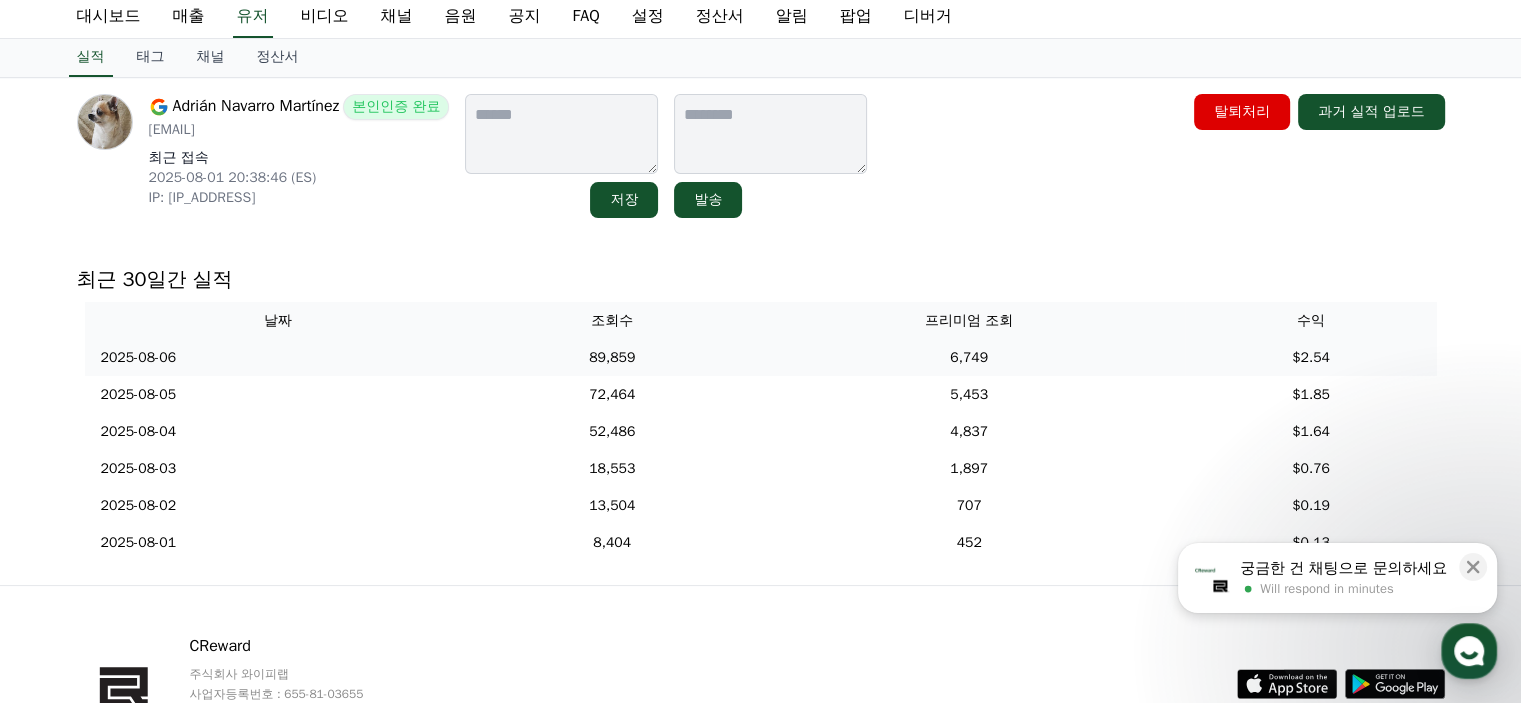 click on "6,749" at bounding box center [969, 357] 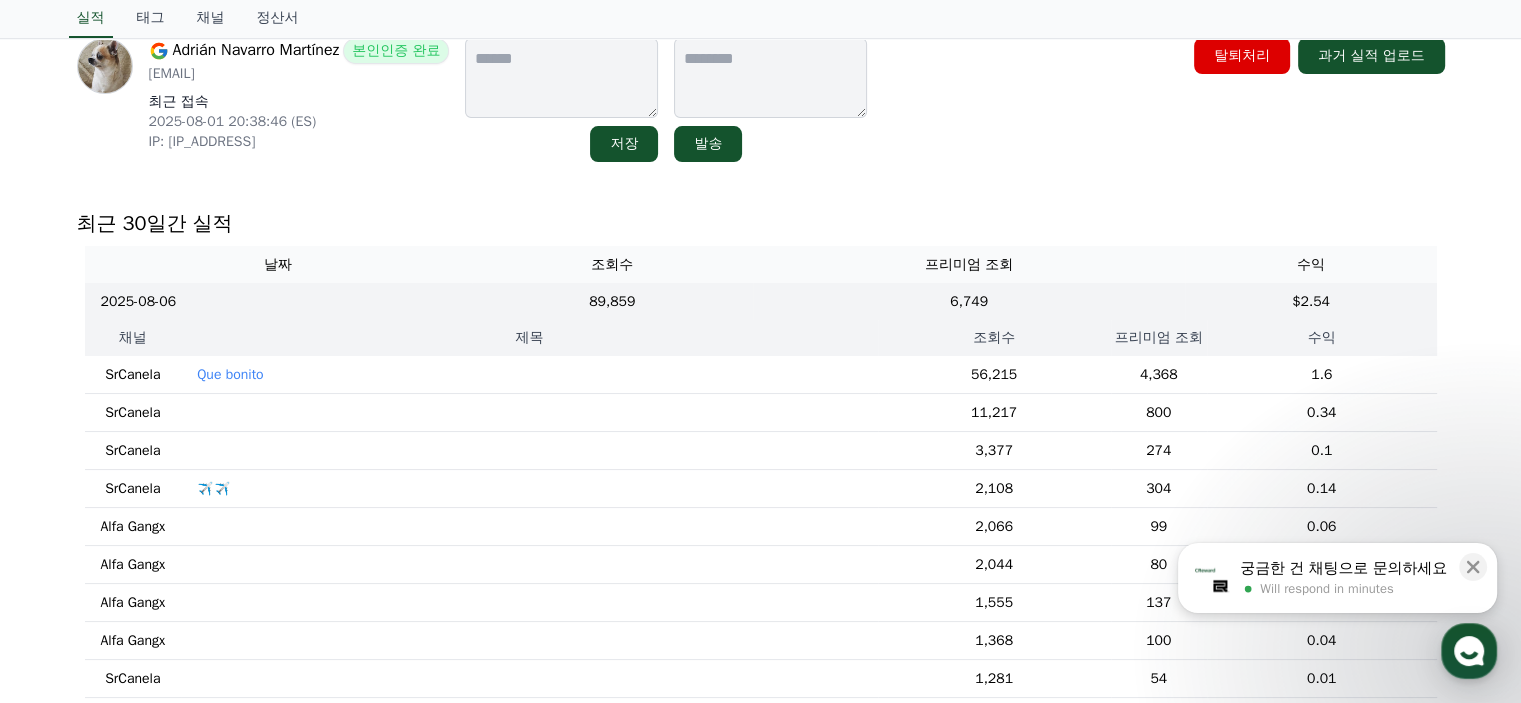 scroll, scrollTop: 160, scrollLeft: 0, axis: vertical 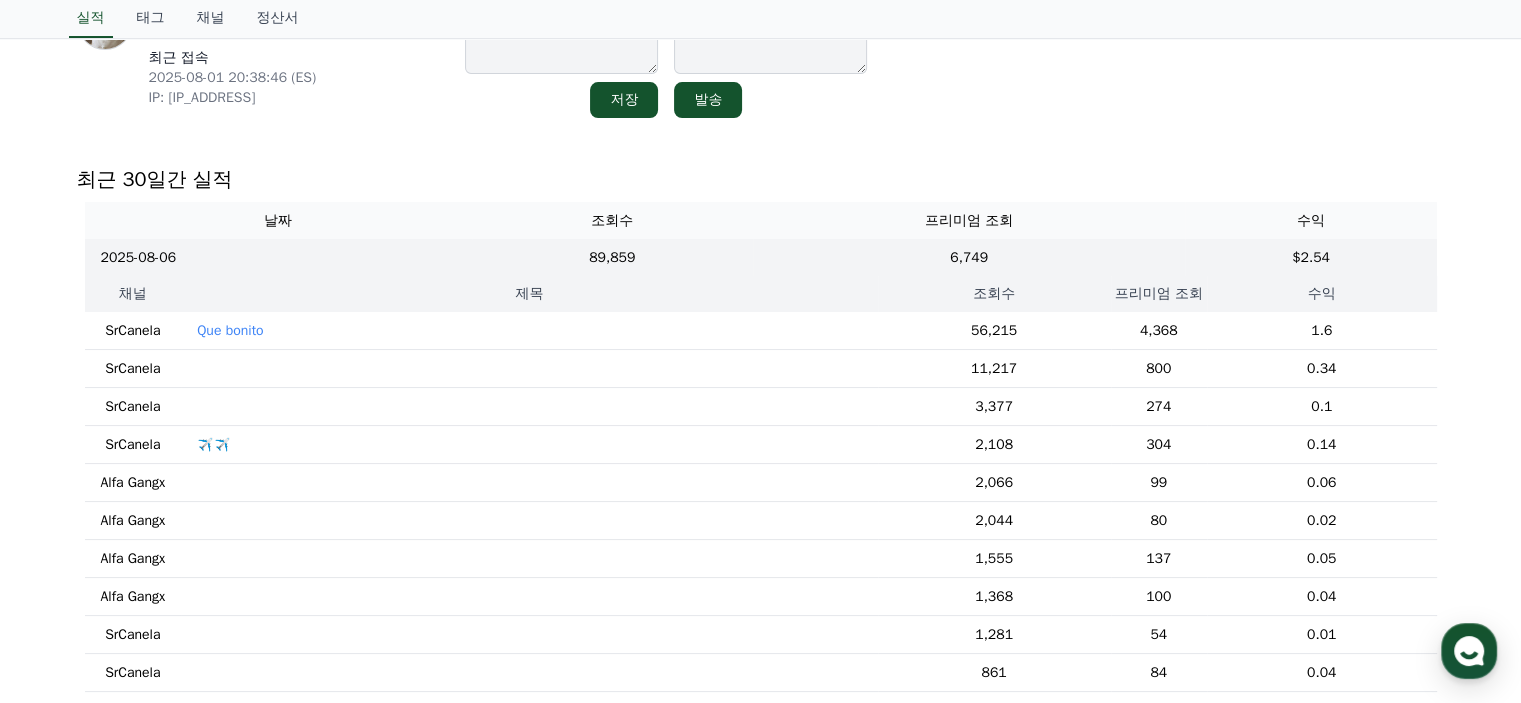 click on "Que bonito" at bounding box center [529, 331] 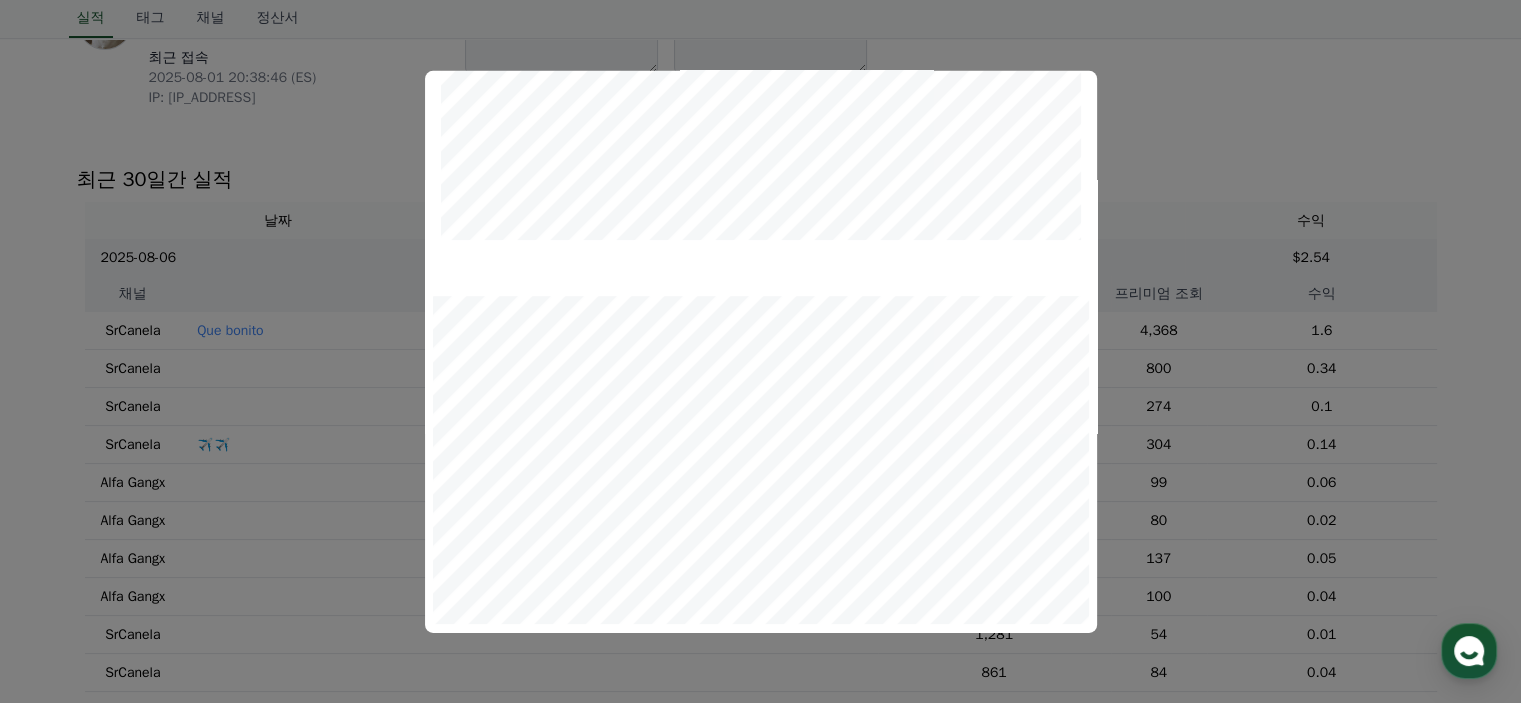 scroll, scrollTop: 800, scrollLeft: 0, axis: vertical 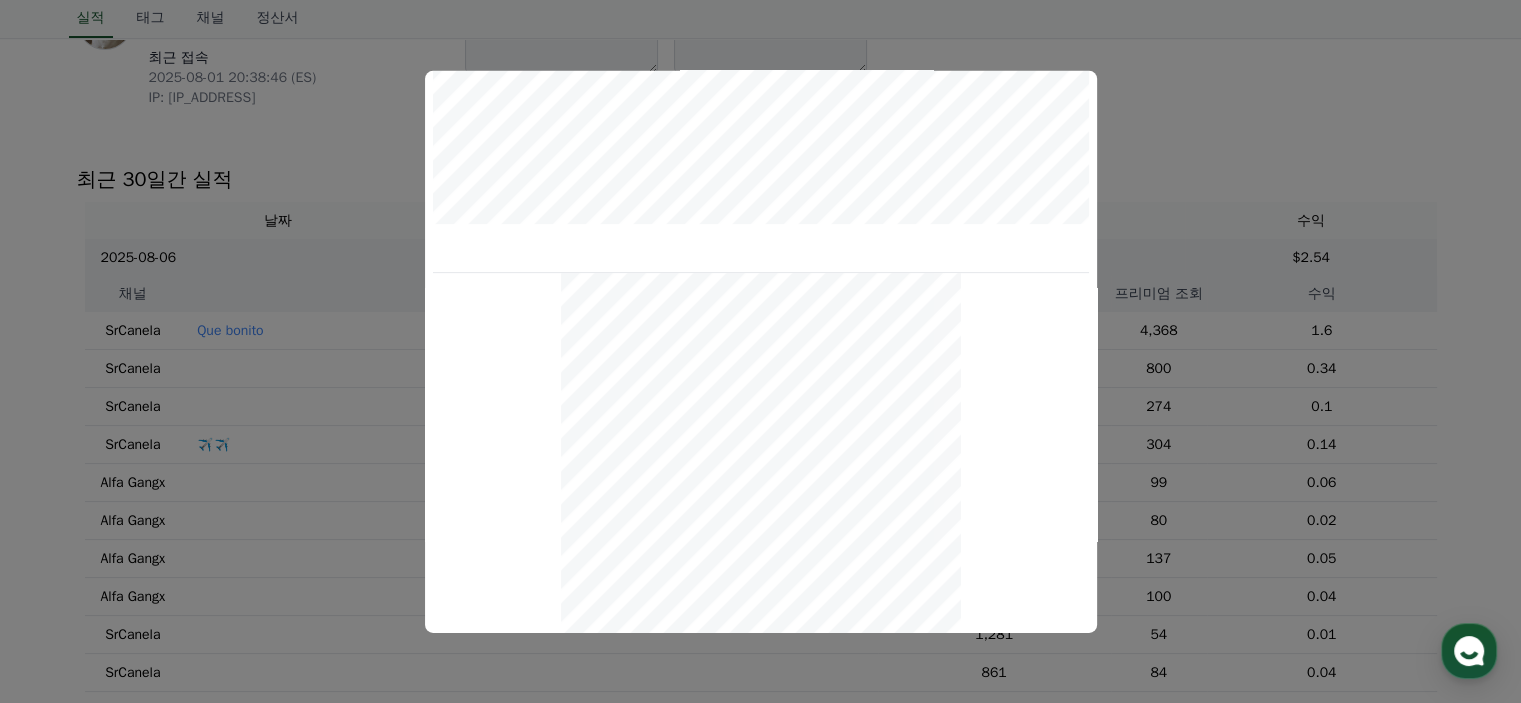 click at bounding box center [760, 351] 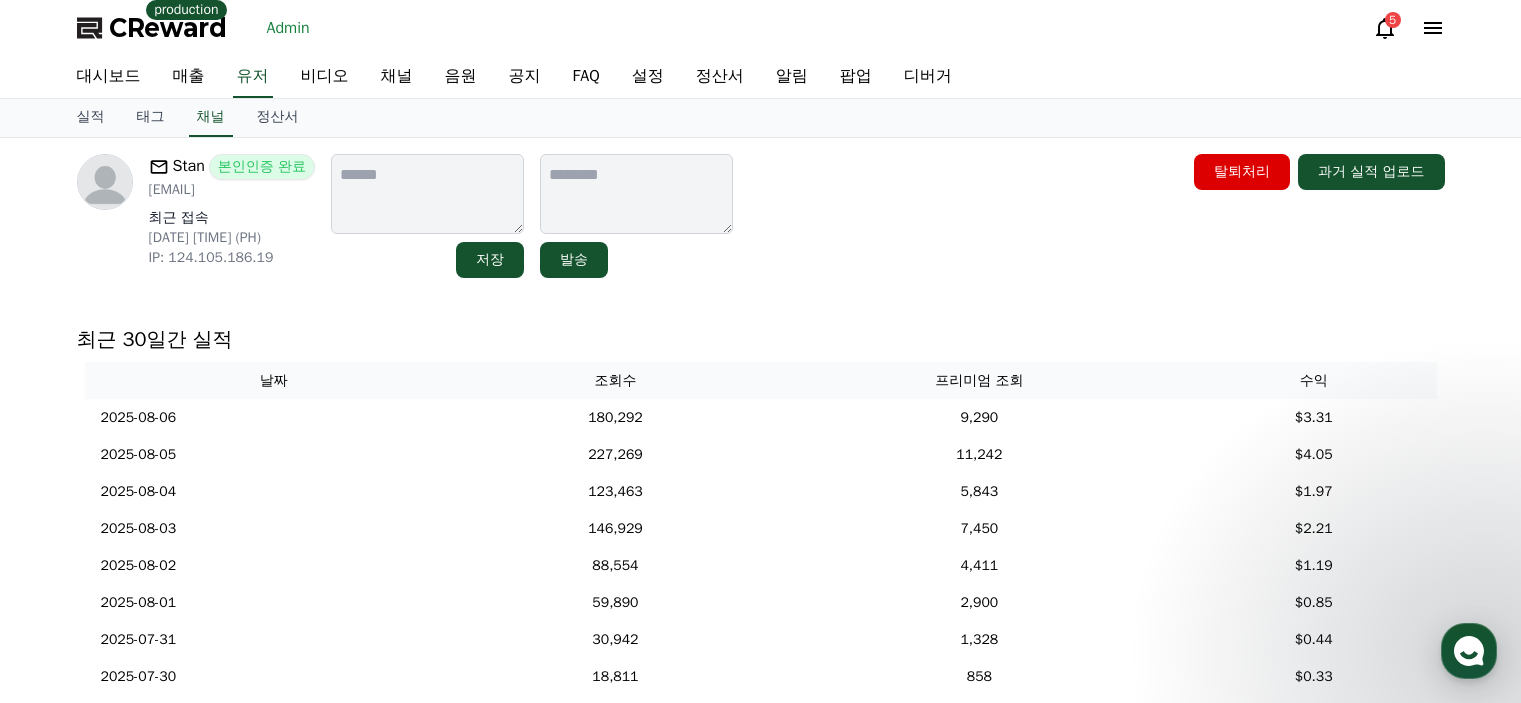 scroll, scrollTop: 0, scrollLeft: 0, axis: both 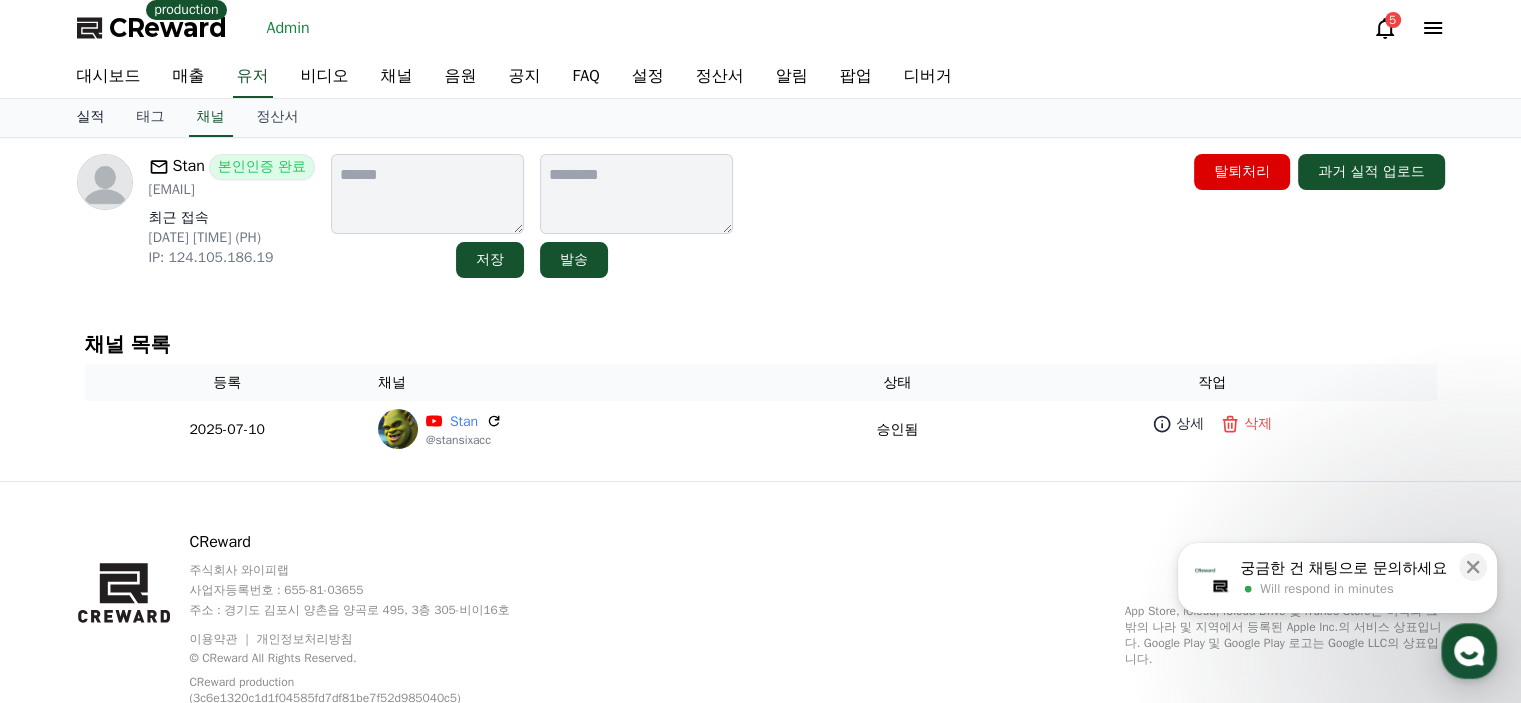 click on "실적" at bounding box center [91, 118] 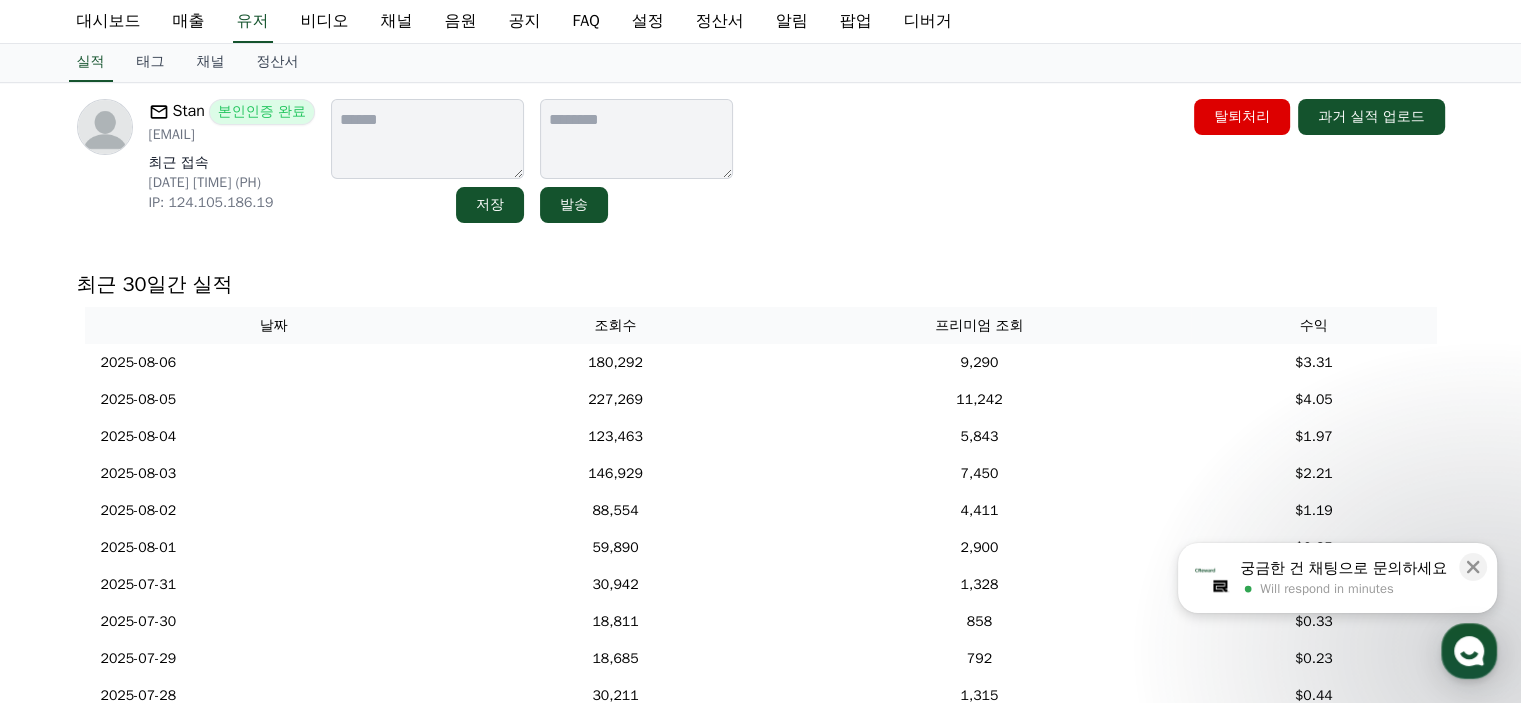 scroll, scrollTop: 100, scrollLeft: 0, axis: vertical 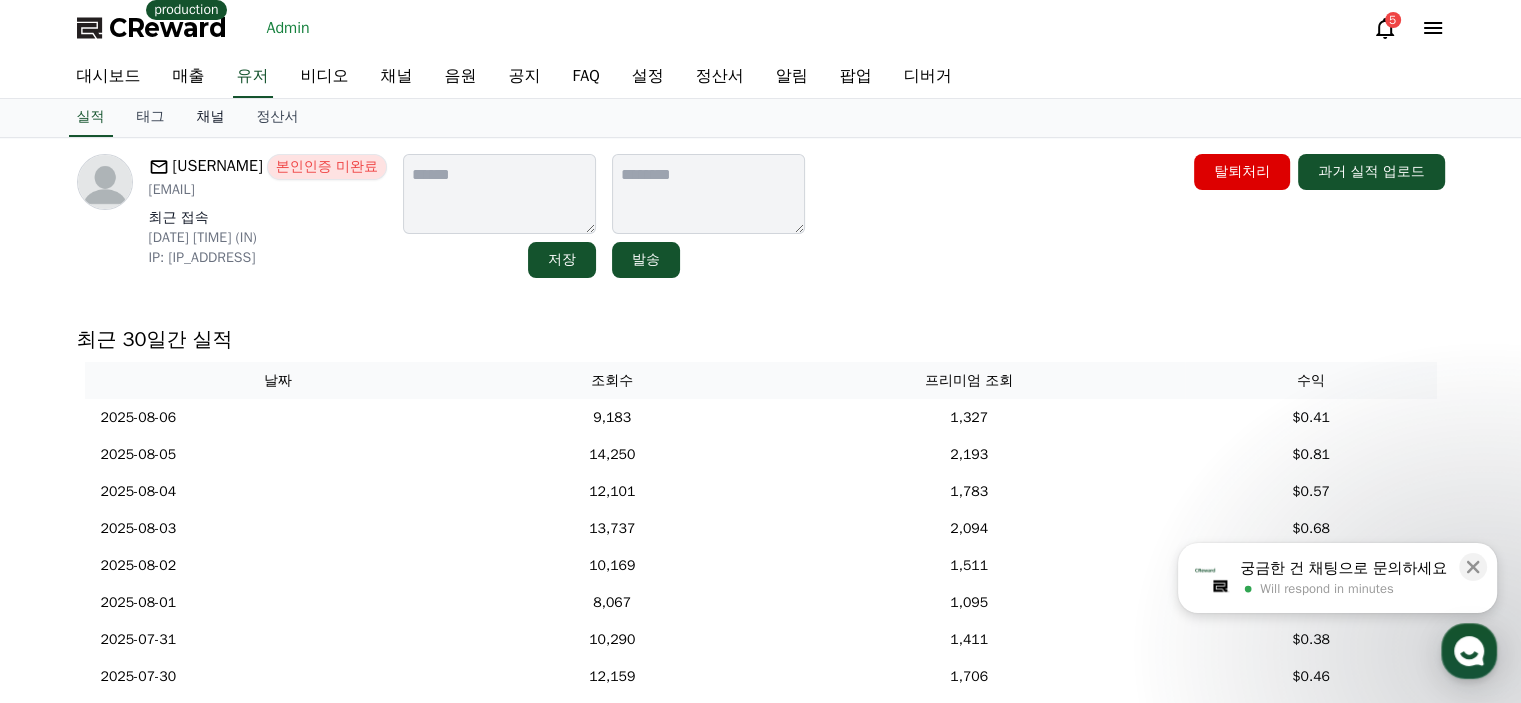 click on "채널" at bounding box center (211, 118) 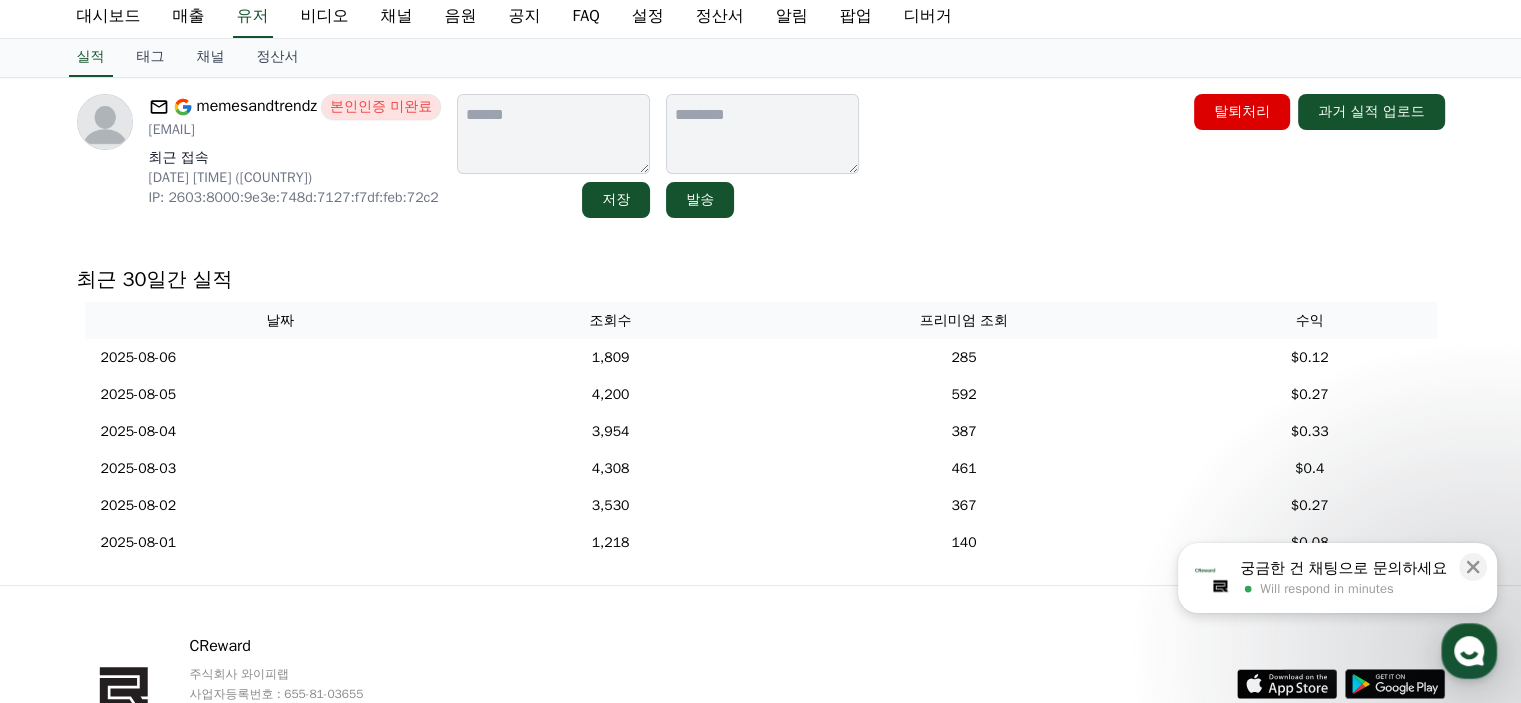 scroll, scrollTop: 0, scrollLeft: 0, axis: both 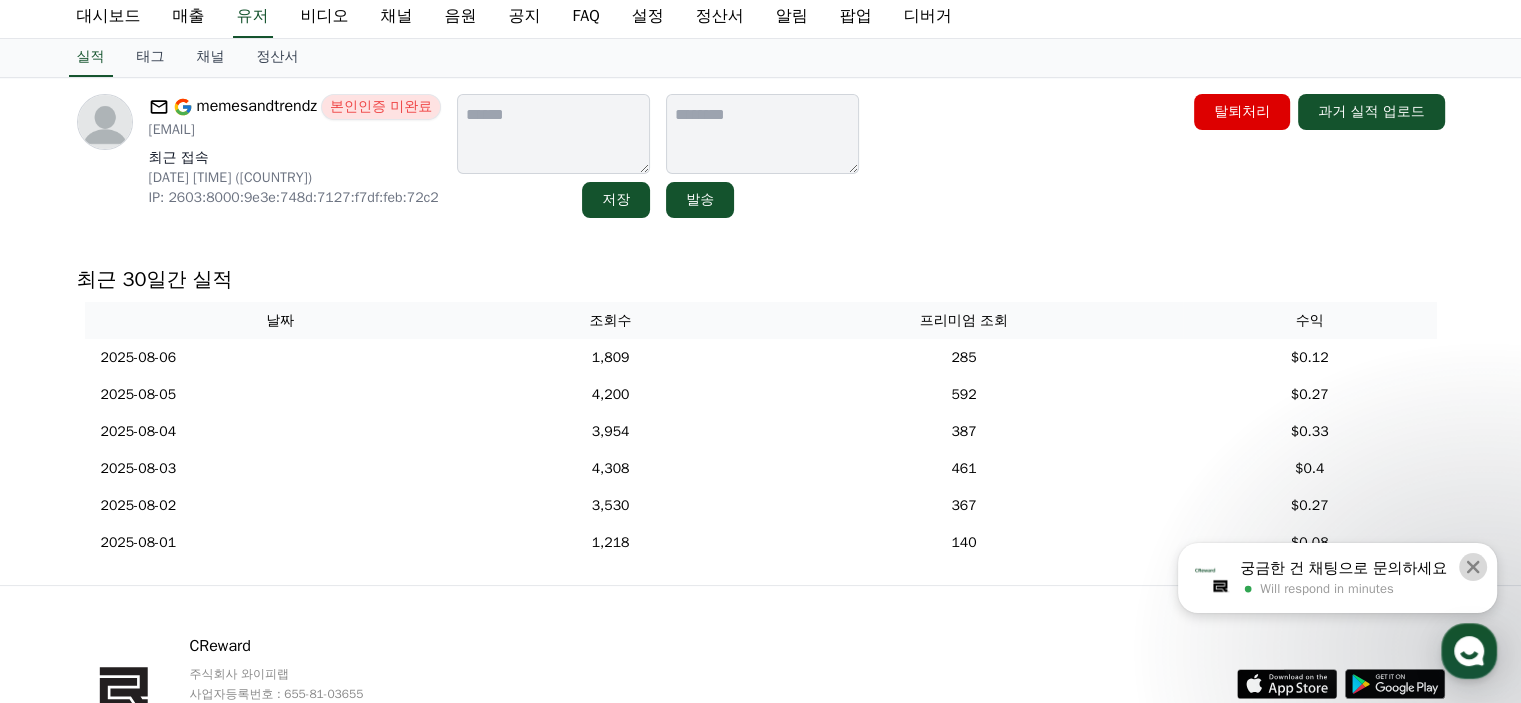 click 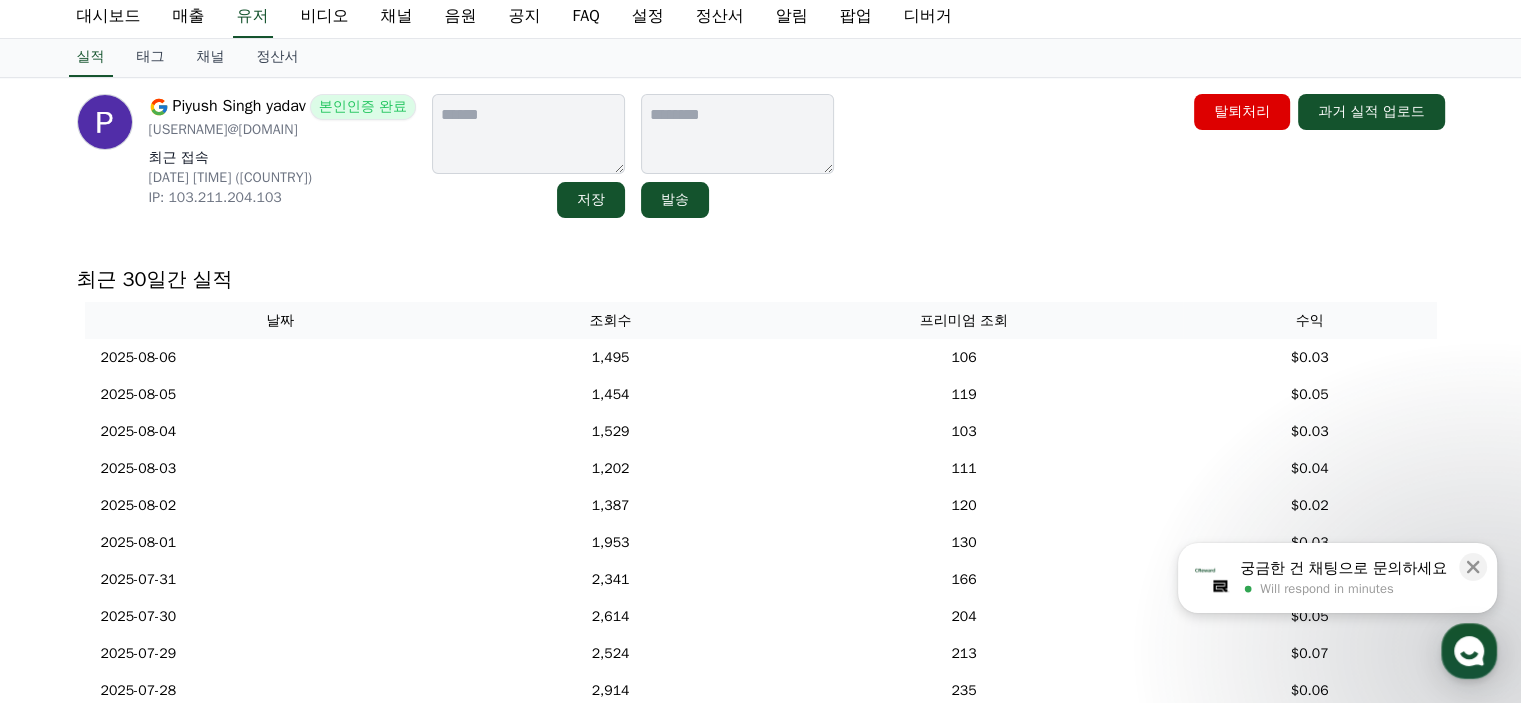 scroll, scrollTop: 0, scrollLeft: 0, axis: both 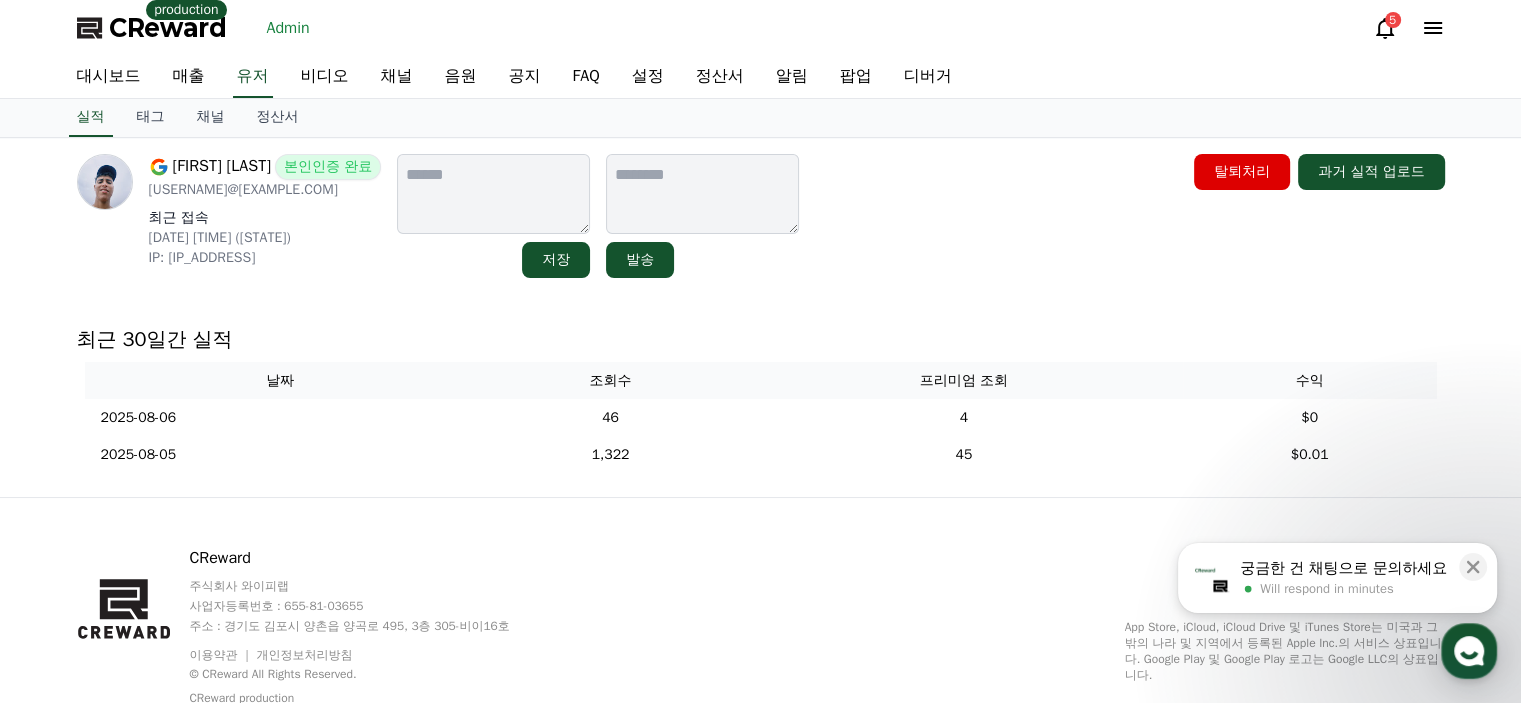 click on "[FIRST] [LAST]   본인인증 완료   [USERNAME]@[EXAMPLE.COM]   최근 접속   [DATE] [TIME] ([STATE])   IP: [IP_ADDRESS]       저장         발송     탈퇴처리     과거 실적 업로드     최근 30일간 실적   날짜 조회수 프리미엄 조회 수익 [DATE]   08/06 46 4 $0   [DATE]   08/05 1,322 45 $0.01" at bounding box center [761, 317] 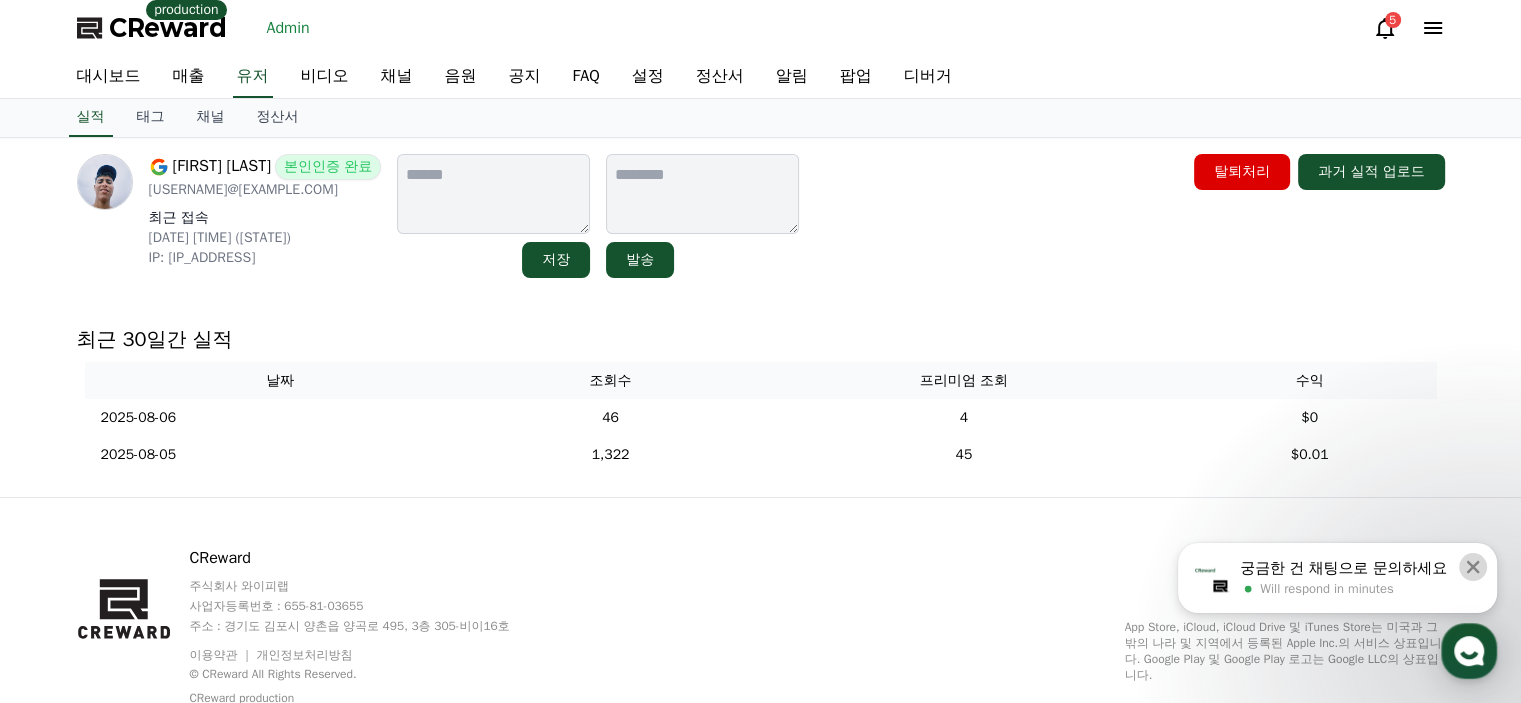 click 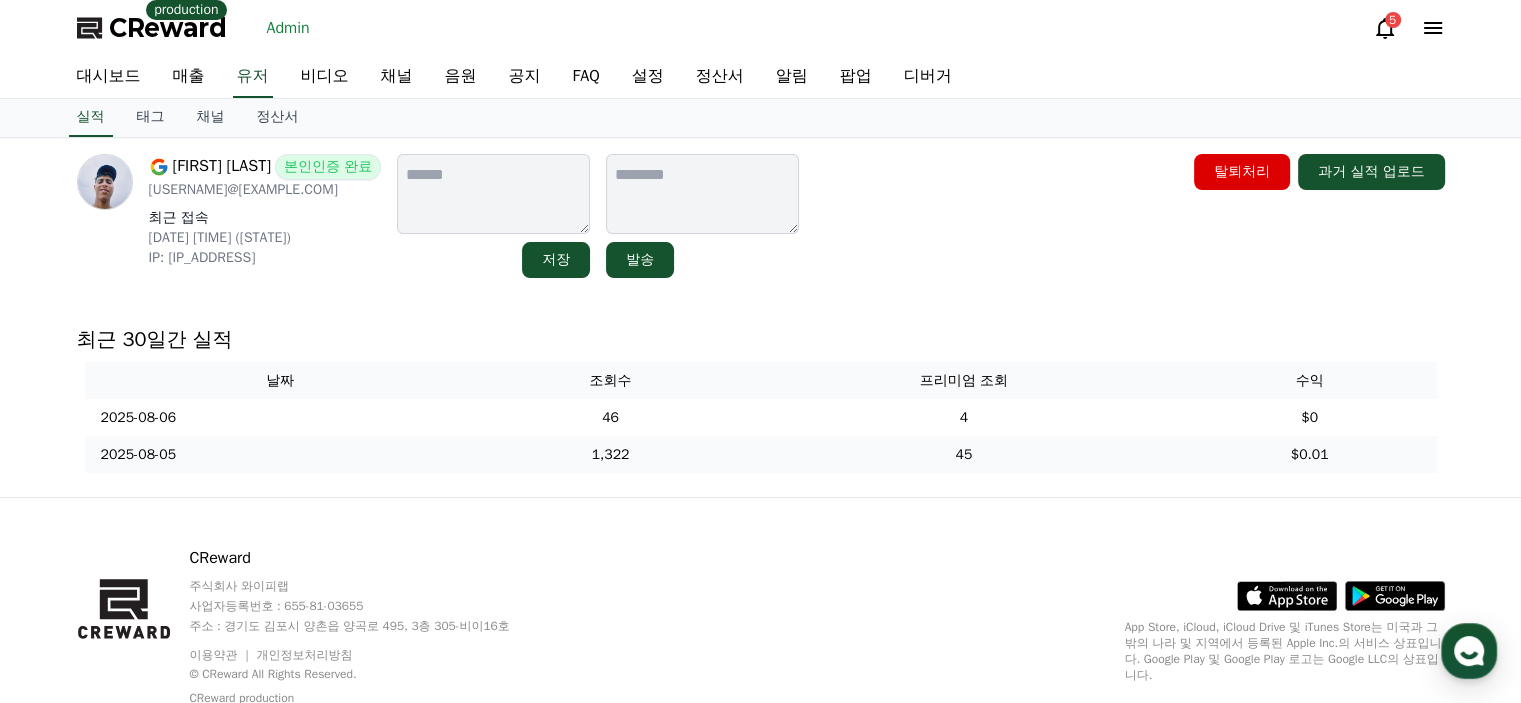 click on "1,322" at bounding box center [610, 454] 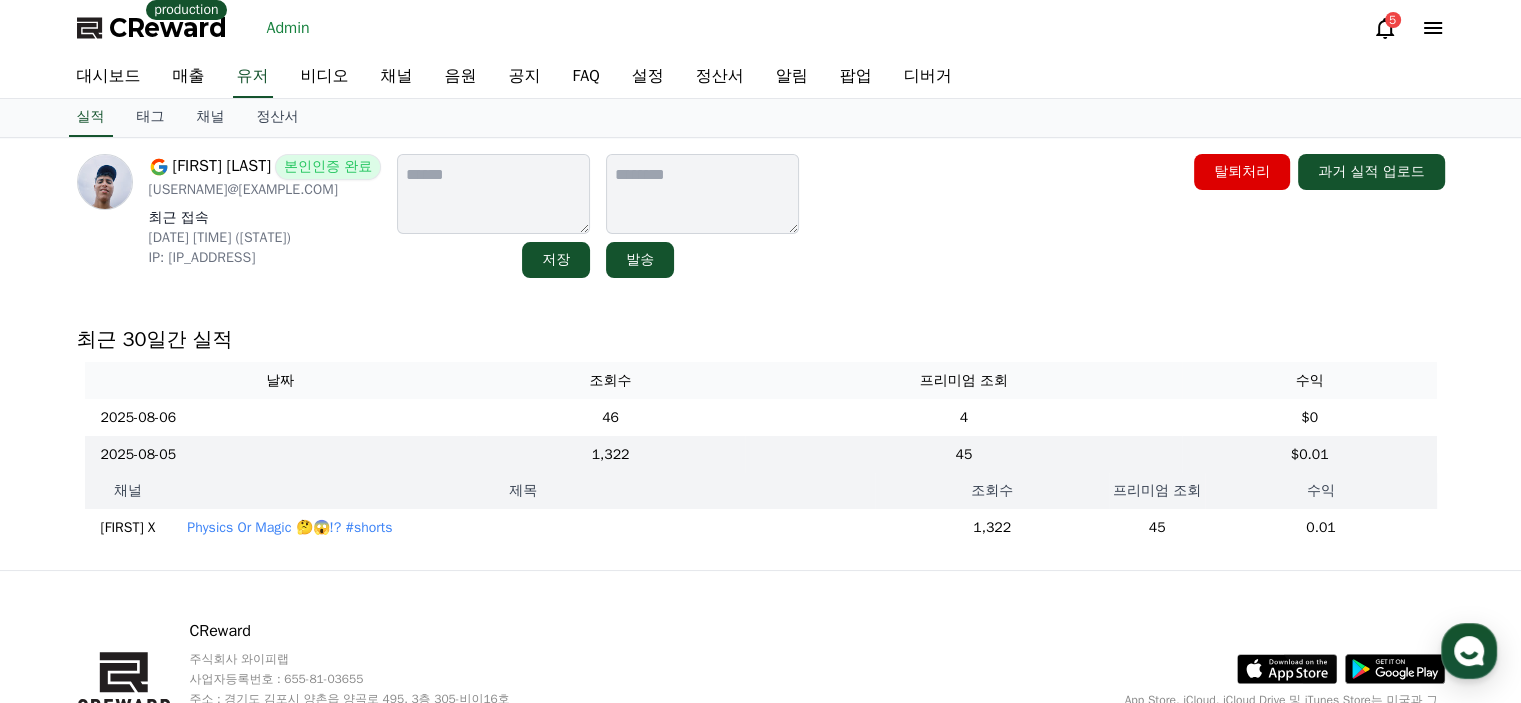 click on "Physics Or Magic 🤔😱!? #shorts" at bounding box center [523, 527] 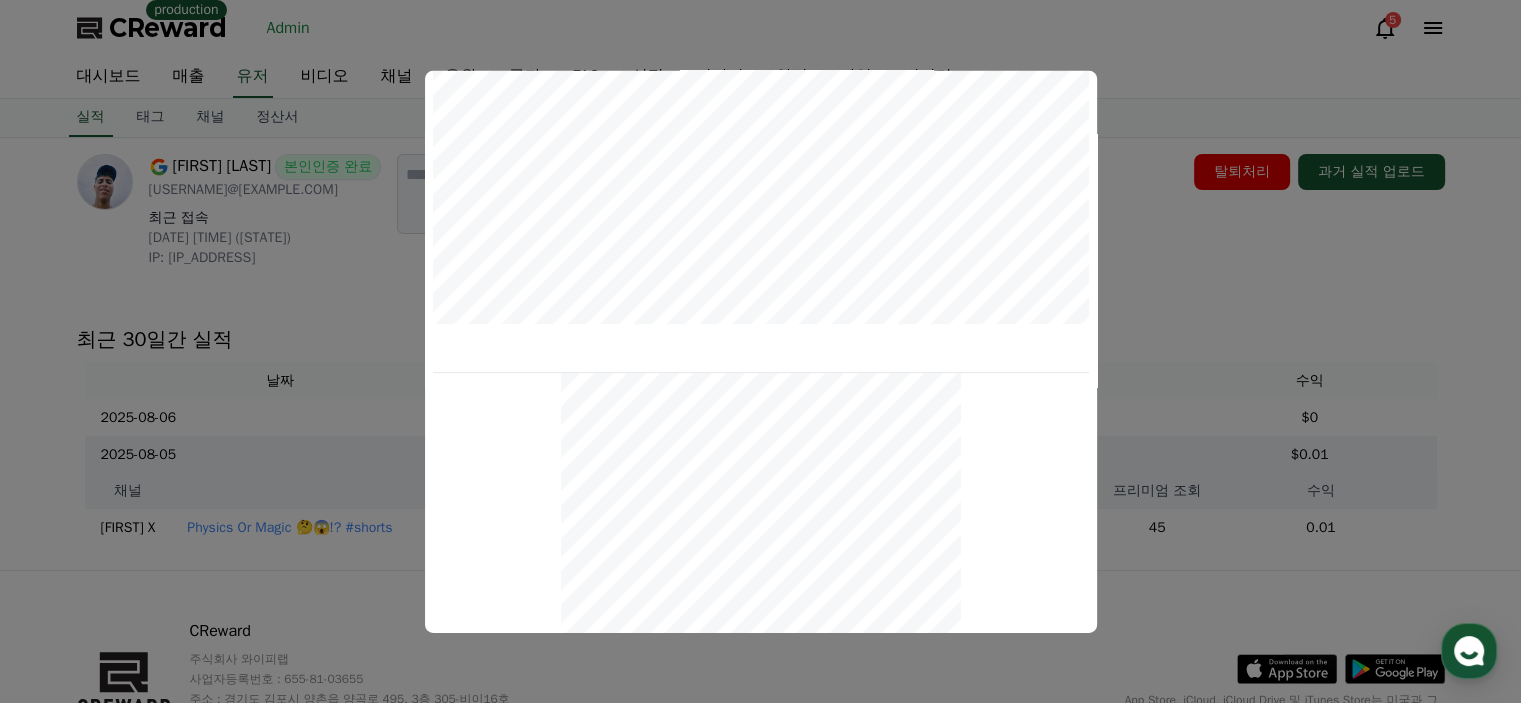 scroll, scrollTop: 800, scrollLeft: 0, axis: vertical 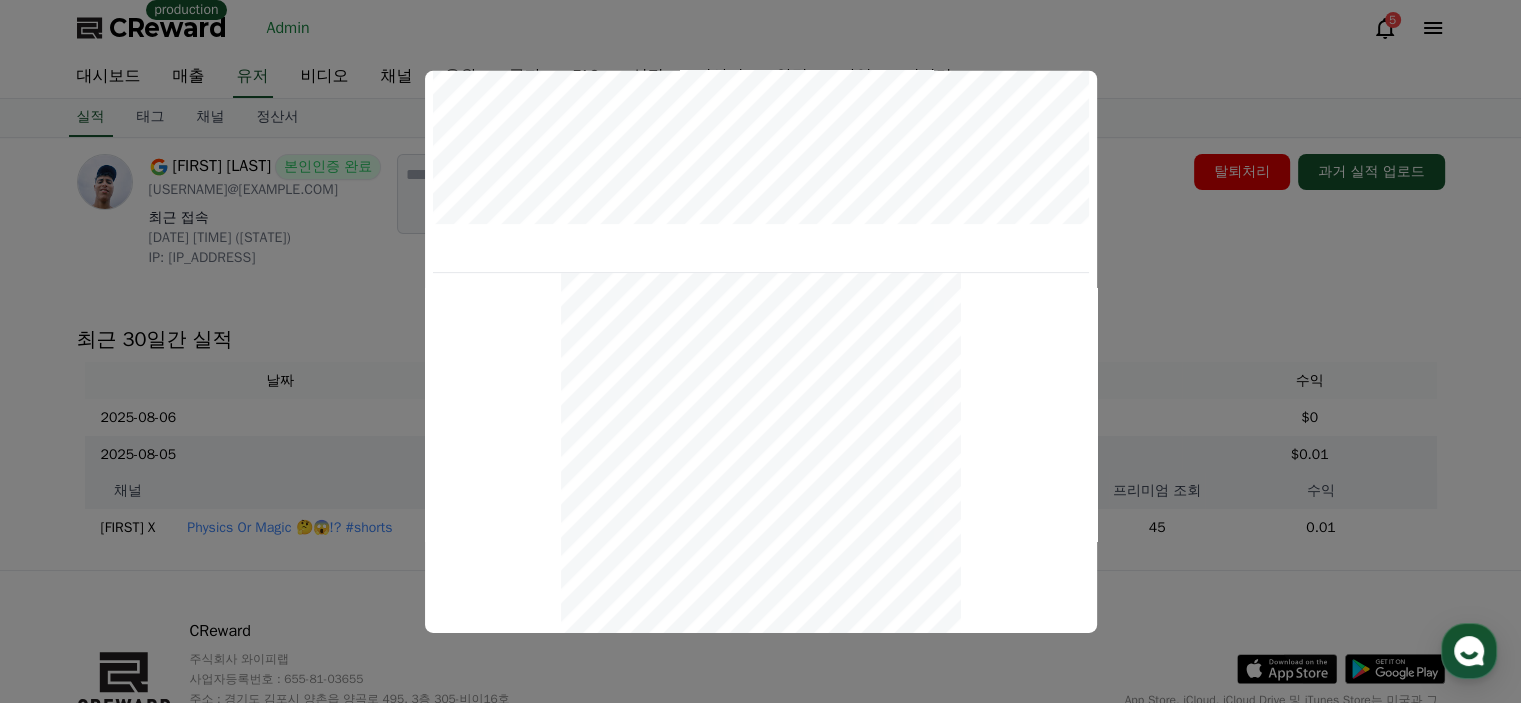 click at bounding box center (760, 351) 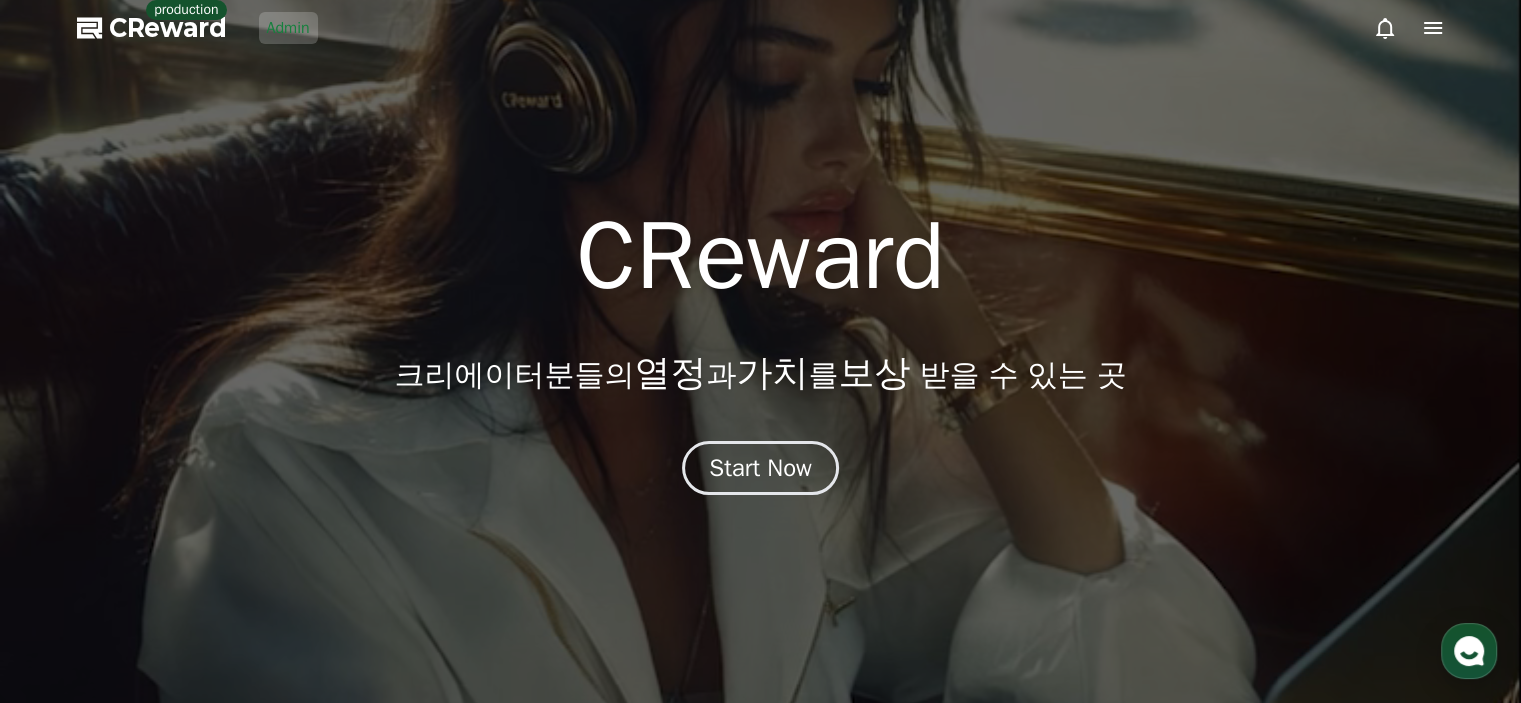 scroll, scrollTop: 0, scrollLeft: 0, axis: both 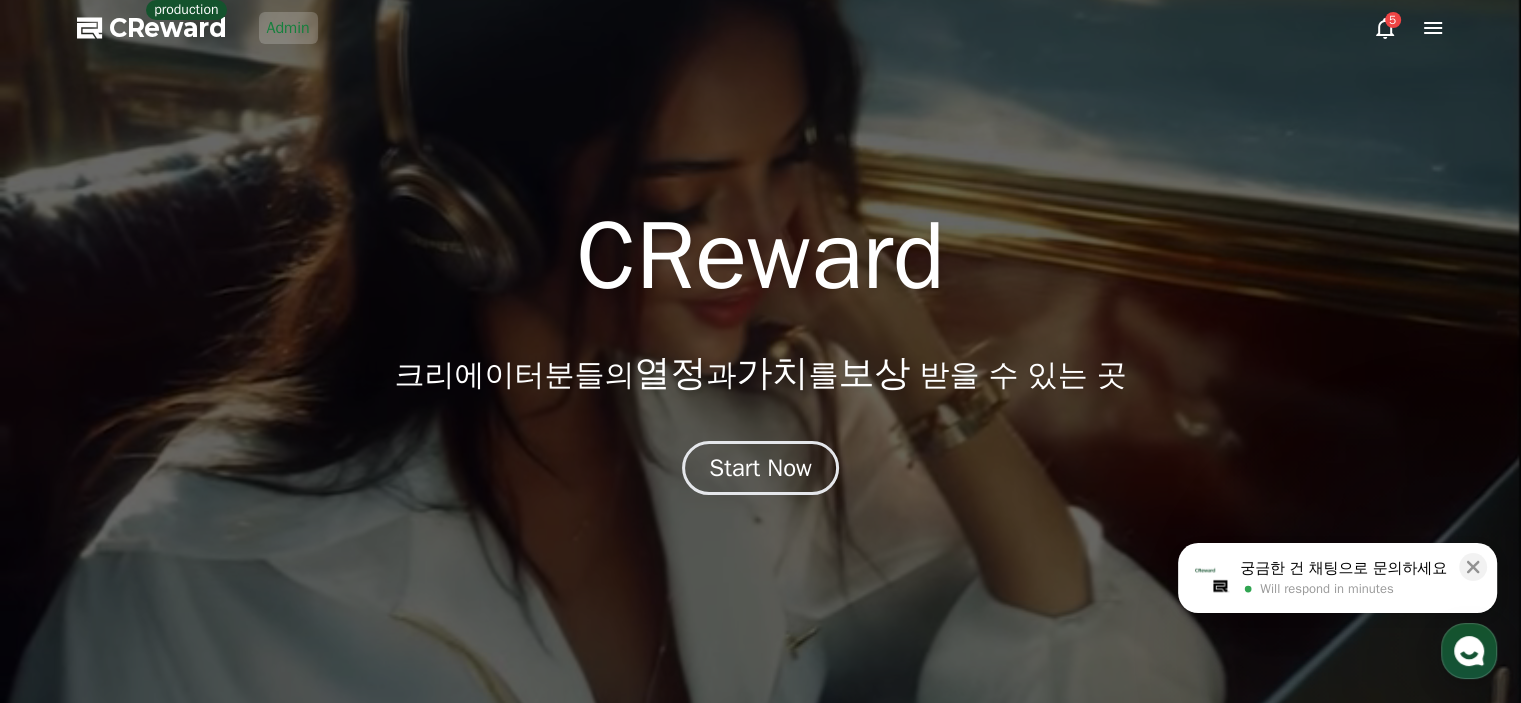 click on "Admin" at bounding box center [288, 28] 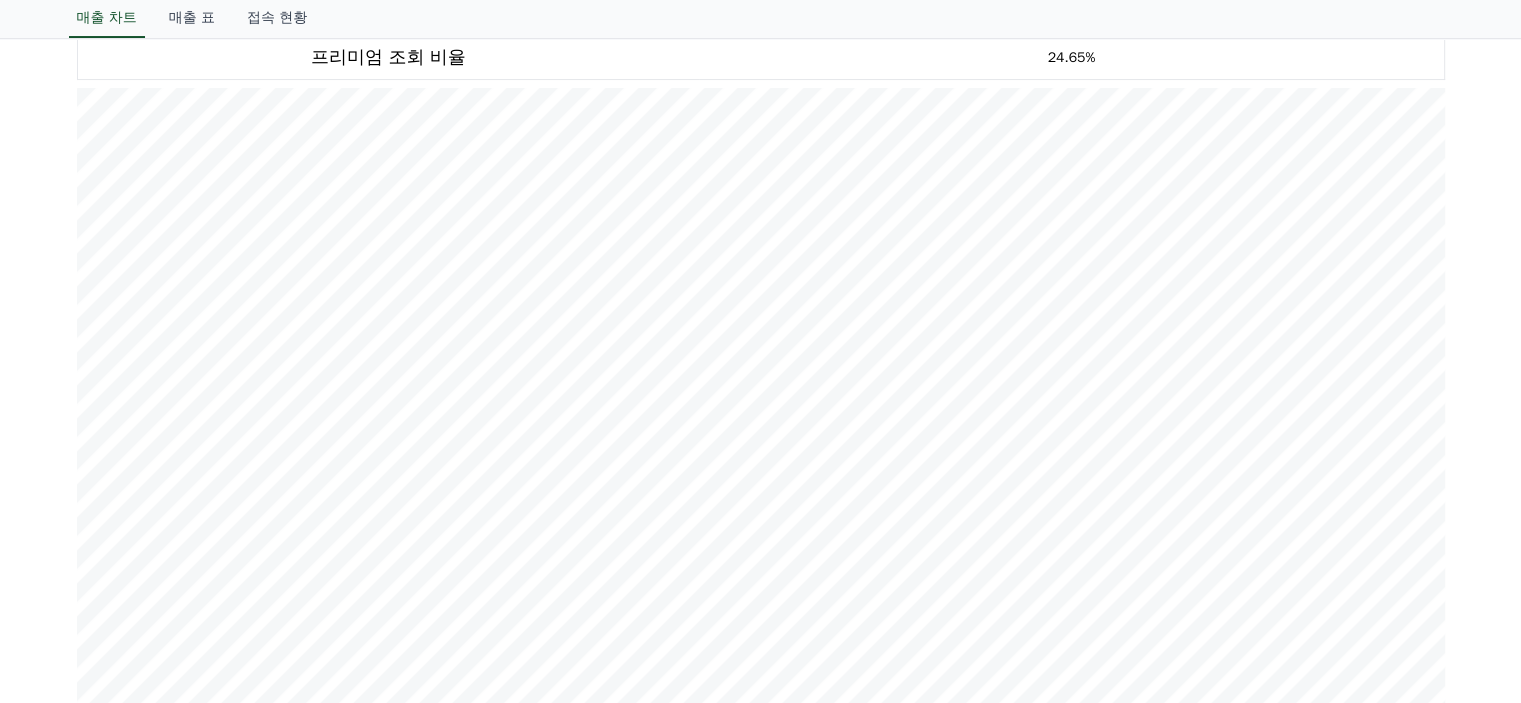 scroll, scrollTop: 0, scrollLeft: 0, axis: both 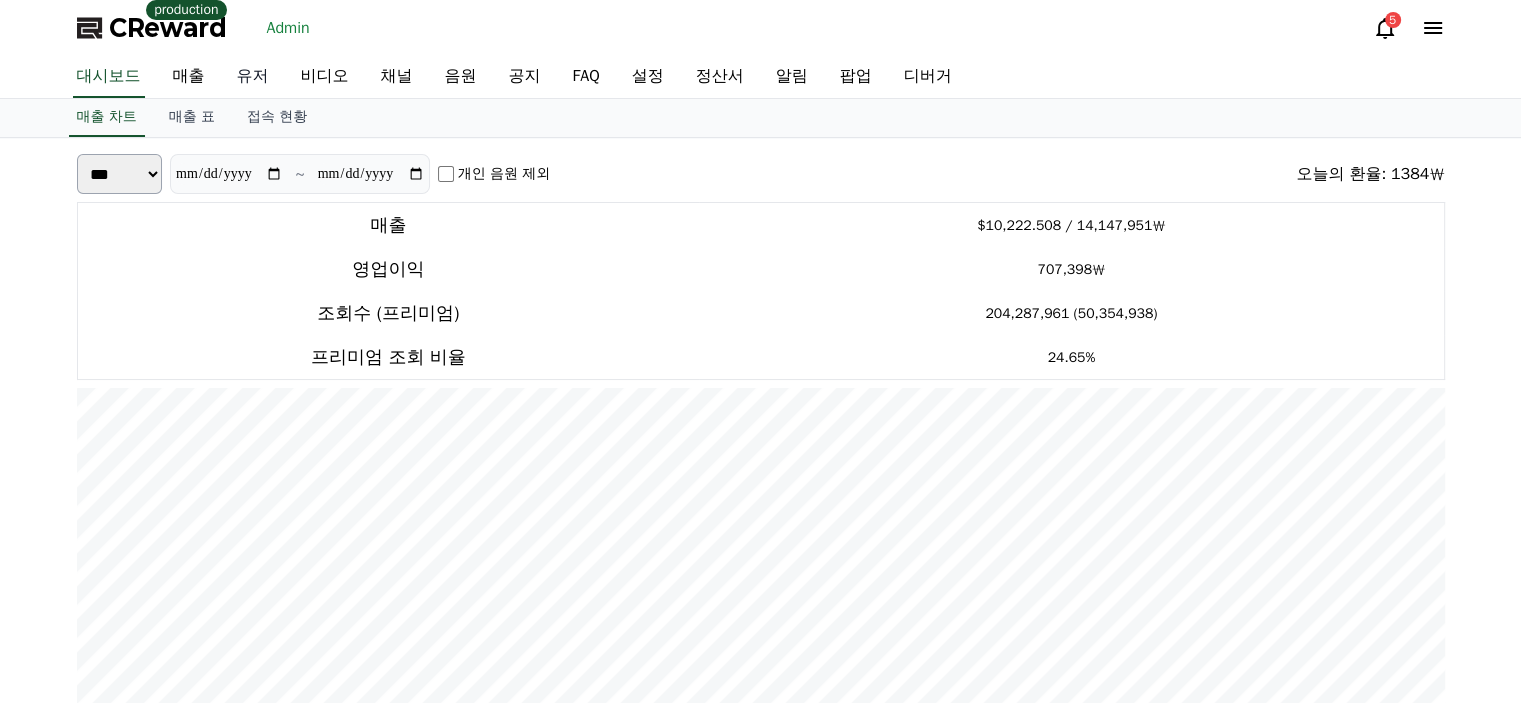 click on "유저" at bounding box center (253, 77) 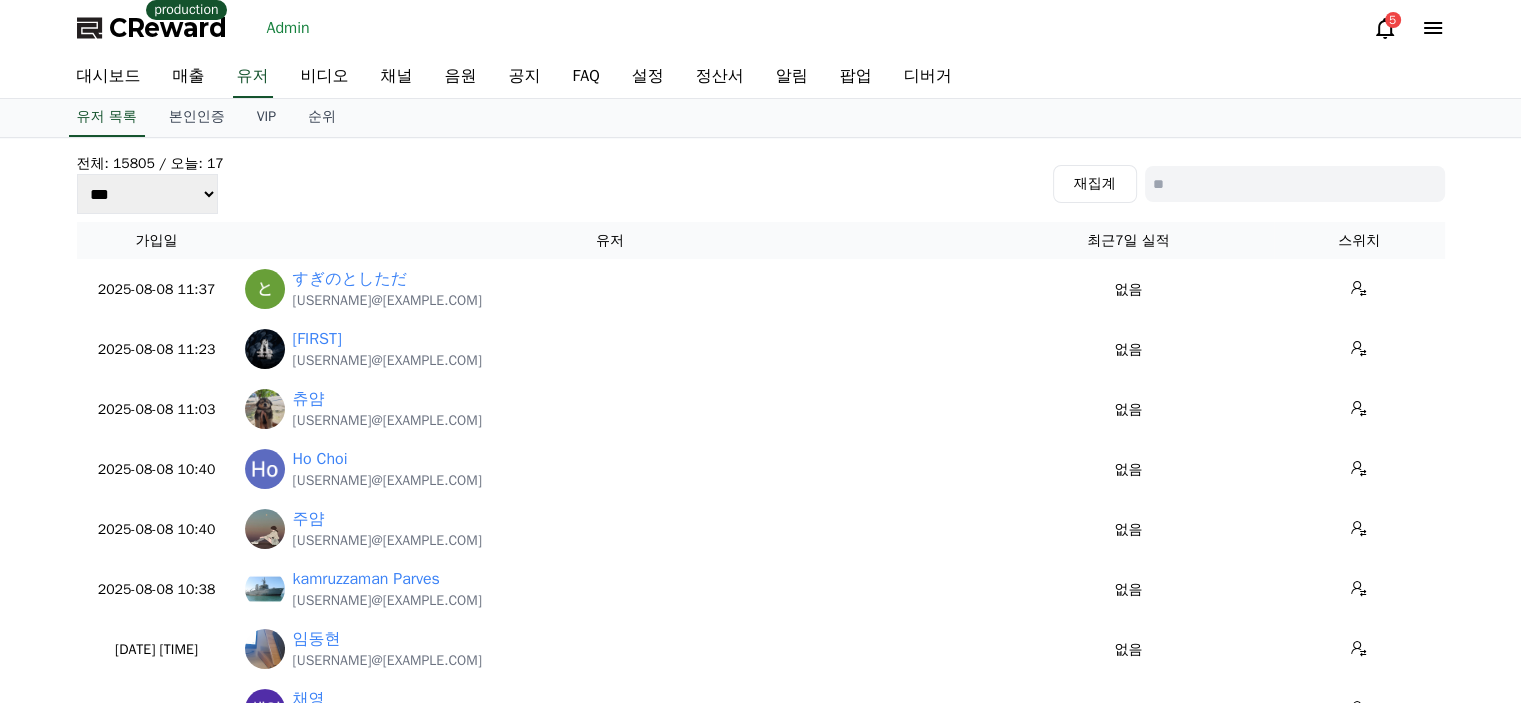 click at bounding box center [1295, 184] 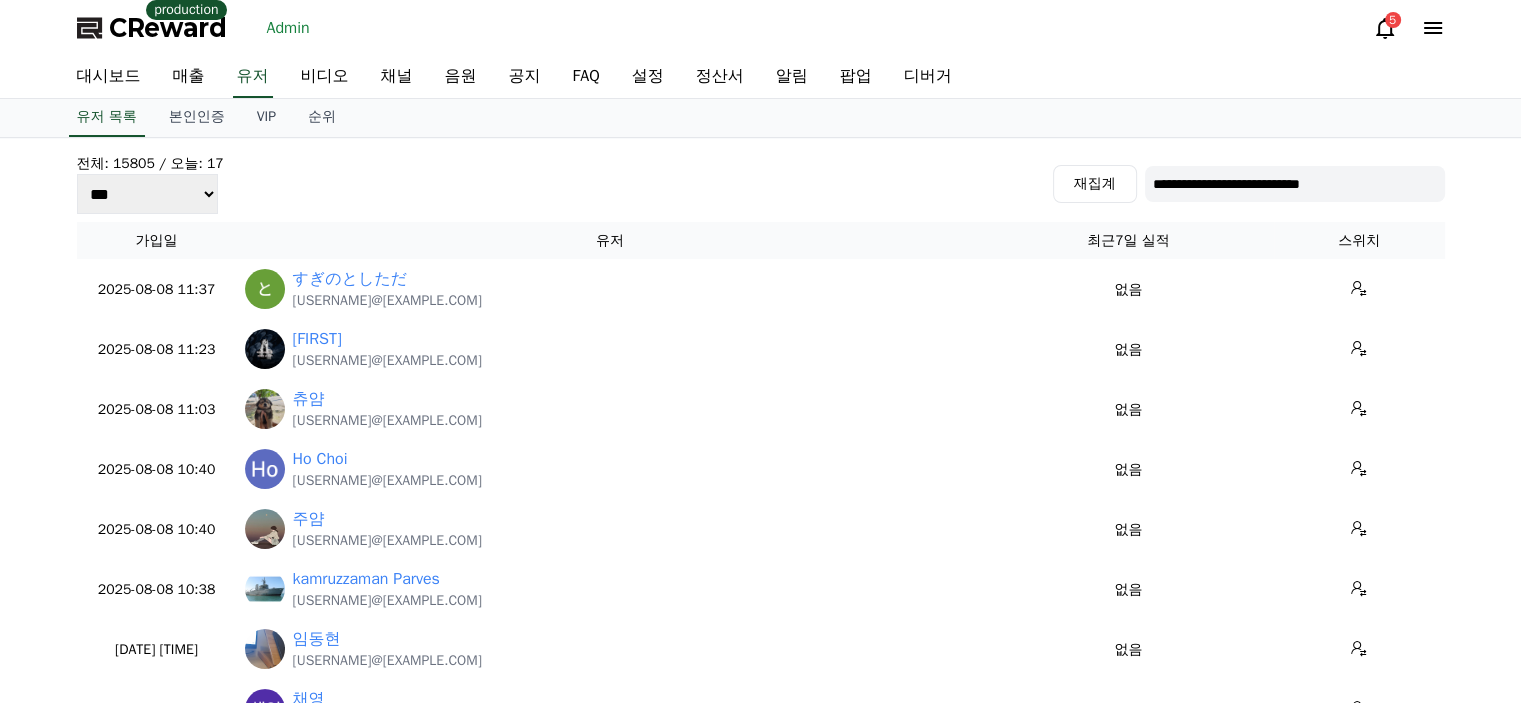 type on "**********" 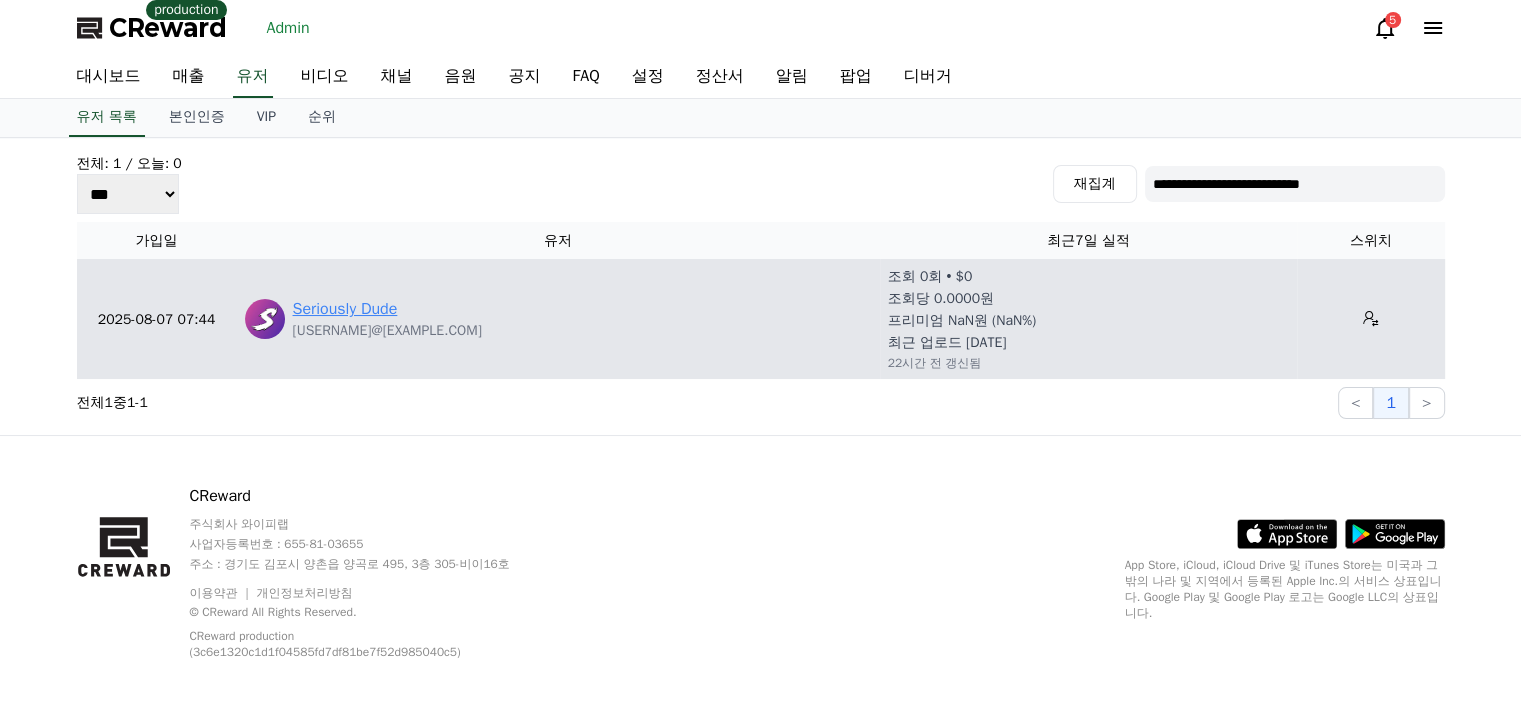 click on "Seriously Dude" at bounding box center [345, 309] 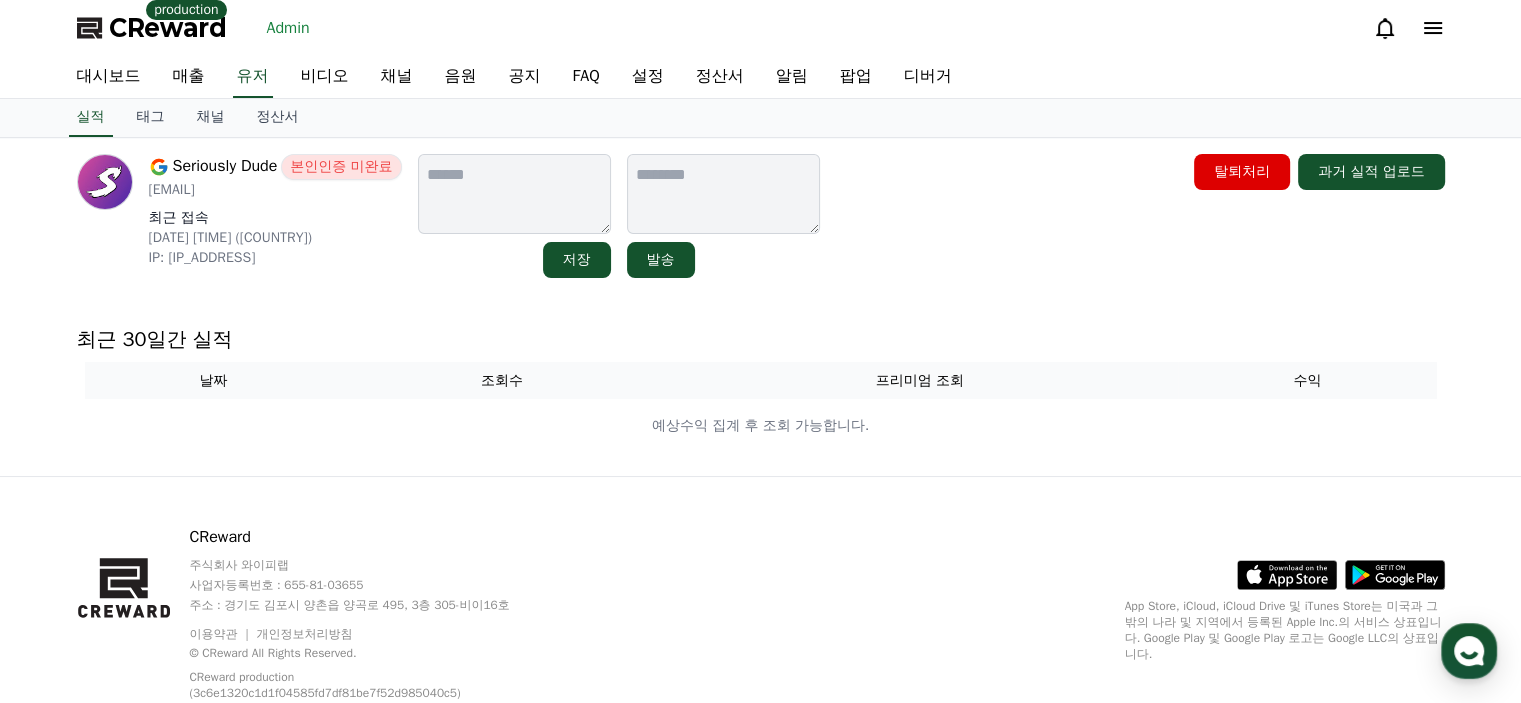 scroll, scrollTop: 0, scrollLeft: 0, axis: both 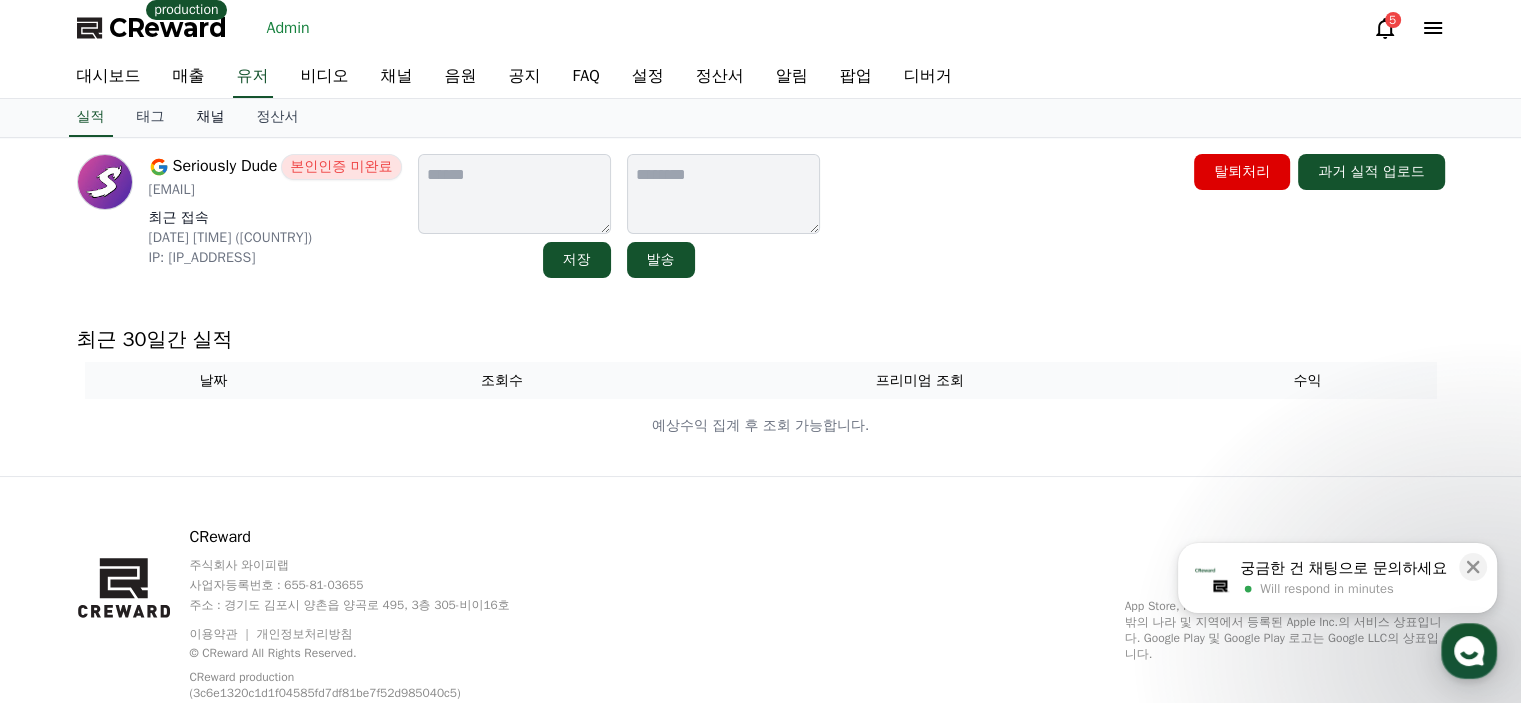 click on "채널" at bounding box center (211, 118) 